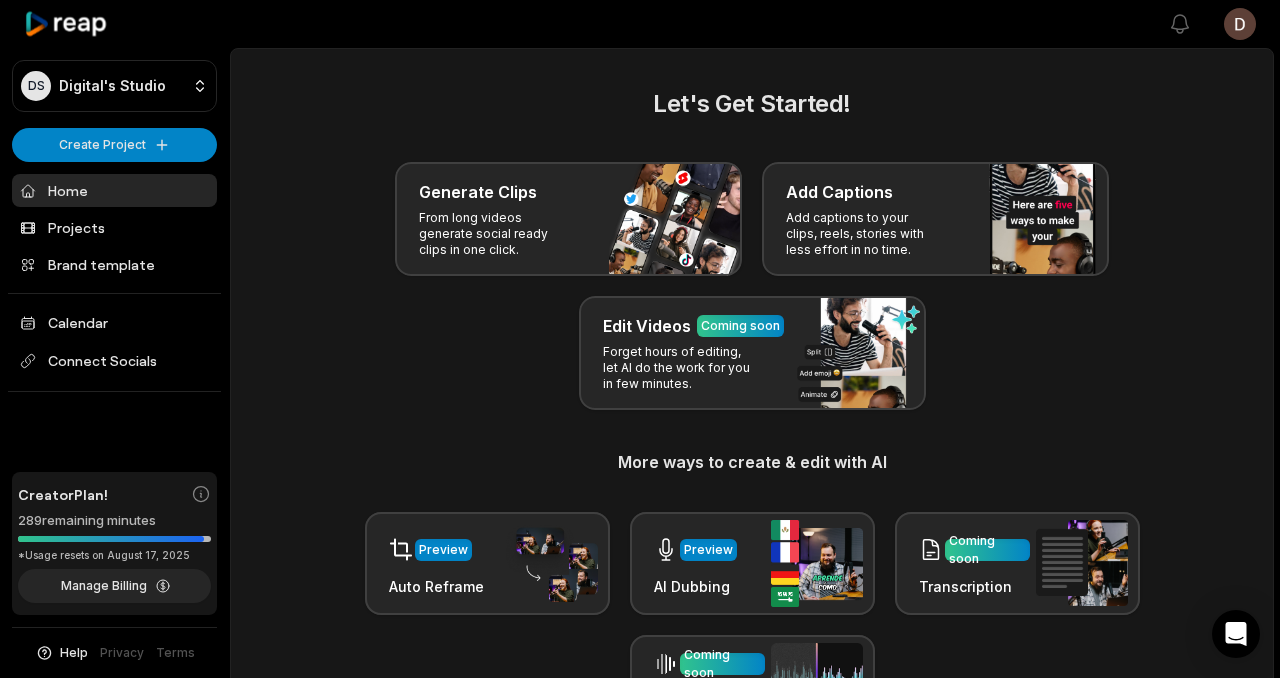 scroll, scrollTop: 0, scrollLeft: 0, axis: both 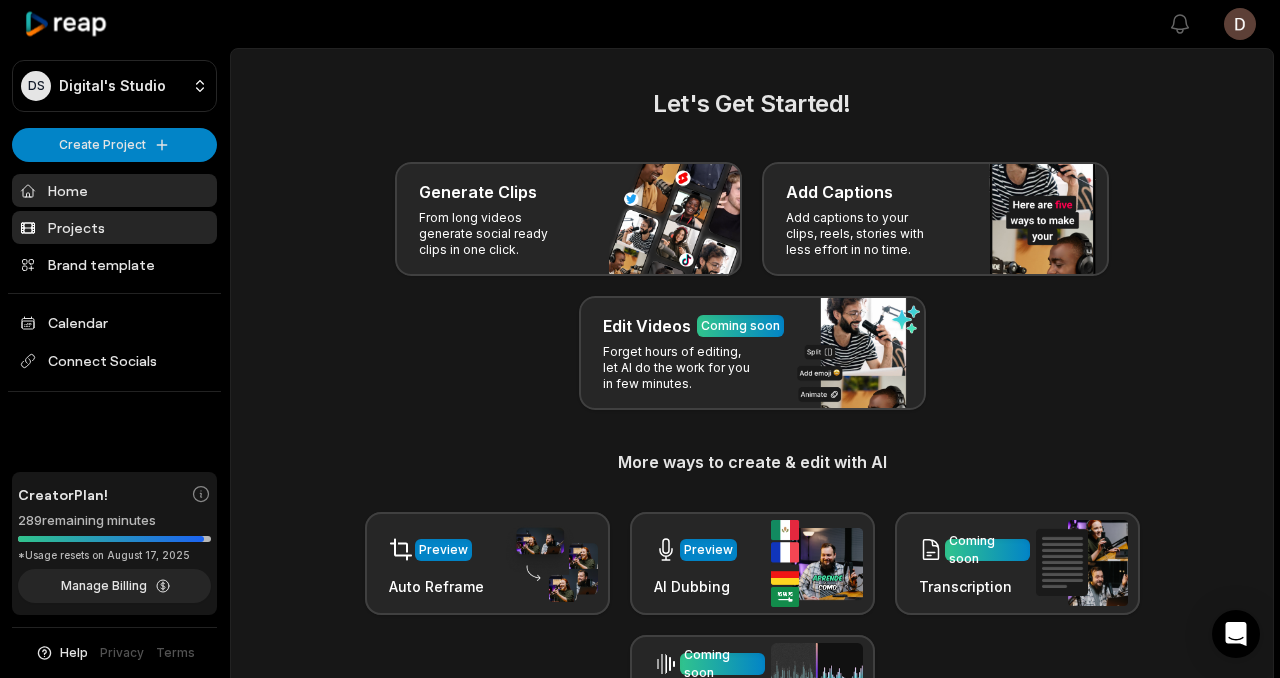 click on "Projects" at bounding box center (114, 227) 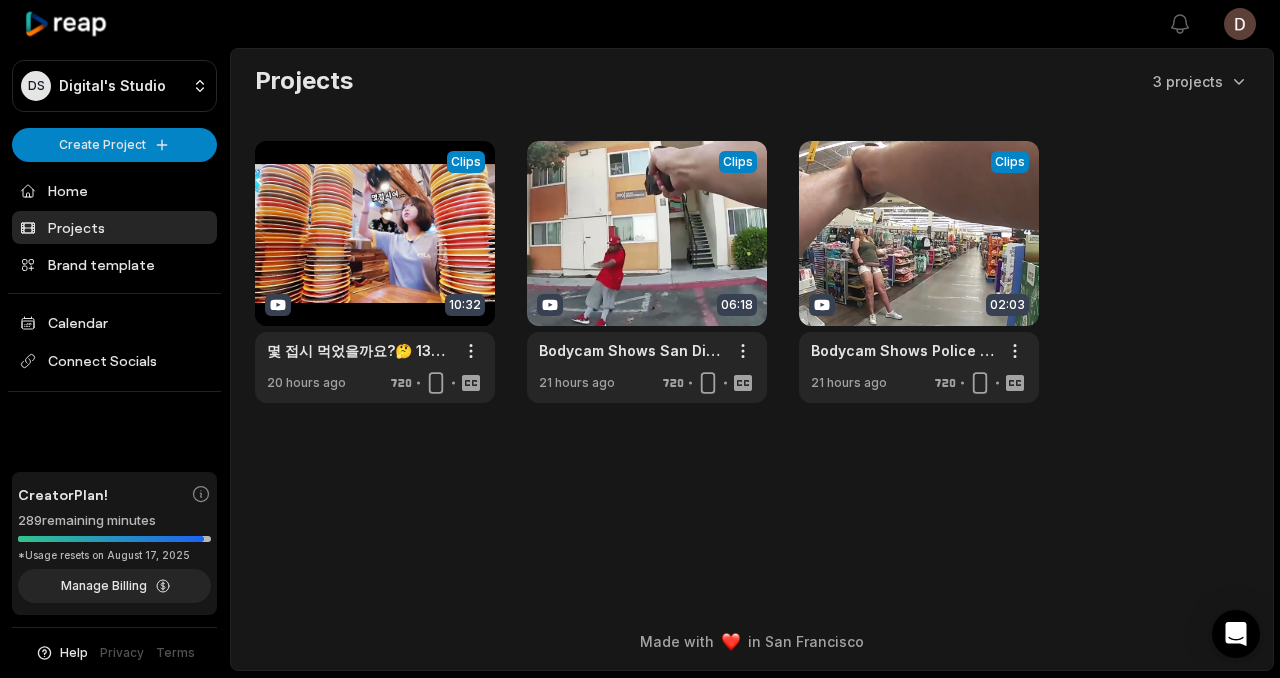 scroll, scrollTop: 0, scrollLeft: 0, axis: both 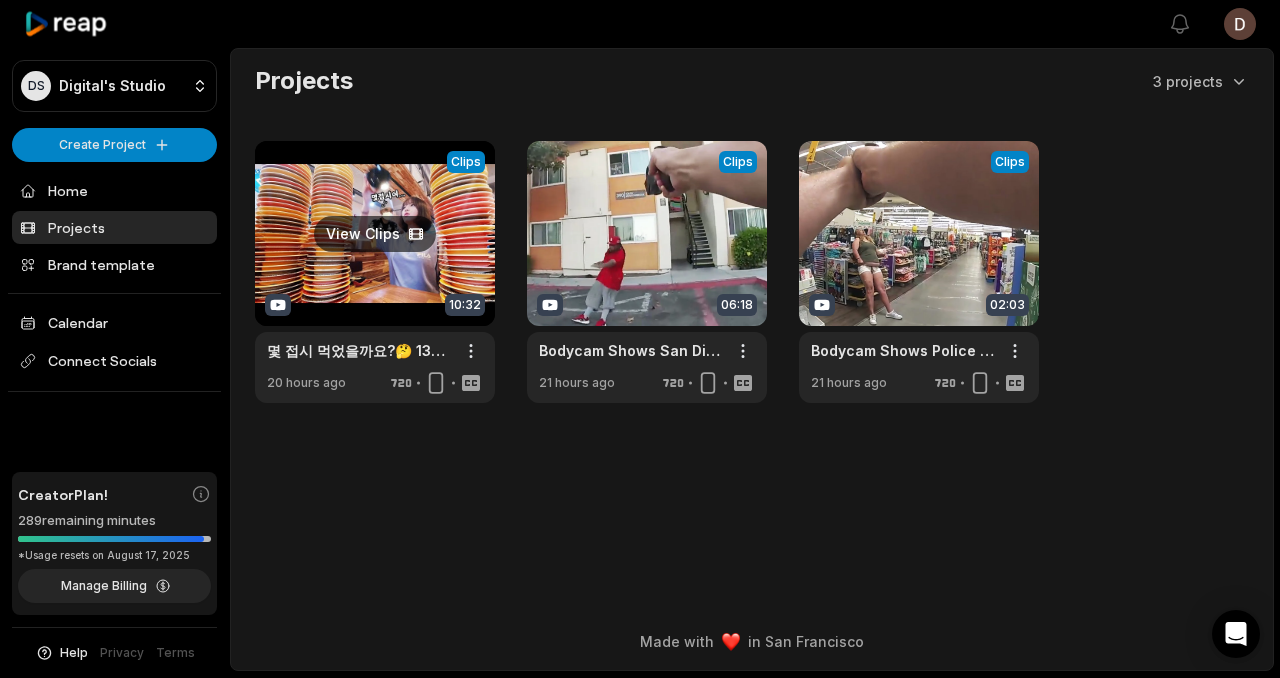 click at bounding box center [375, 272] 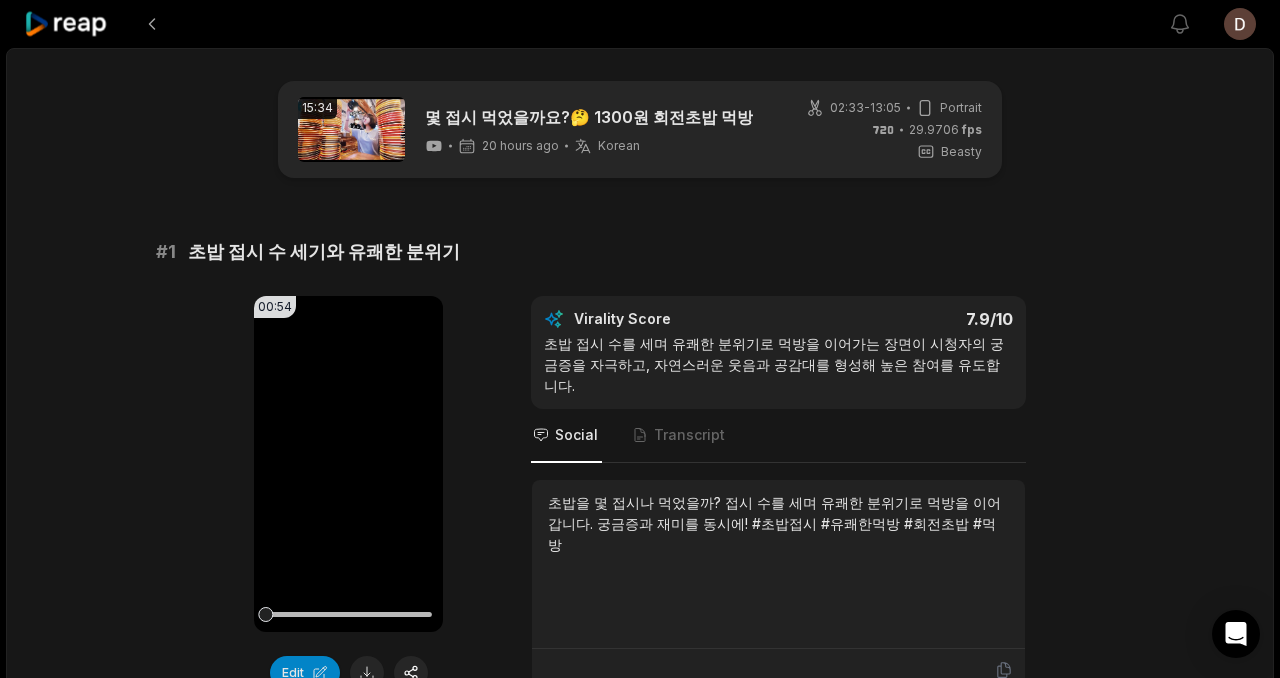 scroll, scrollTop: 121, scrollLeft: 0, axis: vertical 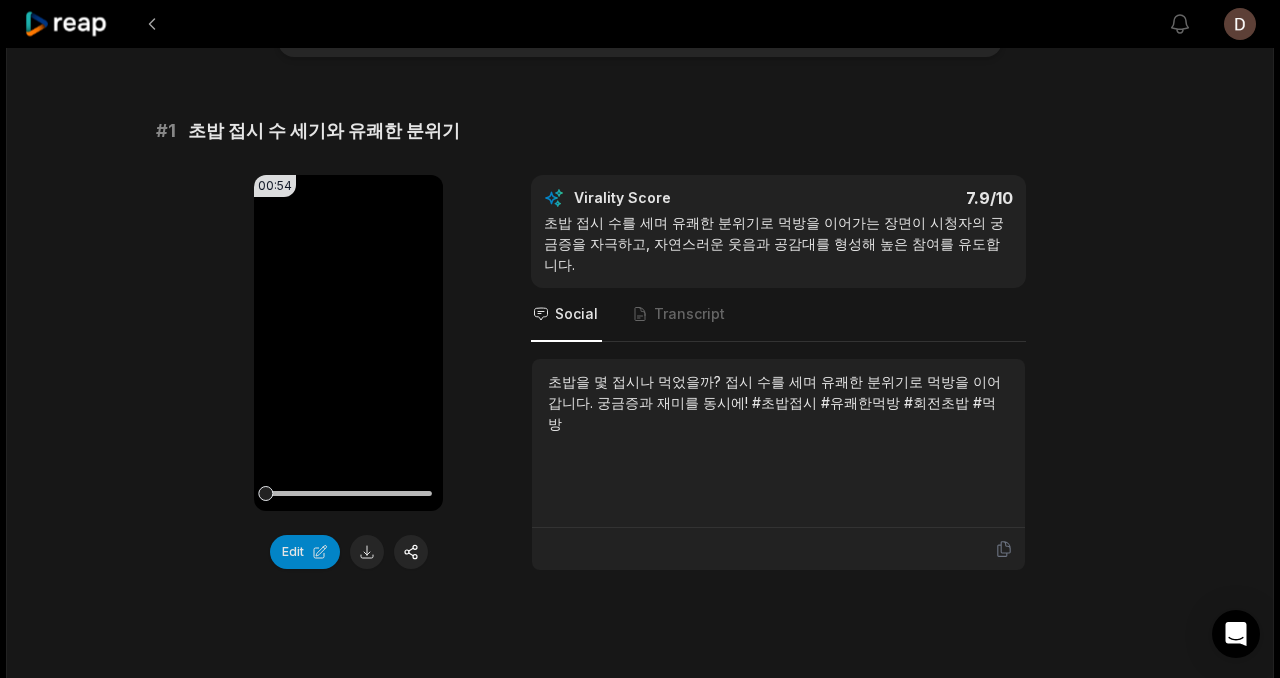 click at bounding box center (367, 552) 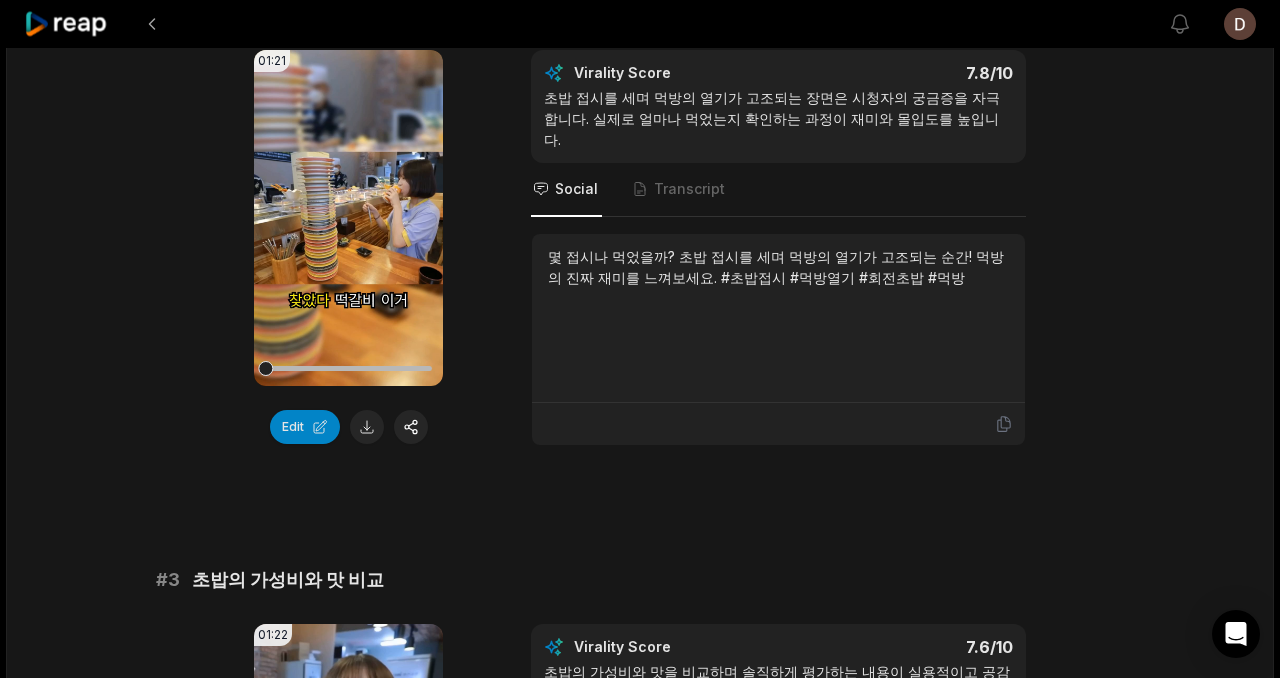 scroll, scrollTop: 788, scrollLeft: 0, axis: vertical 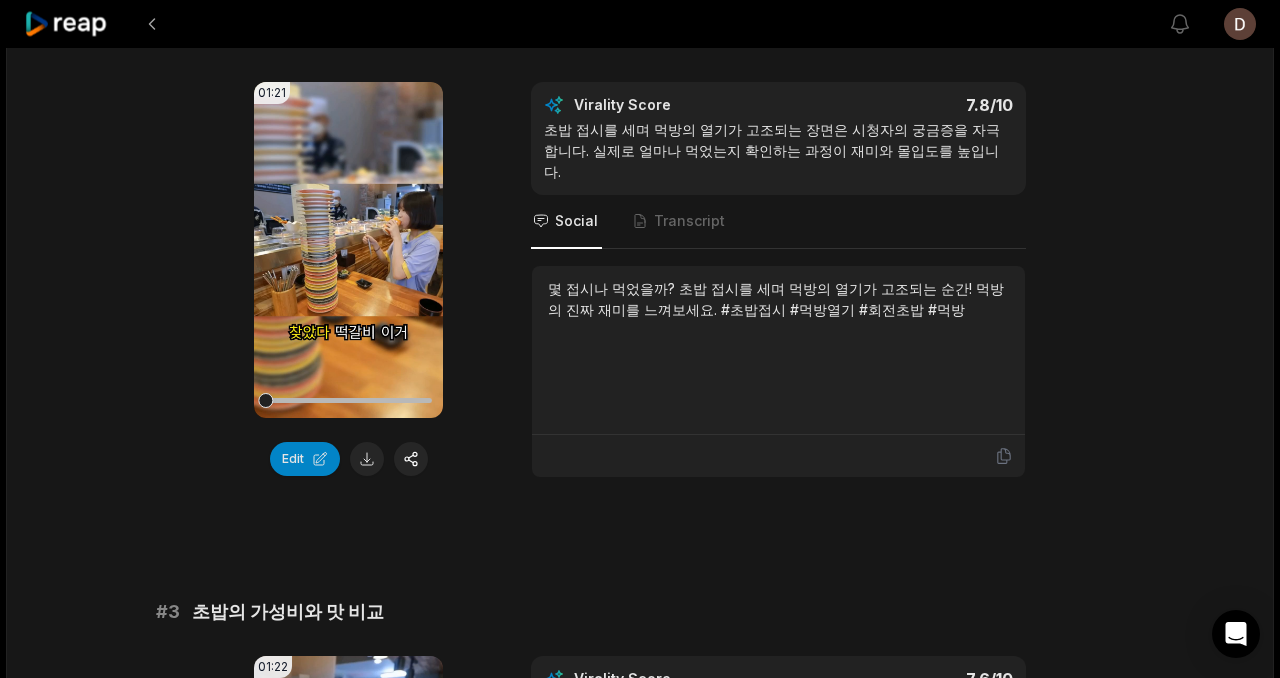 click at bounding box center [367, 459] 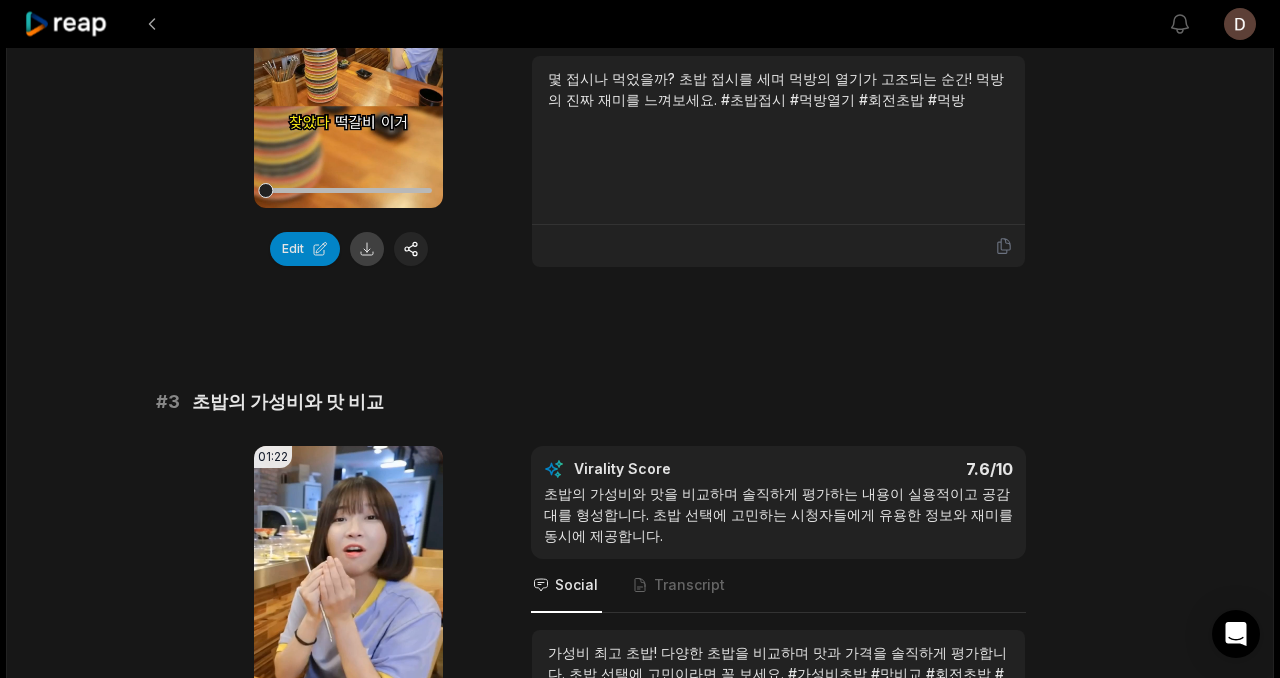 scroll, scrollTop: 1505, scrollLeft: 0, axis: vertical 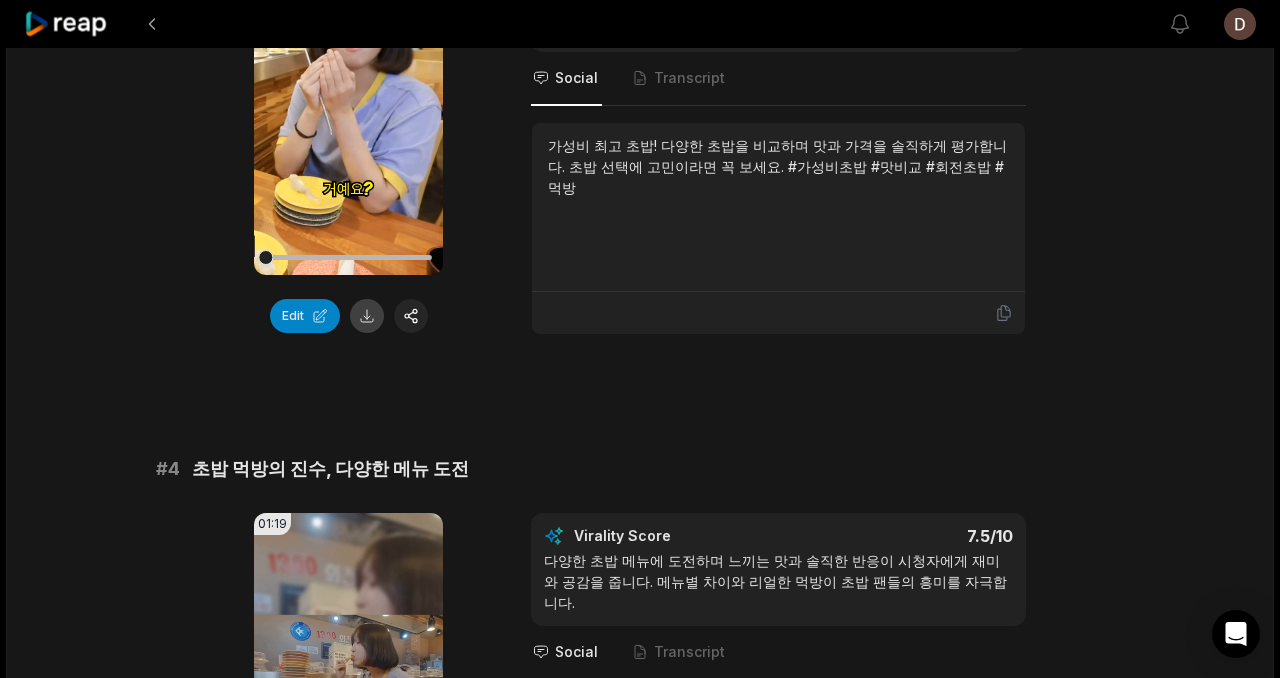 click at bounding box center (367, 316) 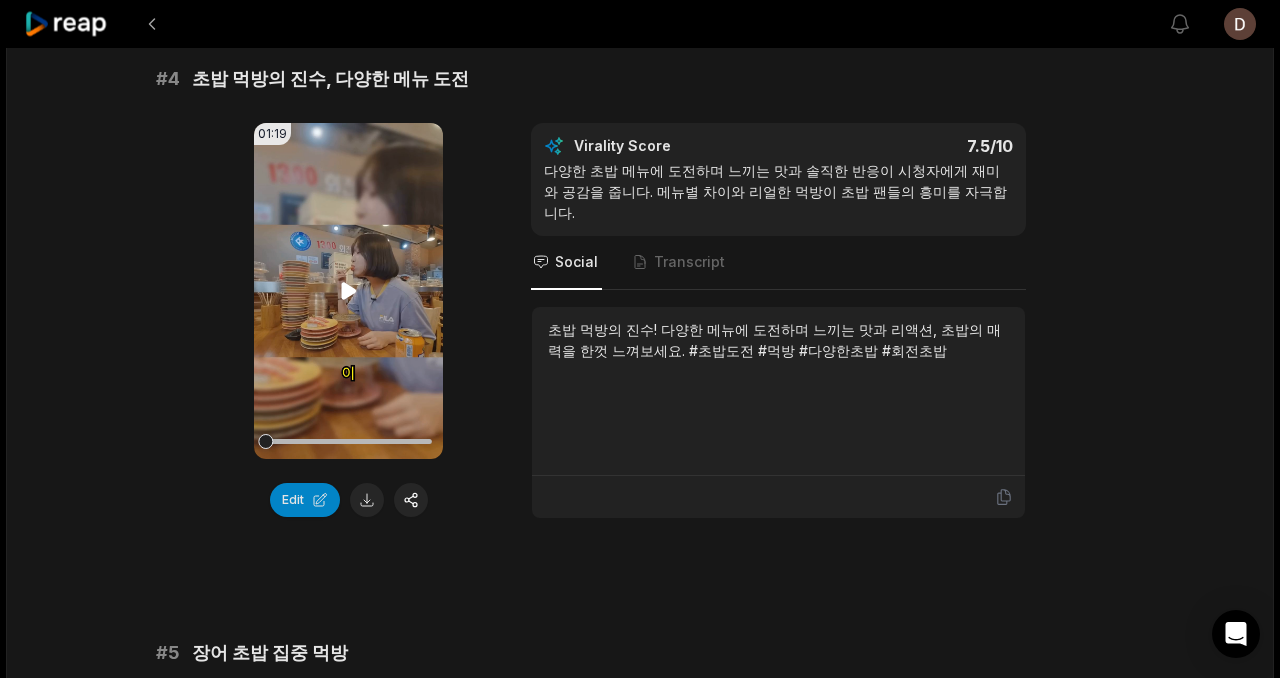 scroll, scrollTop: 1913, scrollLeft: 0, axis: vertical 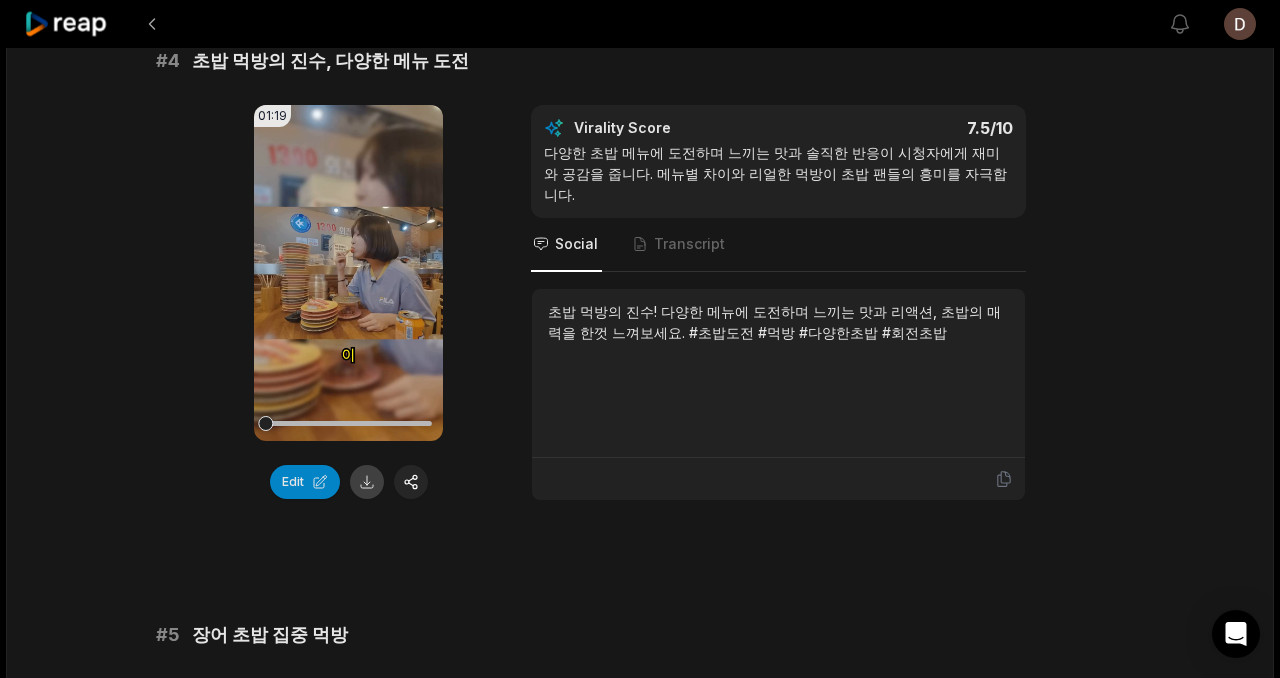 click at bounding box center [367, 482] 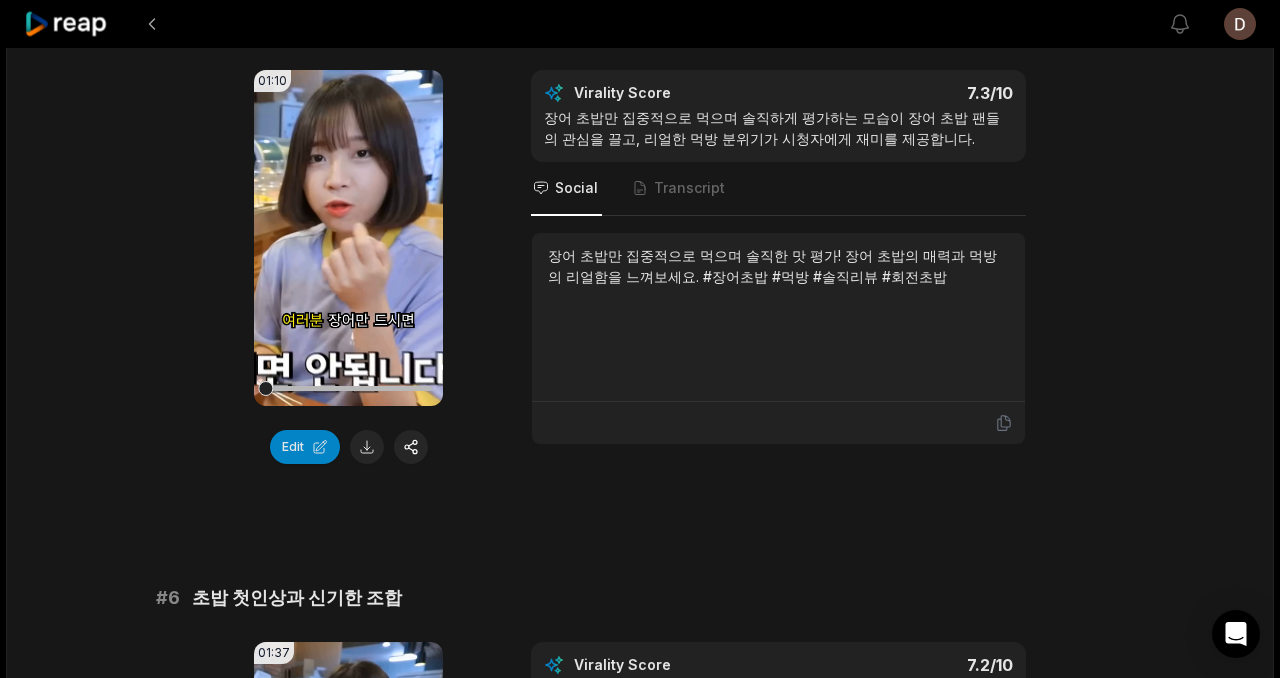 scroll, scrollTop: 2525, scrollLeft: 0, axis: vertical 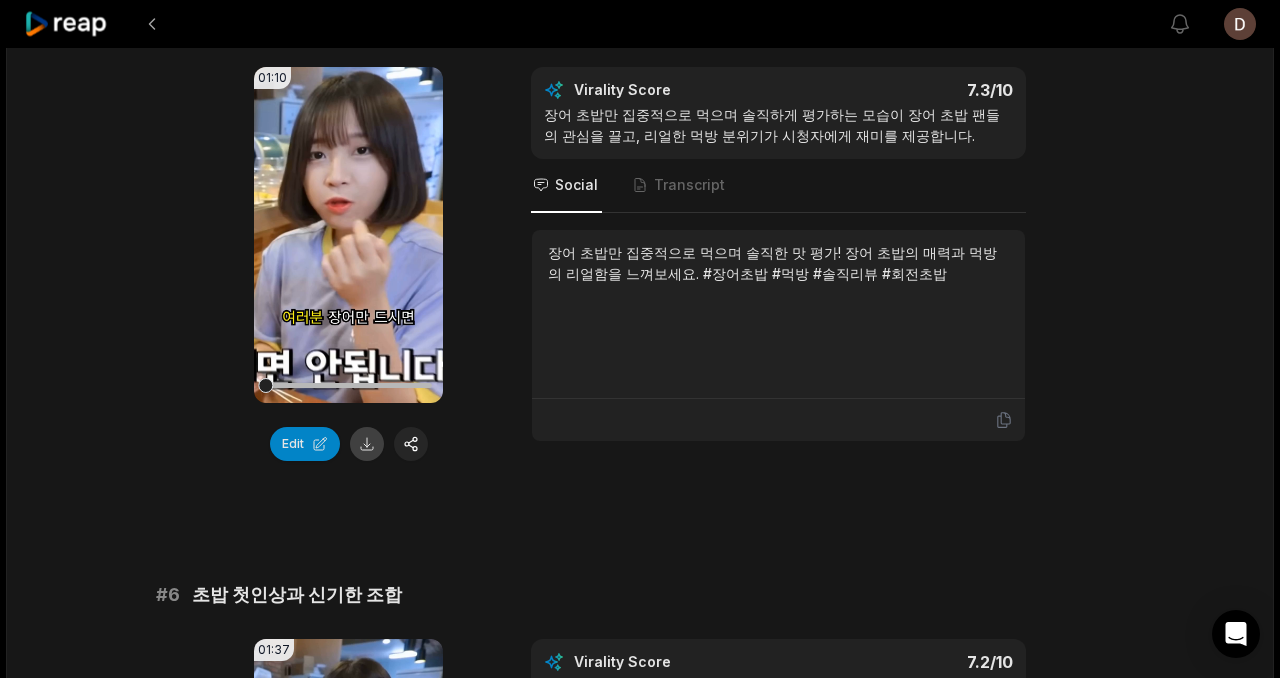 click at bounding box center (367, 444) 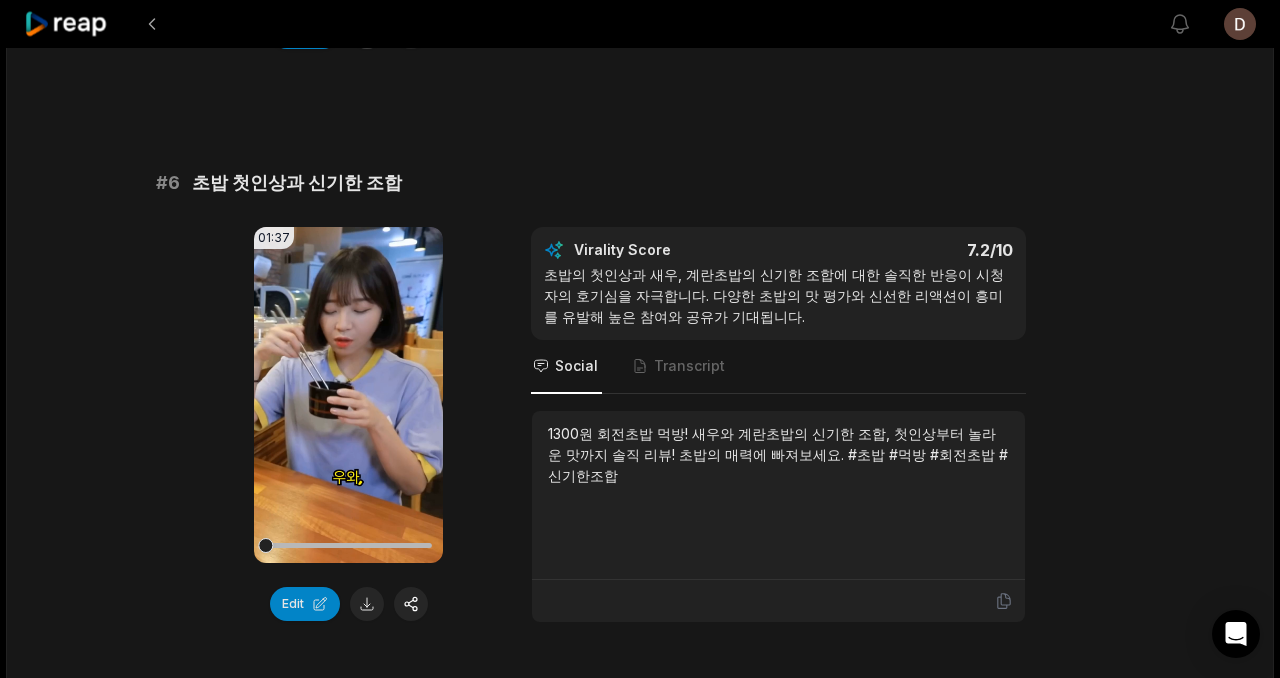 scroll, scrollTop: 3031, scrollLeft: 0, axis: vertical 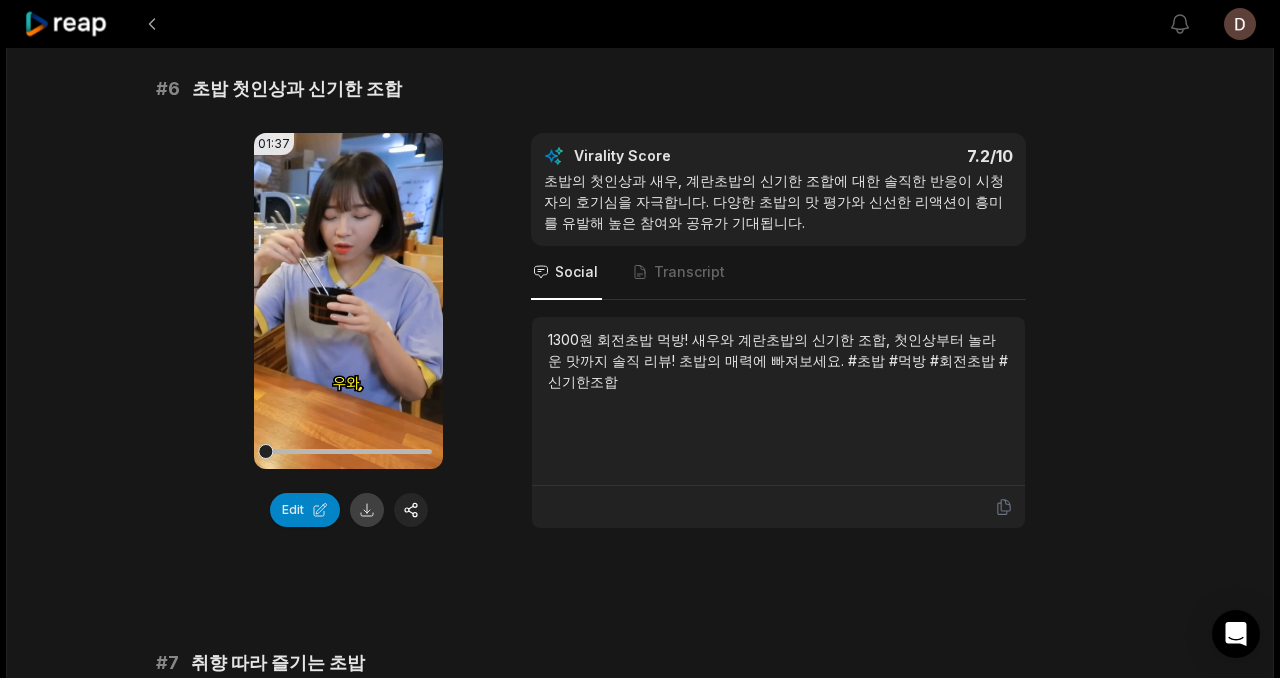 click at bounding box center (367, 510) 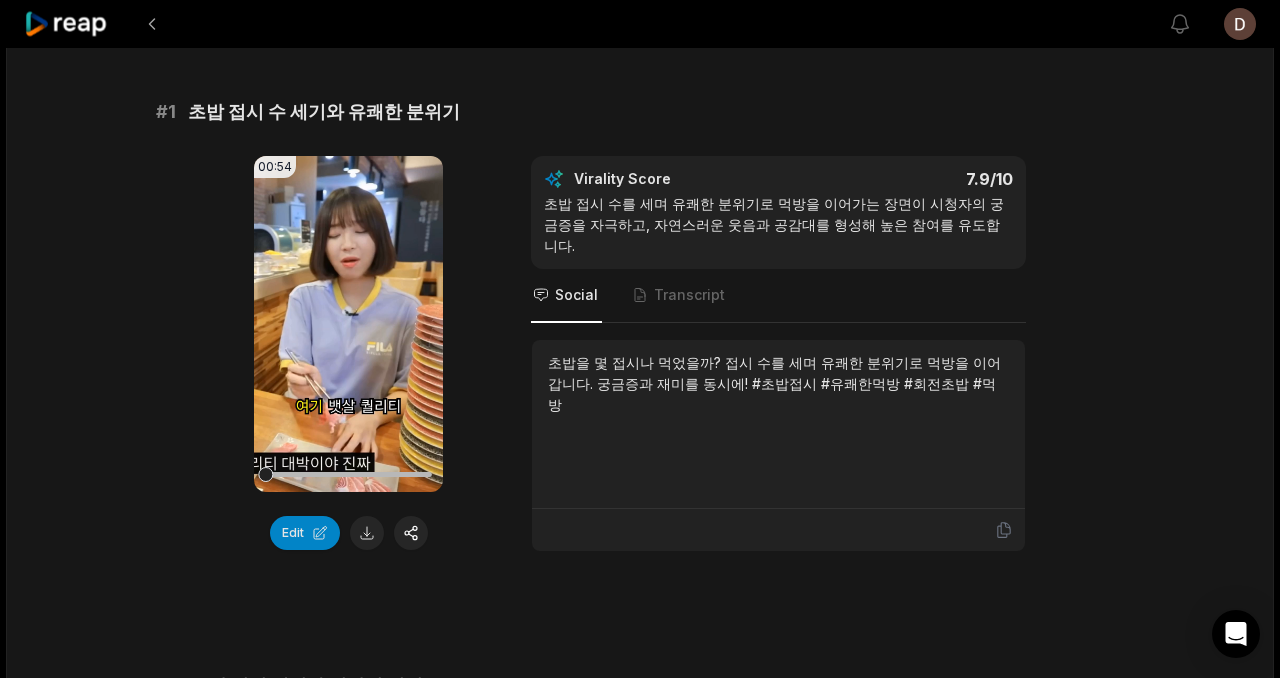 scroll, scrollTop: 0, scrollLeft: 0, axis: both 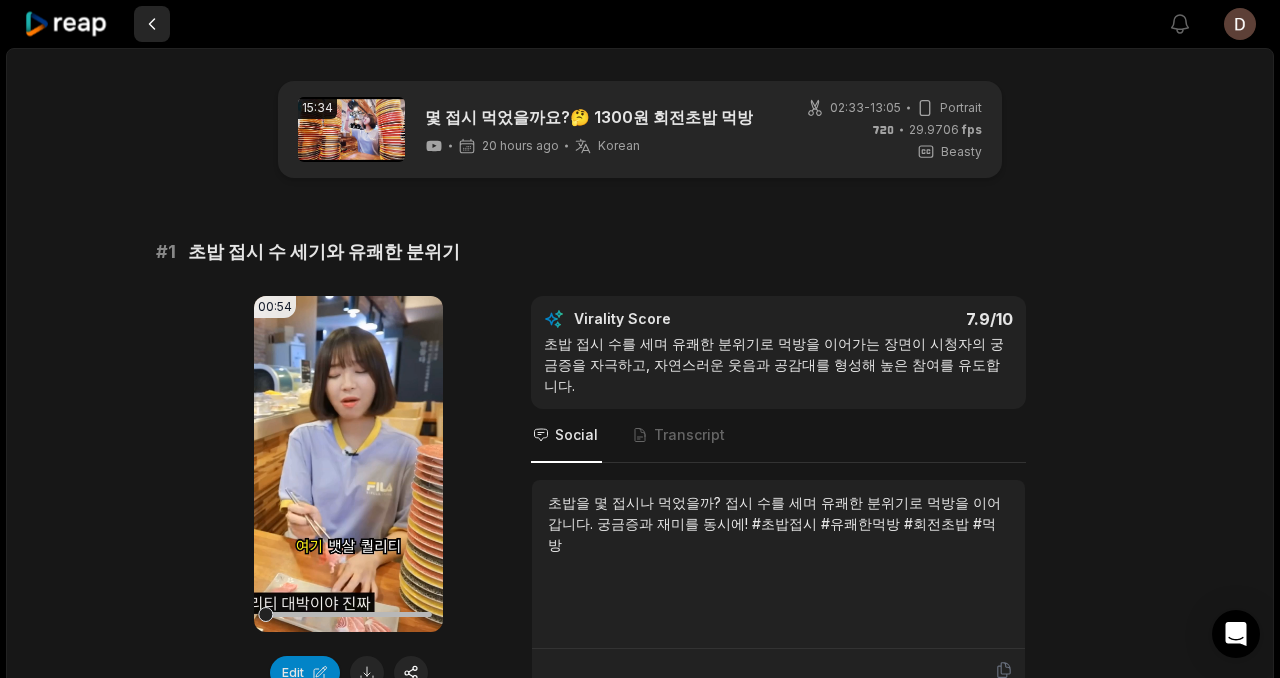 click at bounding box center (152, 24) 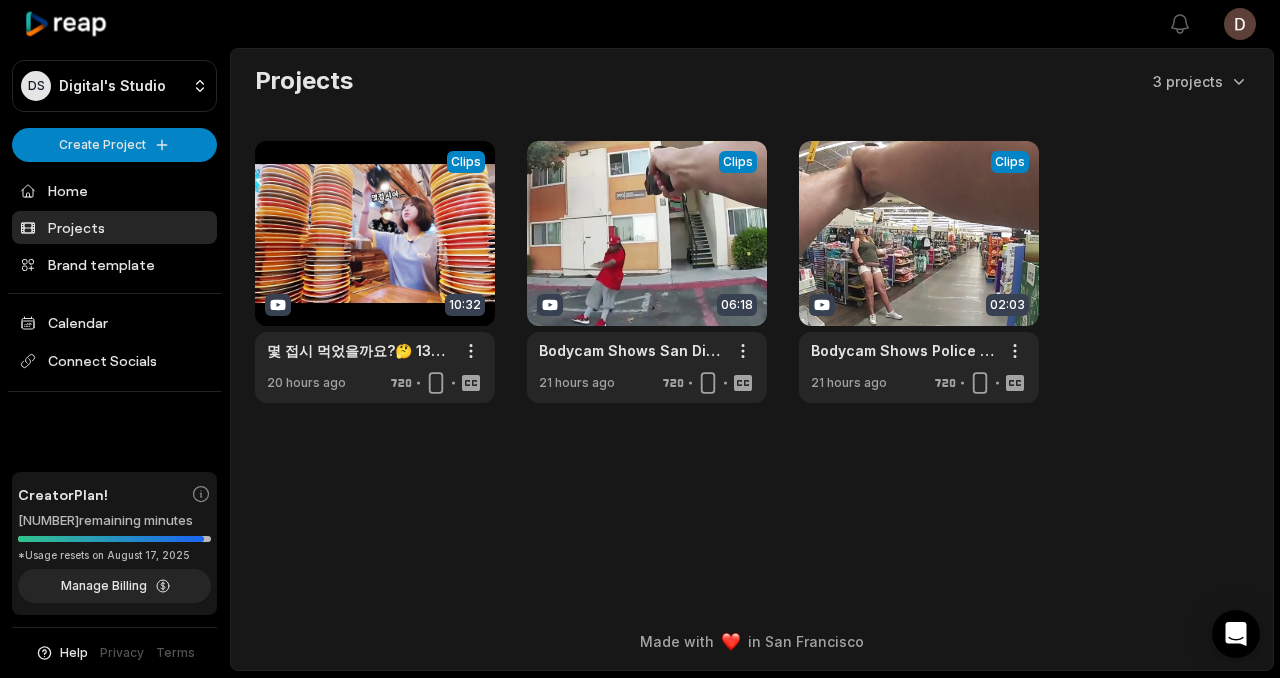 scroll, scrollTop: 0, scrollLeft: 0, axis: both 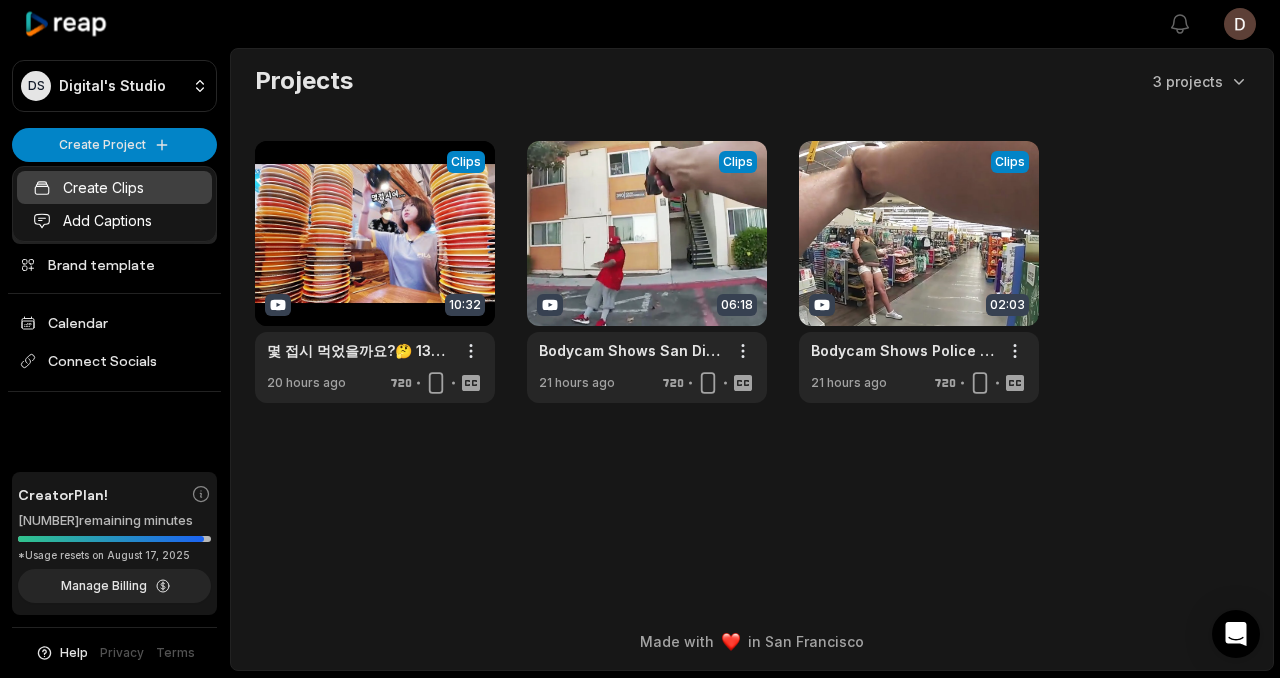 click on "Create Clips" at bounding box center (114, 187) 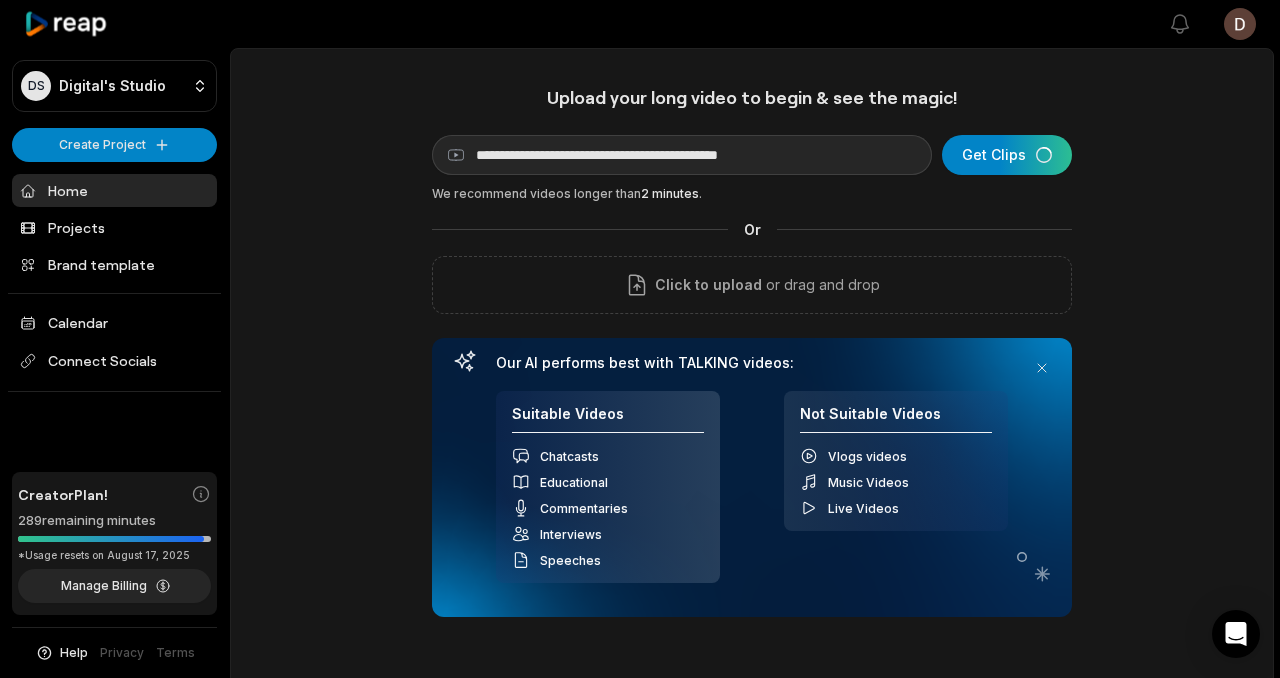scroll, scrollTop: 0, scrollLeft: 0, axis: both 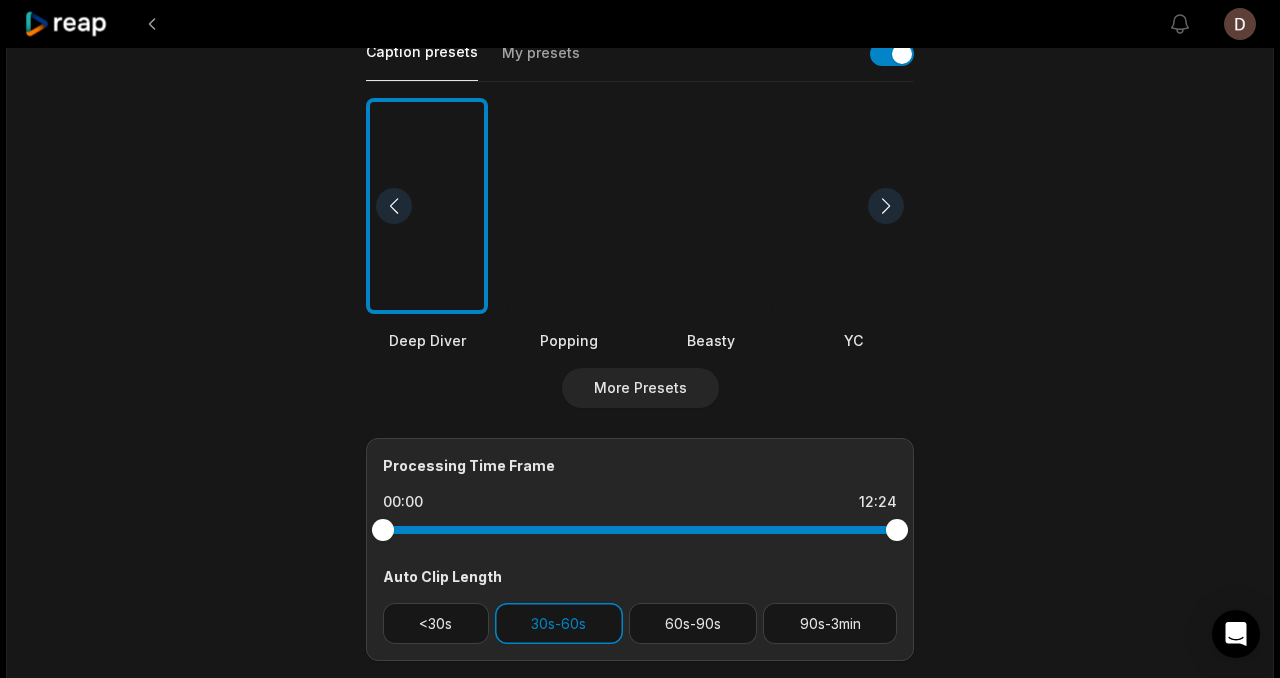 click at bounding box center [711, 206] 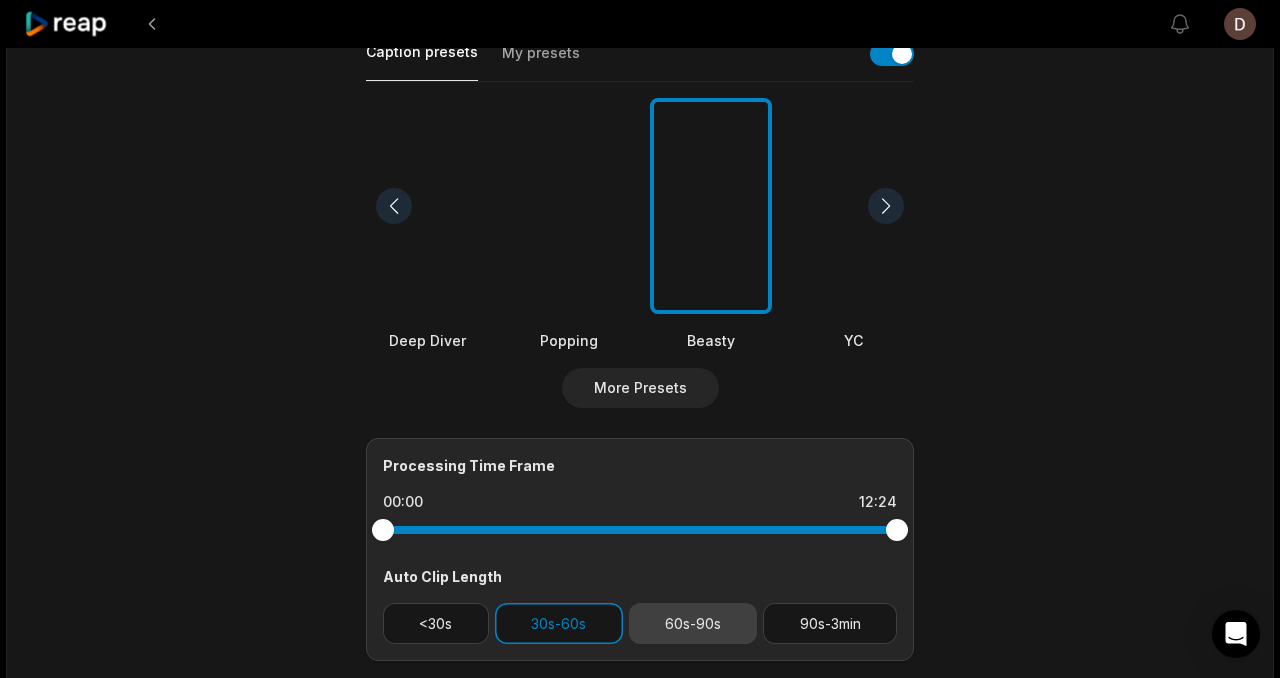 click on "60s-90s" at bounding box center [693, 623] 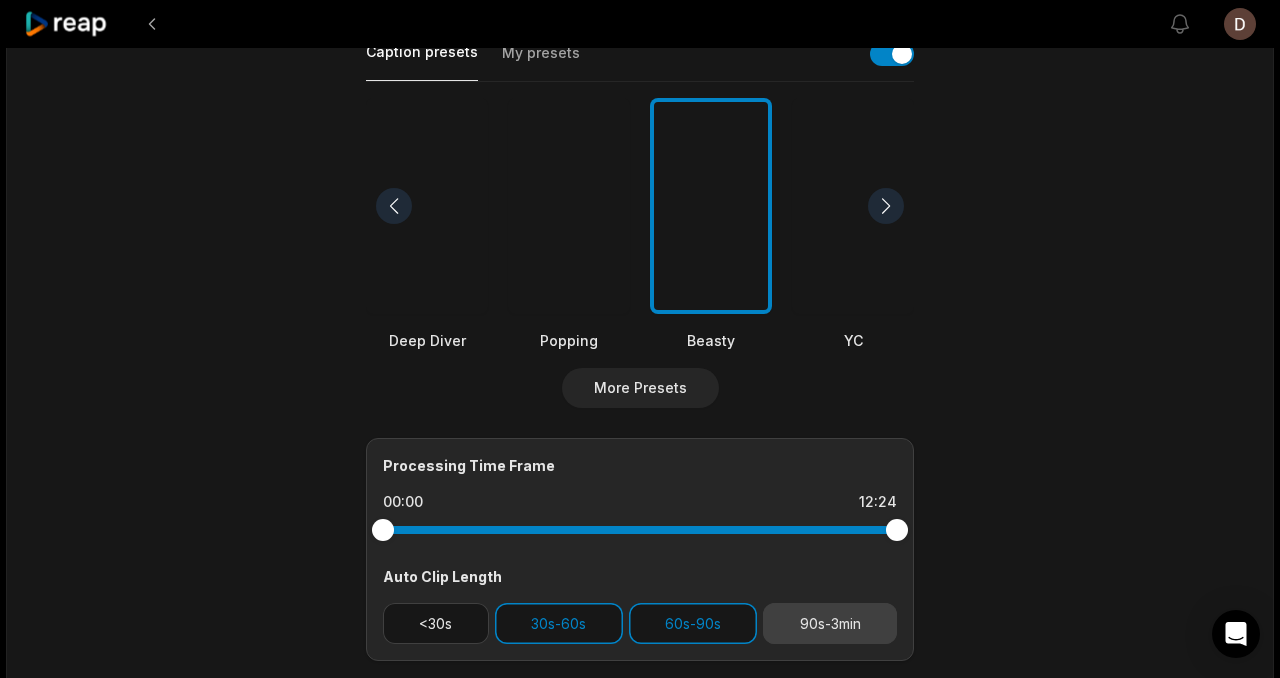 click on "90s-3min" at bounding box center [830, 623] 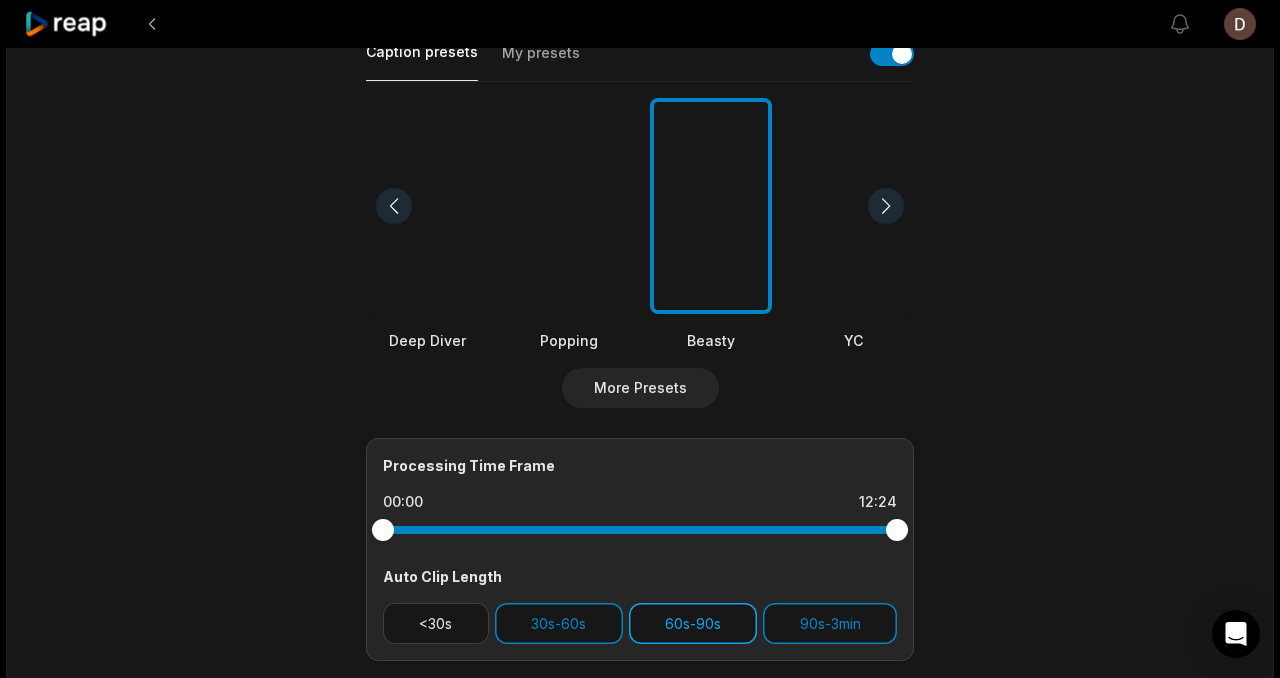click on "60s-90s" at bounding box center (693, 623) 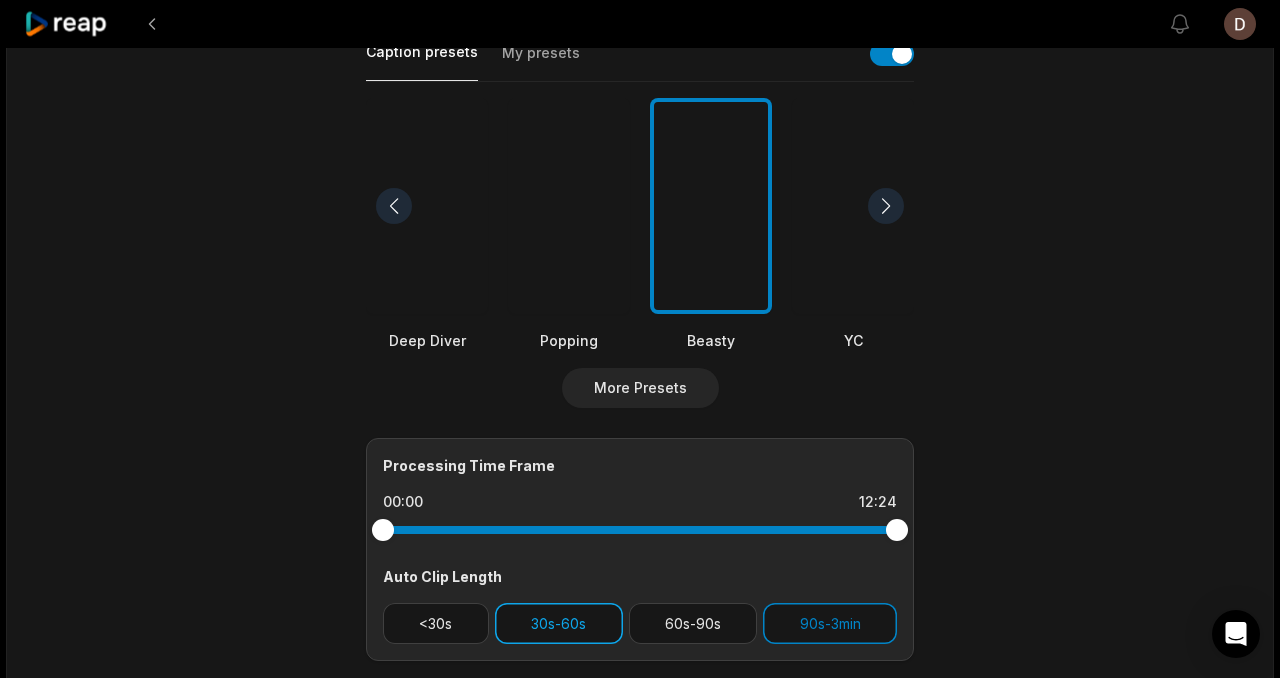 click on "30s-60s" at bounding box center [559, 623] 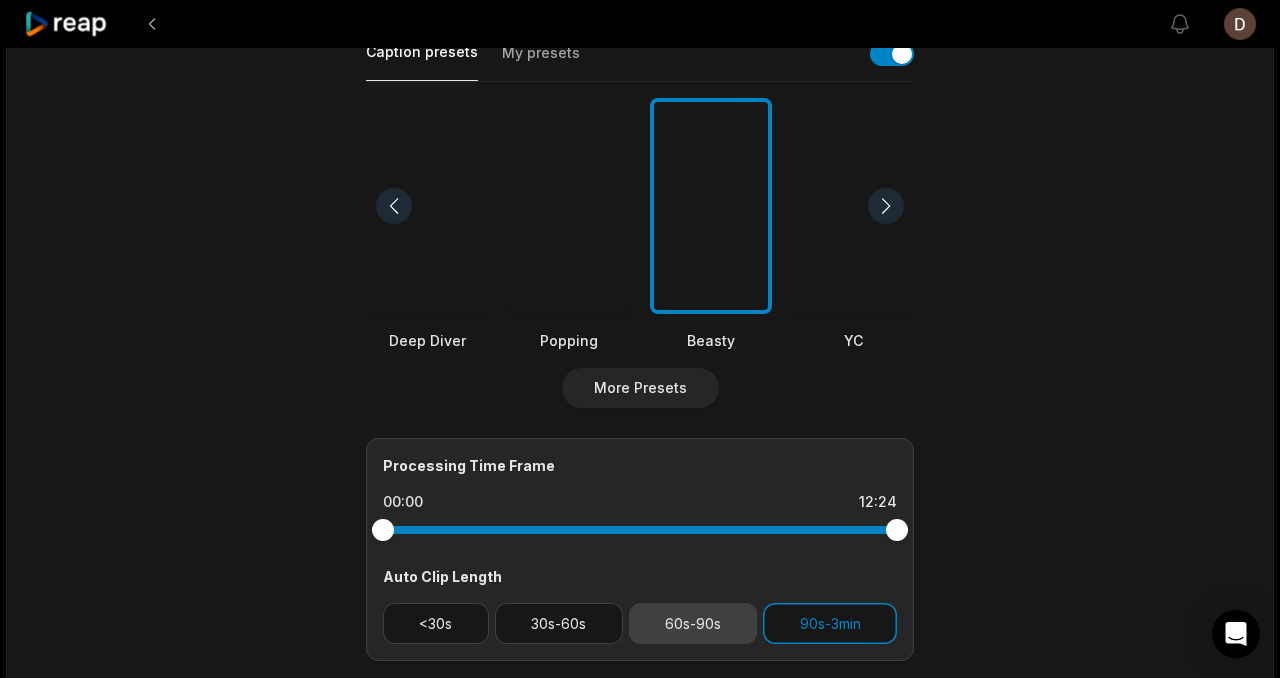 click on "60s-90s" at bounding box center [693, 623] 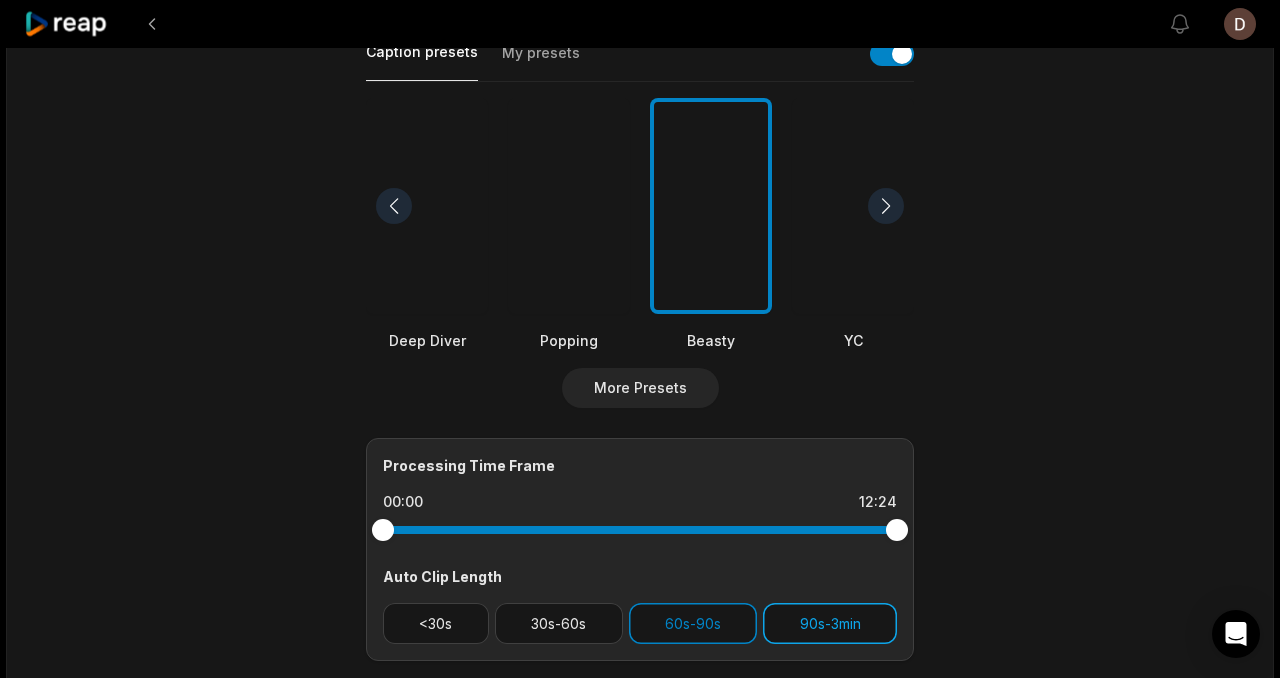 click on "90s-3min" at bounding box center (830, 623) 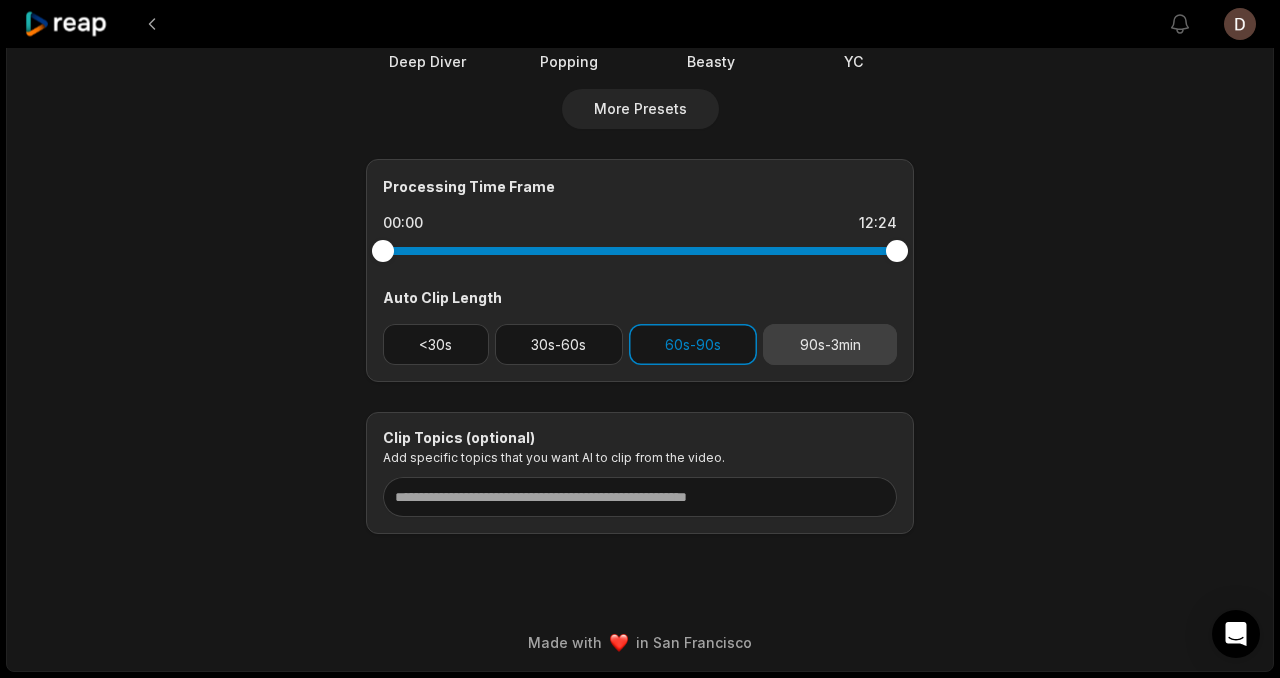 scroll, scrollTop: 0, scrollLeft: 0, axis: both 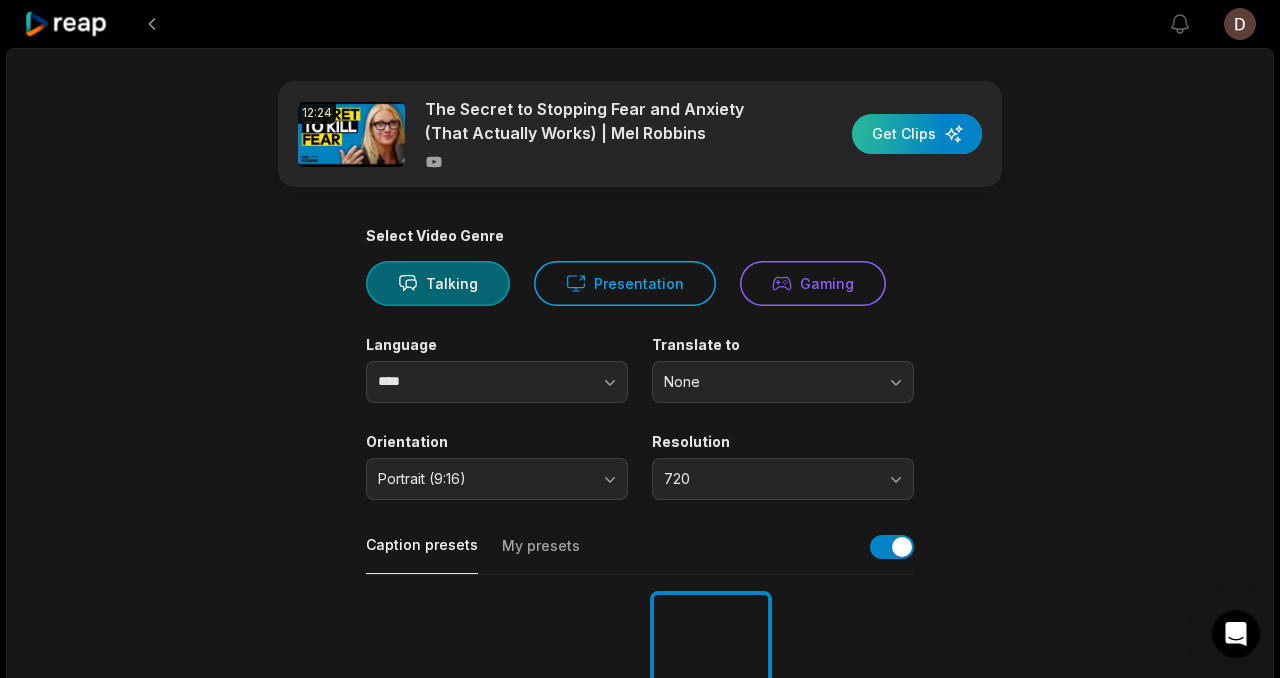 click at bounding box center [917, 134] 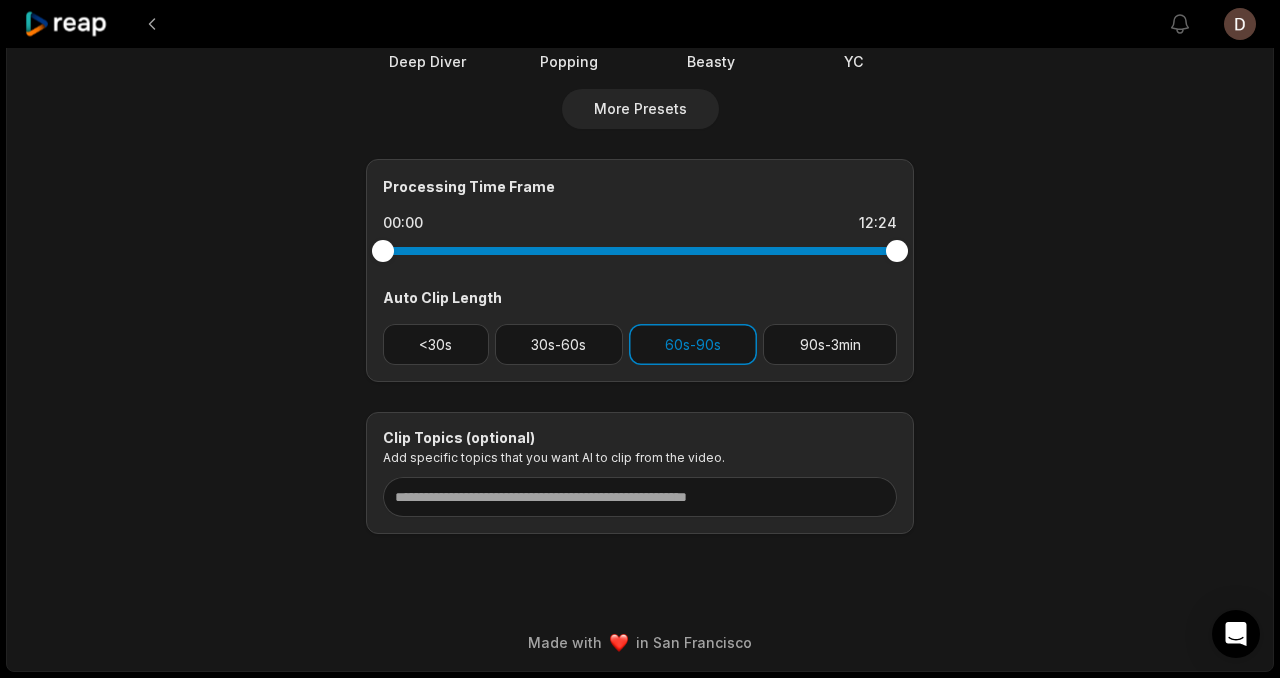 scroll, scrollTop: 0, scrollLeft: 0, axis: both 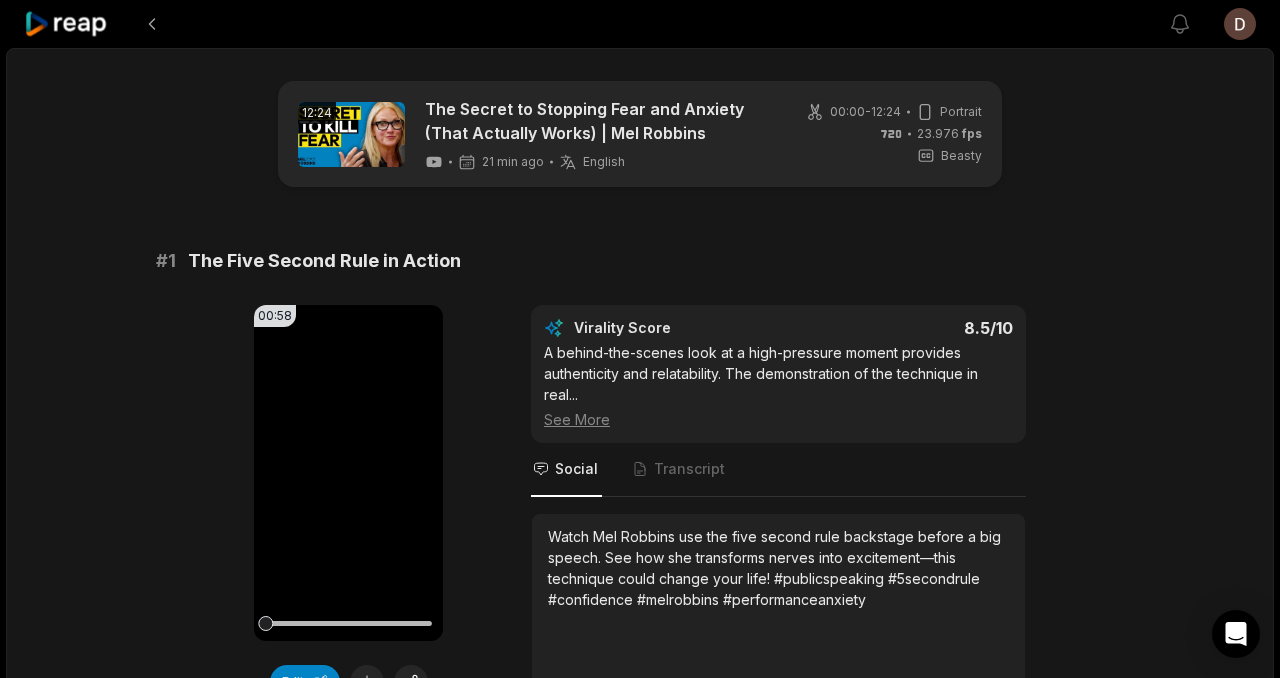 click on "00:58 Your browser does not support mp4 format. Edit Virality Score 8.5 /10 A behind-the-scenes look at a high-pressure moment provides authenticity and relatability. The demonstration of the technique in real ...   See More Social Transcript Watch Mel Robbins use the five second rule backstage before a big speech. See how she transforms nerves into excitement—this technique could change your life! #publicspeaking #5secondrule #confidence #melrobbins #performanceanxiety" at bounding box center [640, 515] 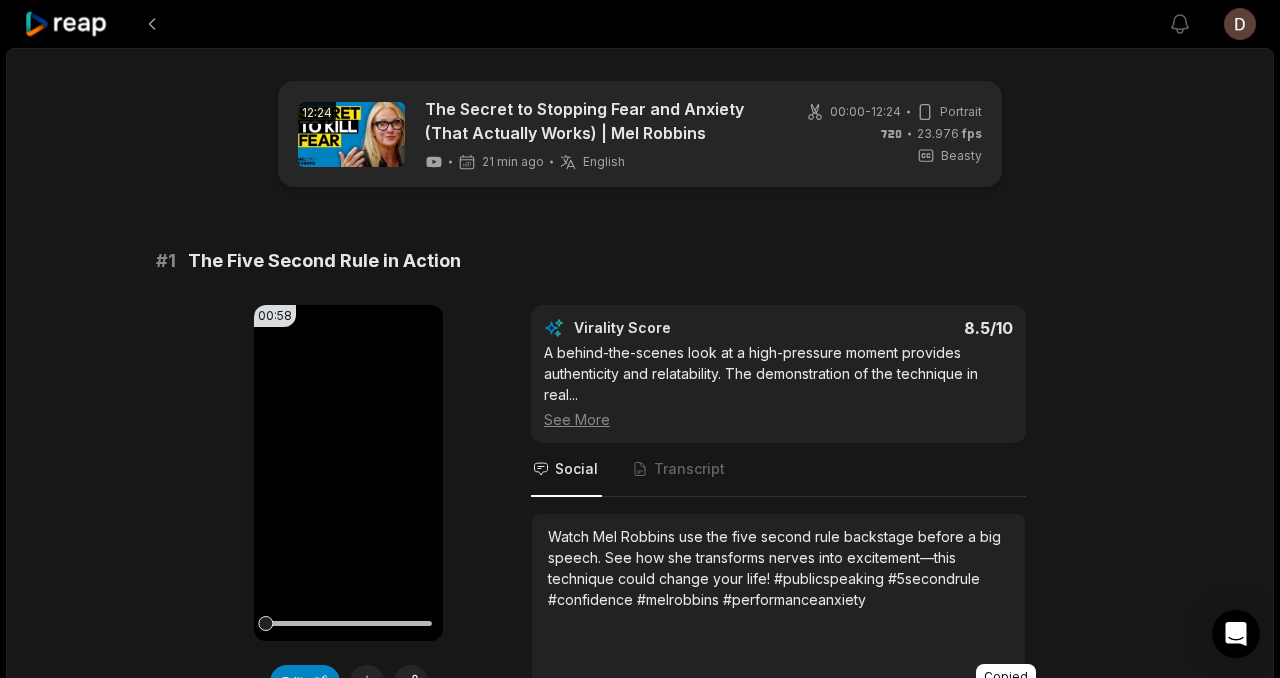 scroll, scrollTop: 128, scrollLeft: 0, axis: vertical 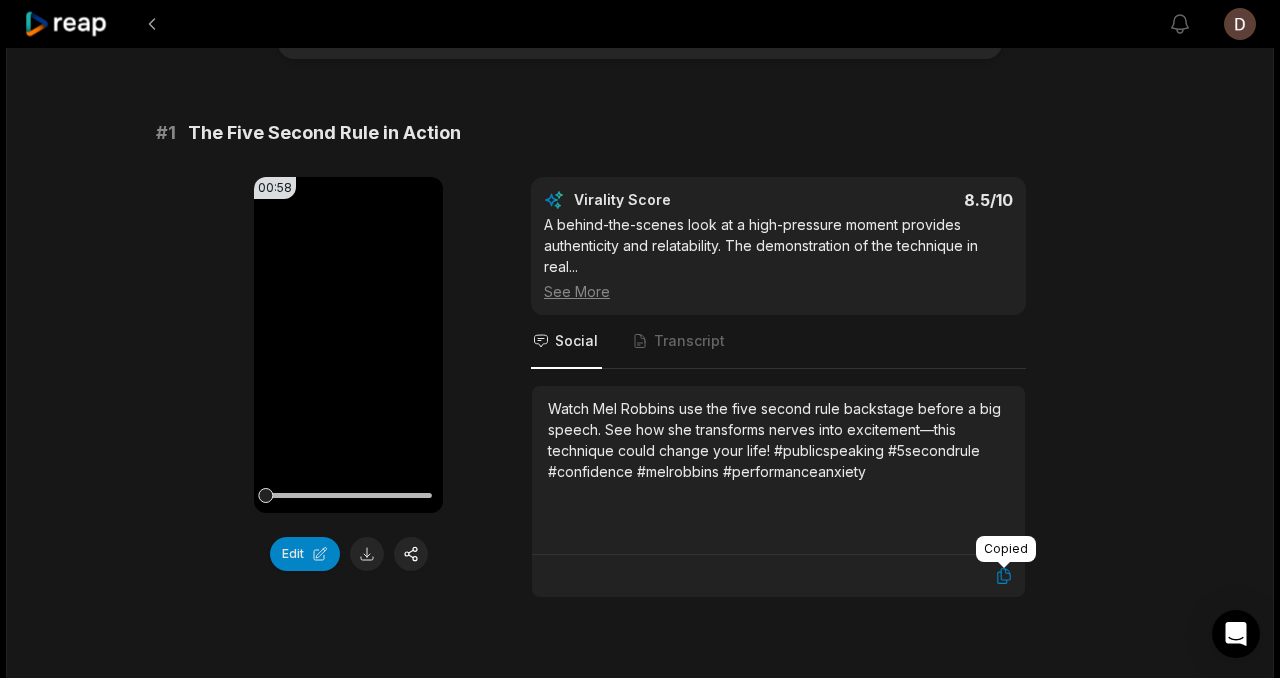 click 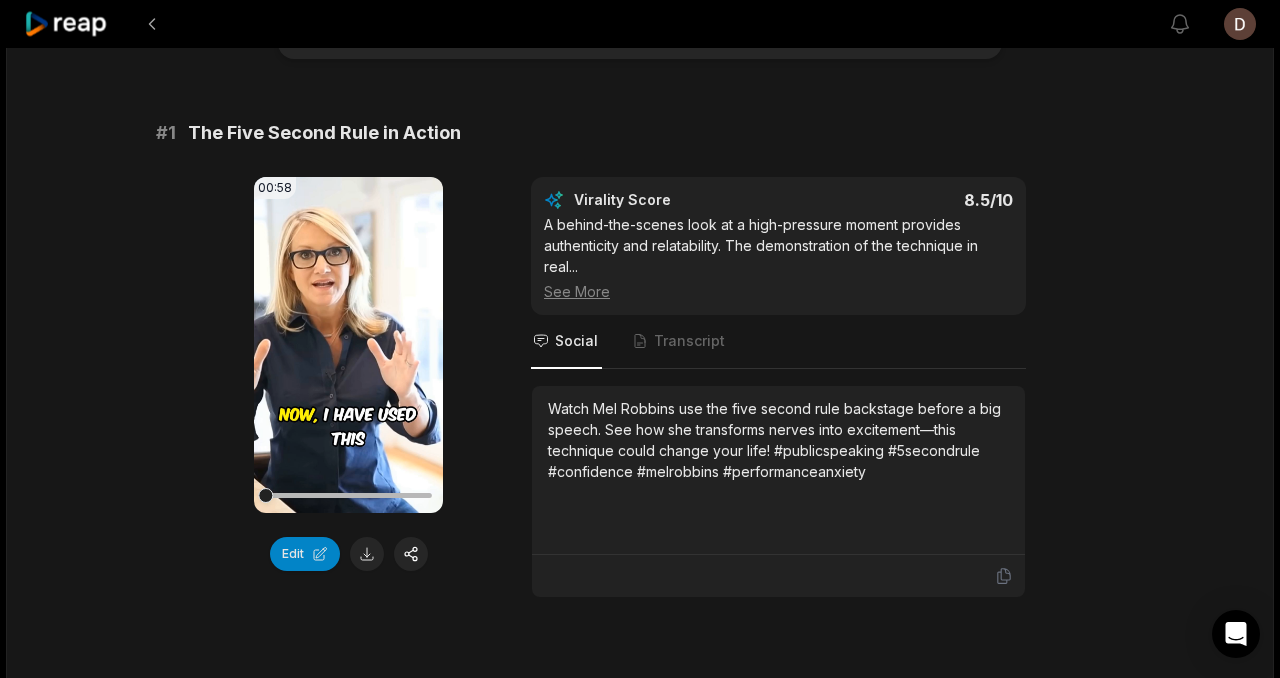 click on "Your browser does not support mp4 format." at bounding box center (348, 345) 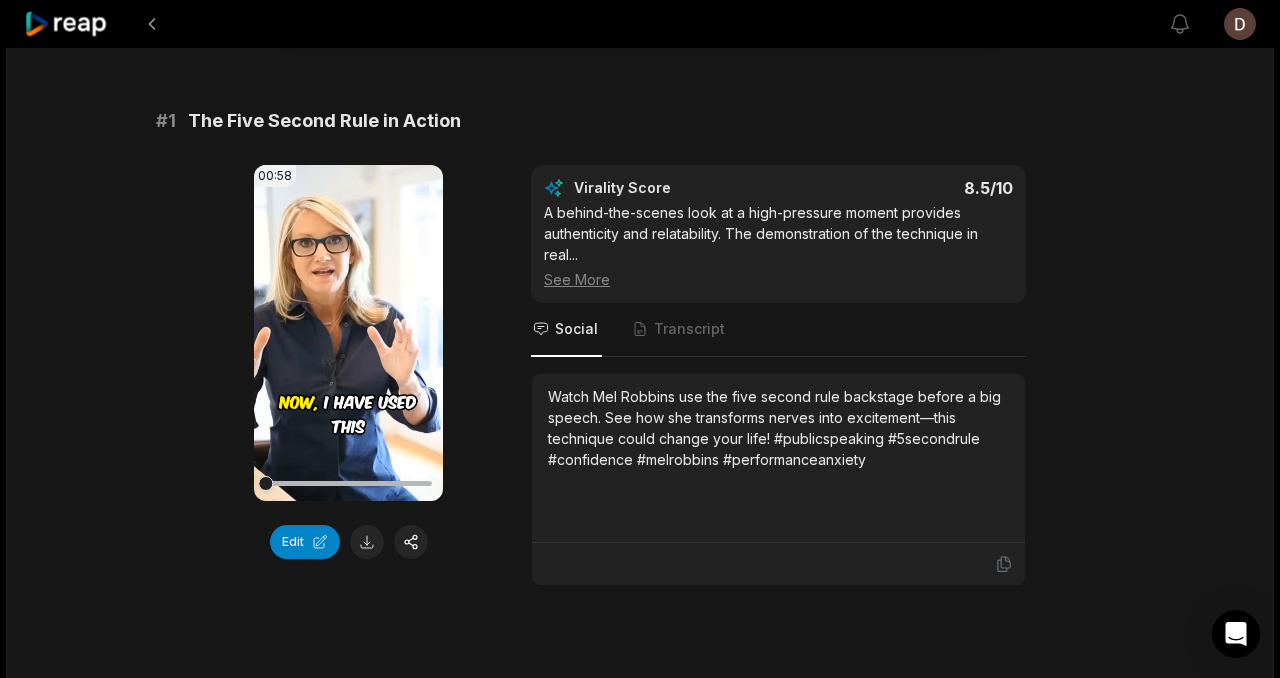 scroll, scrollTop: 144, scrollLeft: 0, axis: vertical 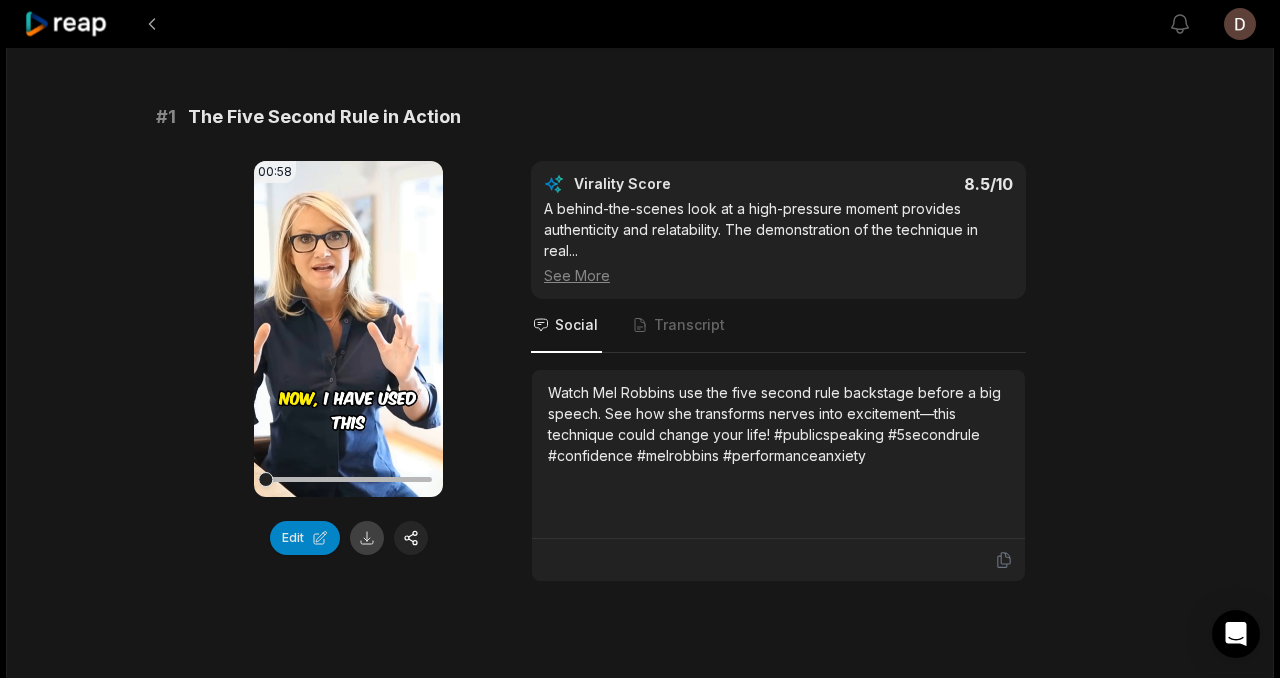 click at bounding box center [367, 538] 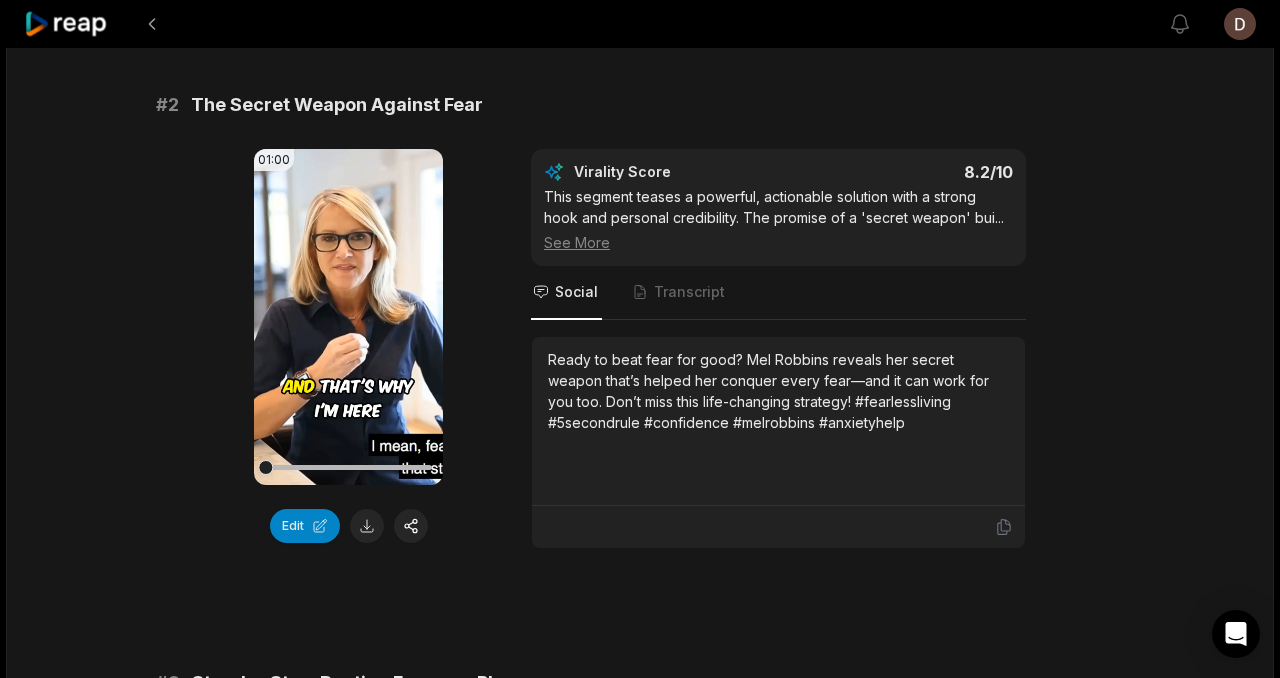 scroll, scrollTop: 783, scrollLeft: 0, axis: vertical 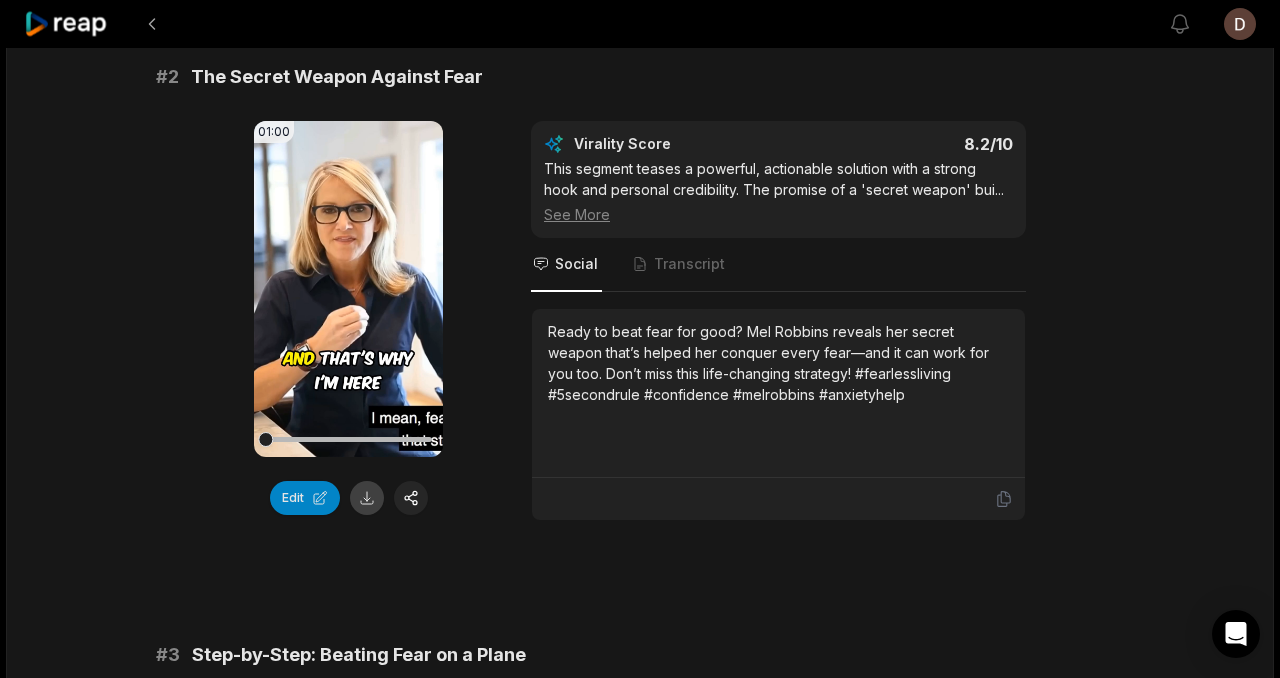 click at bounding box center [367, 498] 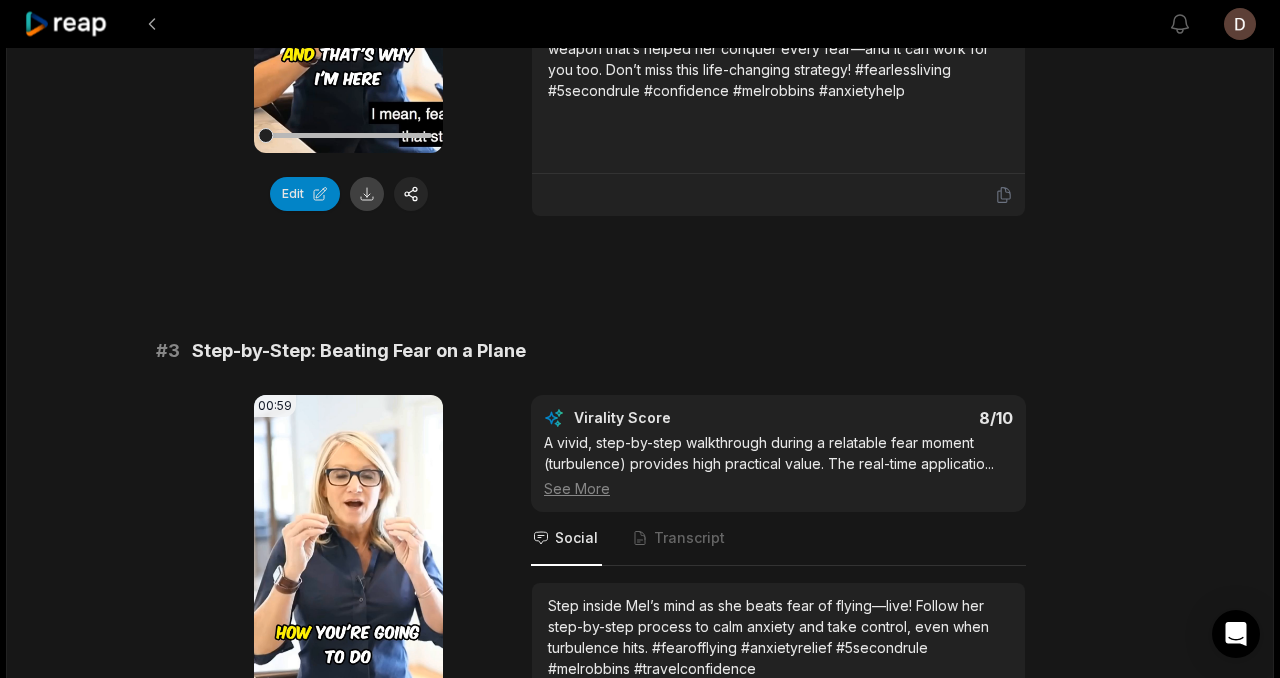 scroll, scrollTop: 1301, scrollLeft: 0, axis: vertical 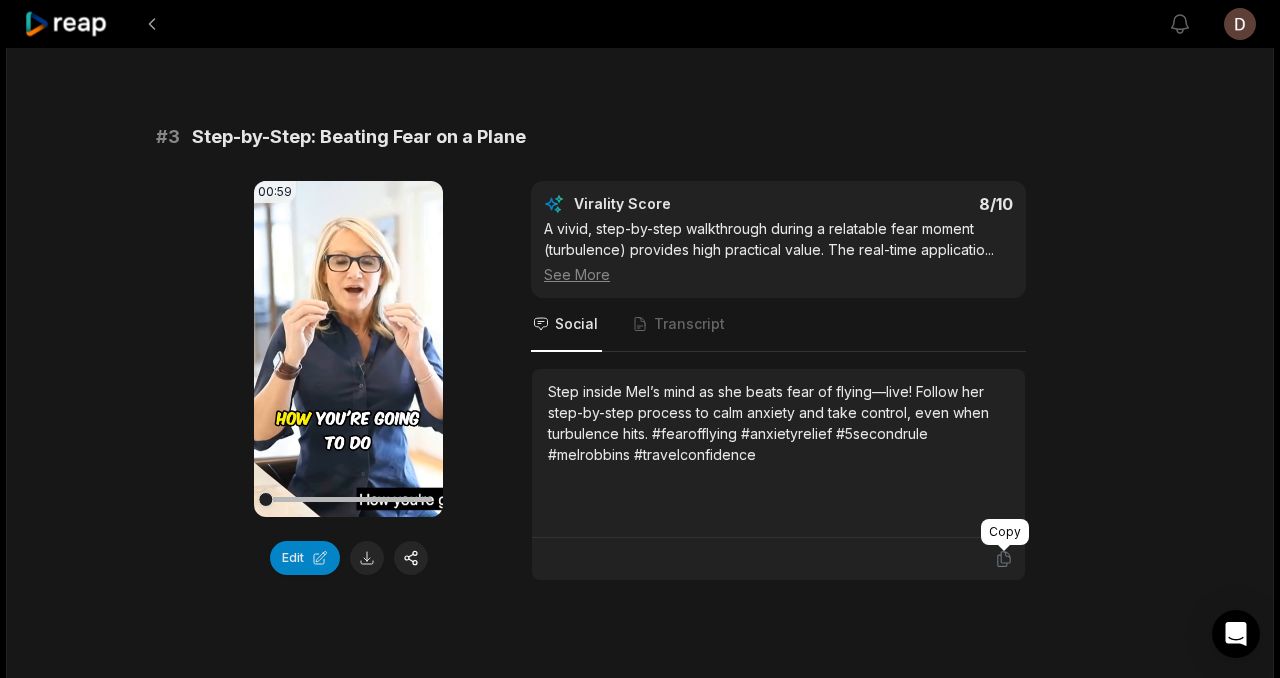 click 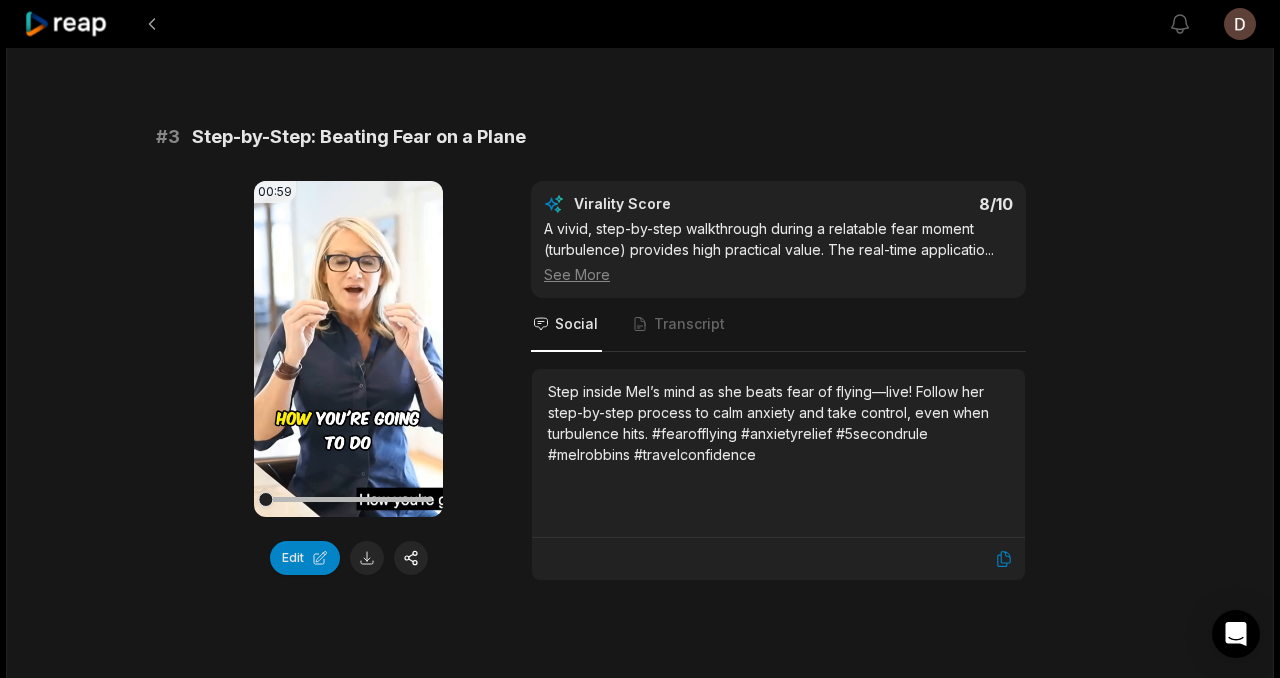 click at bounding box center (367, 558) 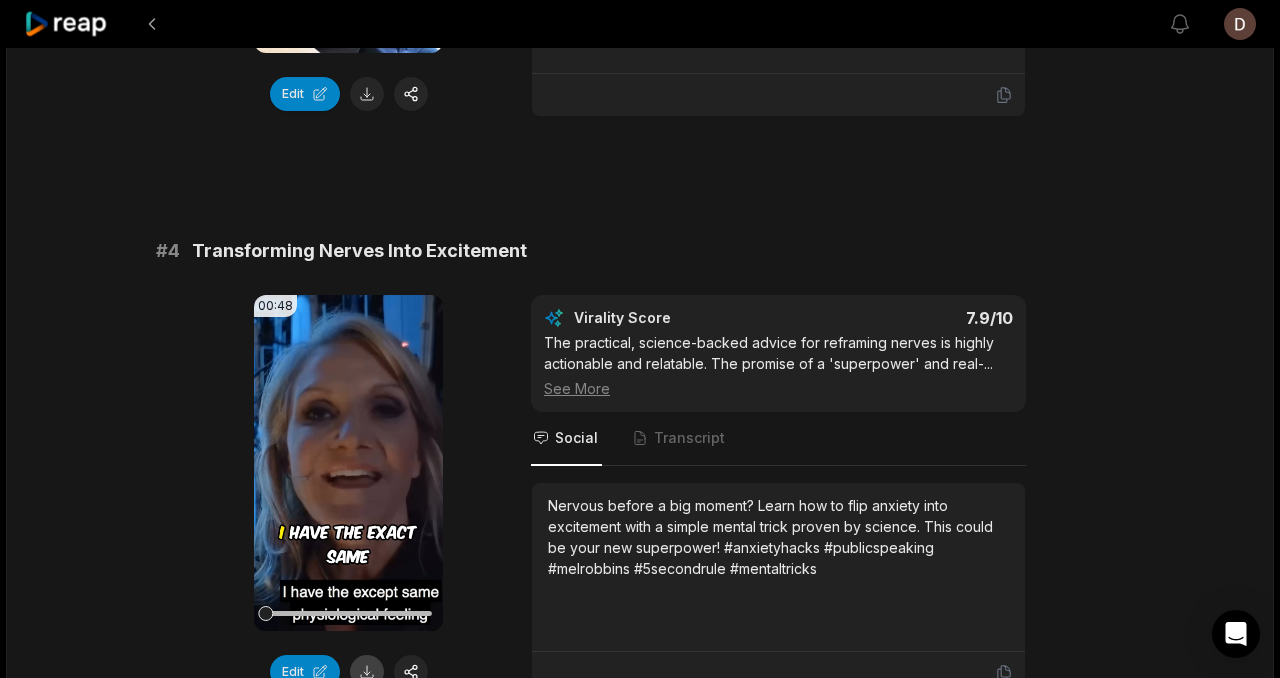 scroll, scrollTop: 1768, scrollLeft: 0, axis: vertical 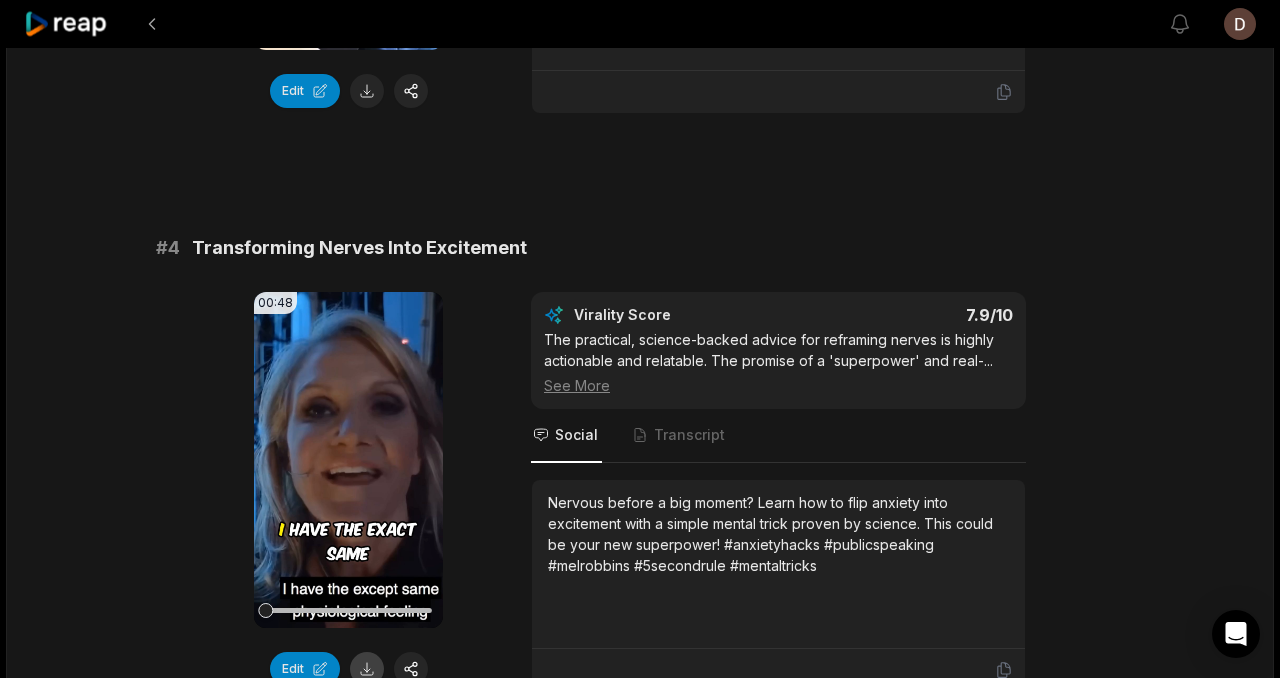 click at bounding box center [367, 669] 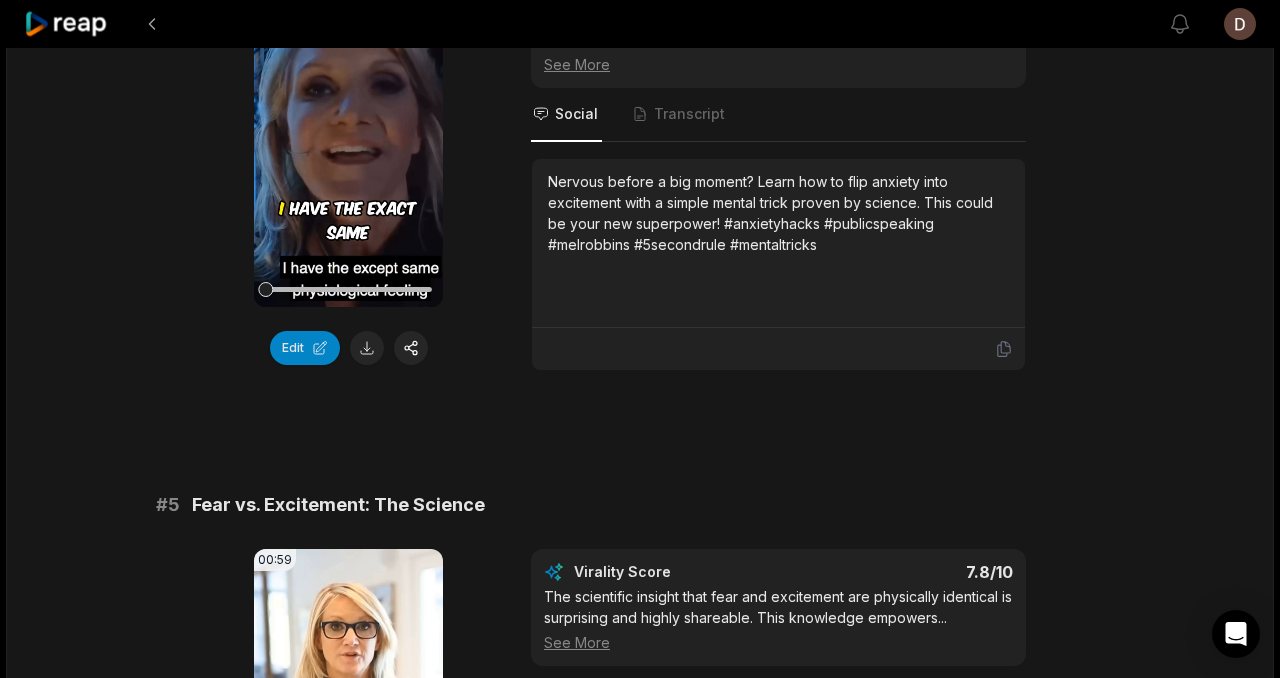 scroll, scrollTop: 2090, scrollLeft: 0, axis: vertical 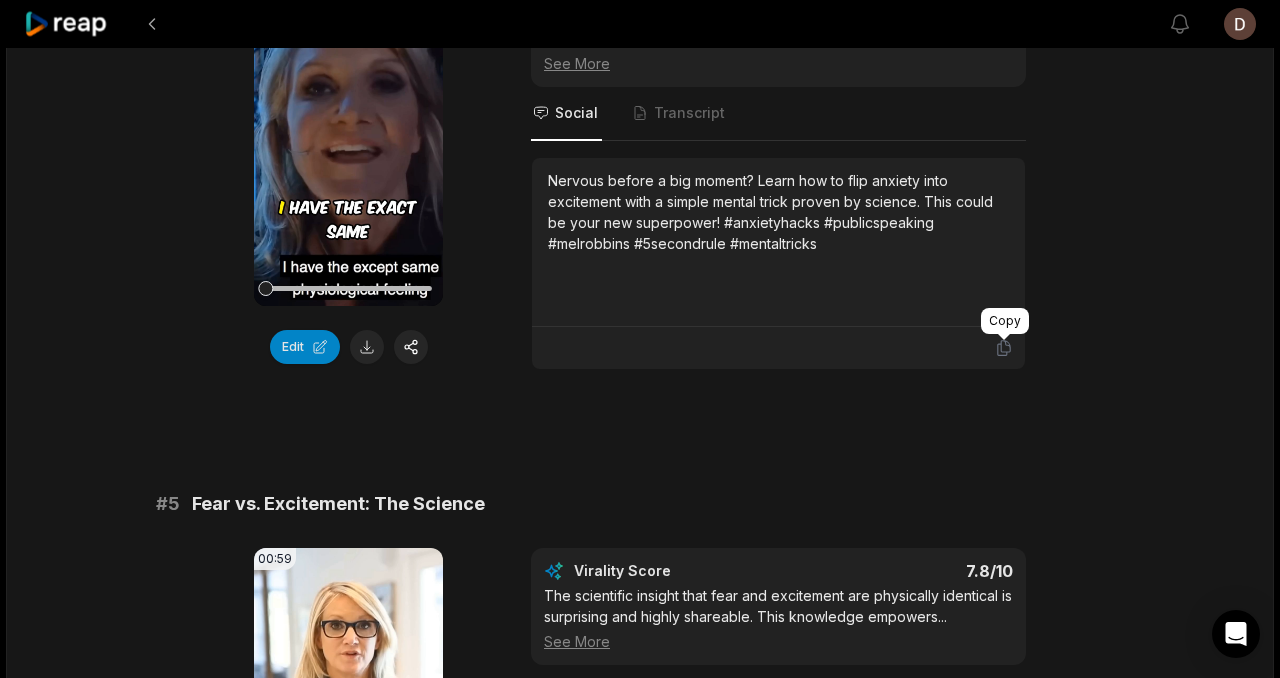 click 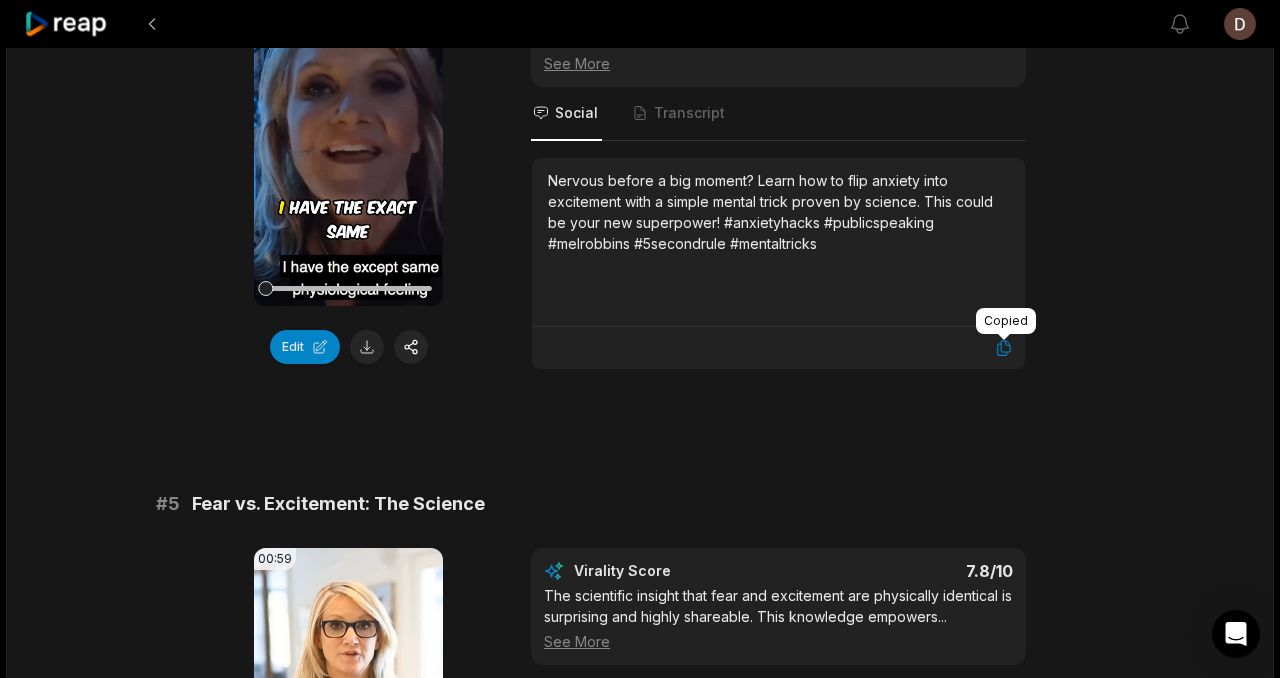 click 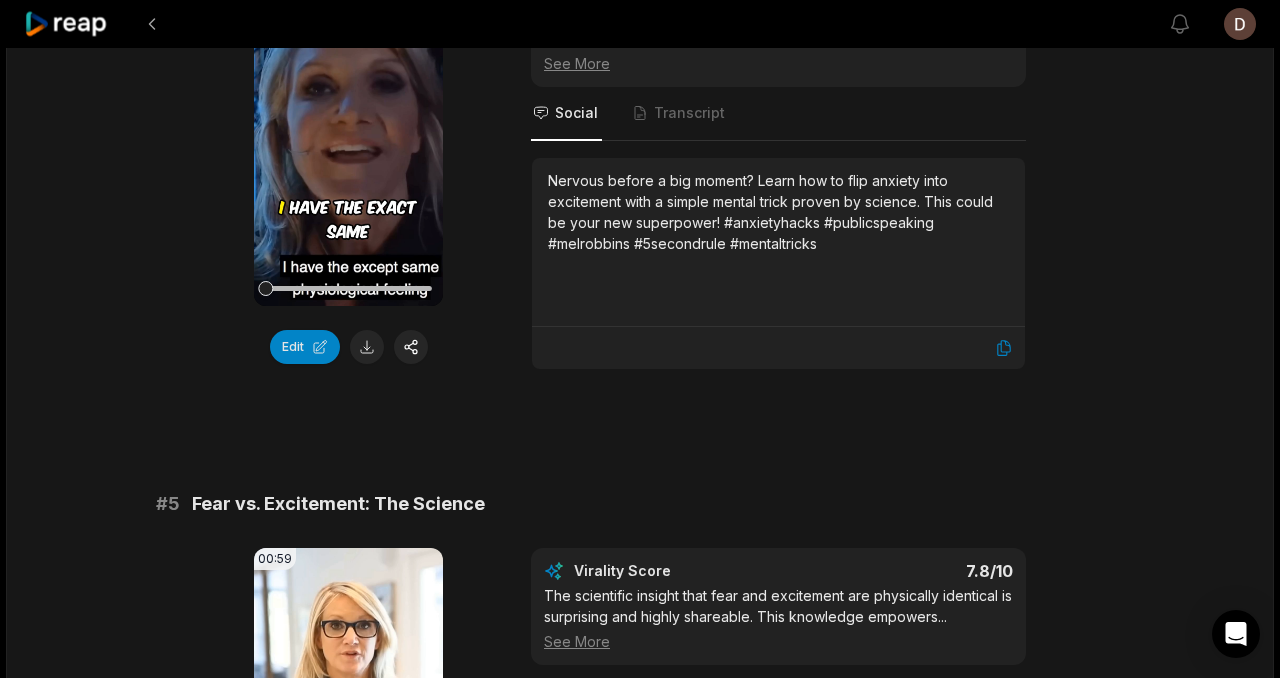 click on "# 1 The Five Second Rule in Action 00:58 Your browser does not support mp4 format. Edit Virality Score 8.5 /10 A behind-the-scenes look at a high-pressure moment provides authenticity and relatability. The demonstration of the technique in real ...   See More Social Transcript Watch Mel Robbins use the five second rule backstage before a big speech. See how she transforms nerves into excitement—this technique could change your life! #publicspeaking #5secondrule #confidence #melrobbins #performanceanxiety # 2 The Secret Weapon Against Fear 01:00 Your browser does not support mp4 format. Edit Virality Score 8.2 /10 This segment teases a powerful, actionable solution with a strong hook and personal credibility. The promise of a 'secret weapon' bui ...   See More Social Transcript # 3 Step-by-Step: Beating Fear on a Plane 00:59 Your browser does not support mp4 format. Edit Virality Score 8 /10 ...   See More Social Transcript # 4 Transforming Nerves Into Excitement 00:48 Edit Virality Score 7.9 /10 ...   # 5" at bounding box center [640, 1008] 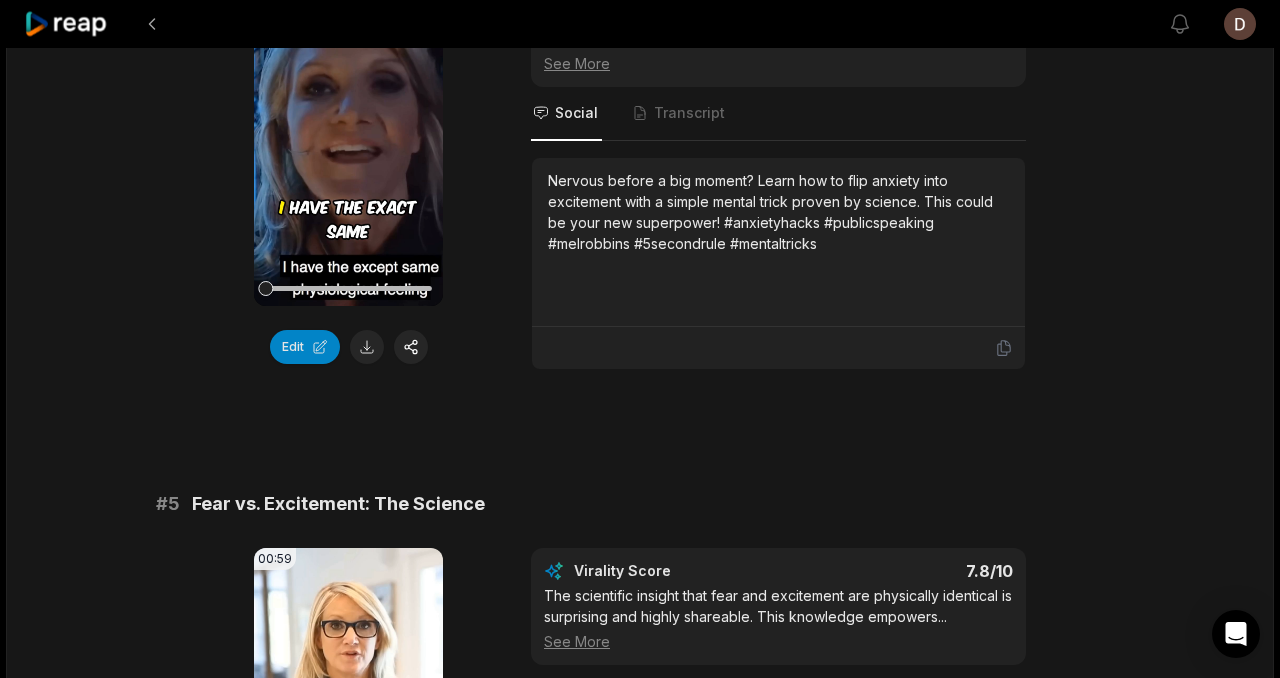 click on "# 1 The Five Second Rule in Action 00:58 Your browser does not support mp4 format. Edit Virality Score 8.5 /10 A behind-the-scenes look at a high-pressure moment provides authenticity and relatability. The demonstration of the technique in real ...   See More Social Transcript Watch Mel Robbins use the five second rule backstage before a big speech. See how she transforms nerves into excitement—this technique could change your life! #publicspeaking #5secondrule #confidence #melrobbins #performanceanxiety # 2 The Secret Weapon Against Fear 01:00 Your browser does not support mp4 format. Edit Virality Score 8.2 /10 This segment teases a powerful, actionable solution with a strong hook and personal credibility. The promise of a 'secret weapon' bui ...   See More Social Transcript # 3 Step-by-Step: Beating Fear on a Plane 00:59 Your browser does not support mp4 format. Edit Virality Score 8 /10 ...   See More Social Transcript # 4 Transforming Nerves Into Excitement 00:48 Edit Virality Score 7.9 /10 ...   # 5" at bounding box center [640, 1008] 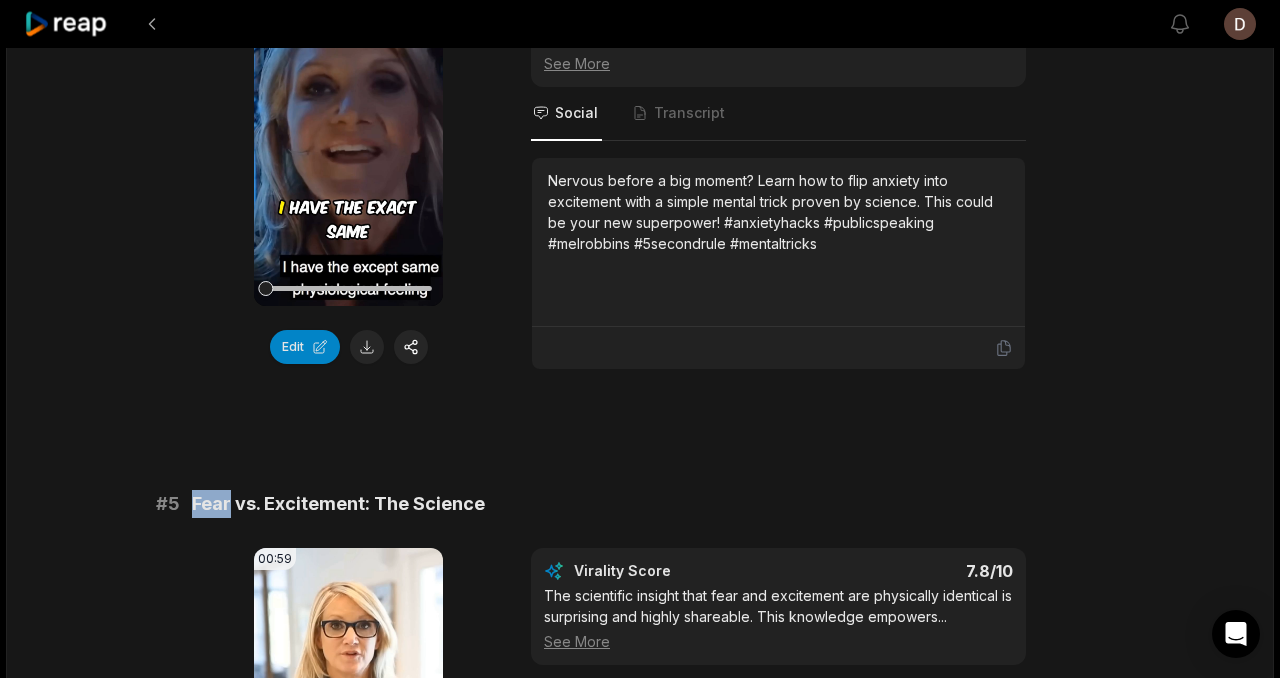 click on "# 1 The Five Second Rule in Action 00:58 Your browser does not support mp4 format. Edit Virality Score 8.5 /10 A behind-the-scenes look at a high-pressure moment provides authenticity and relatability. The demonstration of the technique in real ...   See More Social Transcript Watch Mel Robbins use the five second rule backstage before a big speech. See how she transforms nerves into excitement—this technique could change your life! #publicspeaking #5secondrule #confidence #melrobbins #performanceanxiety # 2 The Secret Weapon Against Fear 01:00 Your browser does not support mp4 format. Edit Virality Score 8.2 /10 This segment teases a powerful, actionable solution with a strong hook and personal credibility. The promise of a 'secret weapon' bui ...   See More Social Transcript # 3 Step-by-Step: Beating Fear on a Plane 00:59 Your browser does not support mp4 format. Edit Virality Score 8 /10 ...   See More Social Transcript # 4 Transforming Nerves Into Excitement 00:48 Edit Virality Score 7.9 /10 ...   # 5" at bounding box center (640, 1008) 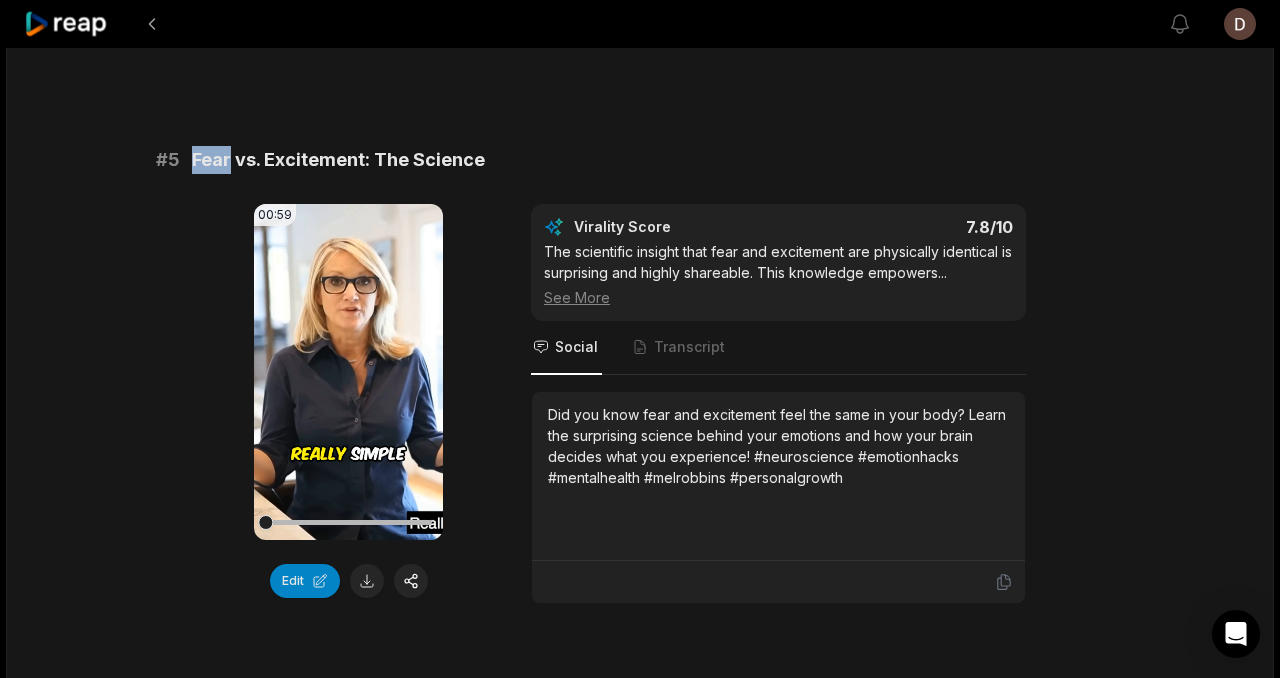 scroll, scrollTop: 2438, scrollLeft: 0, axis: vertical 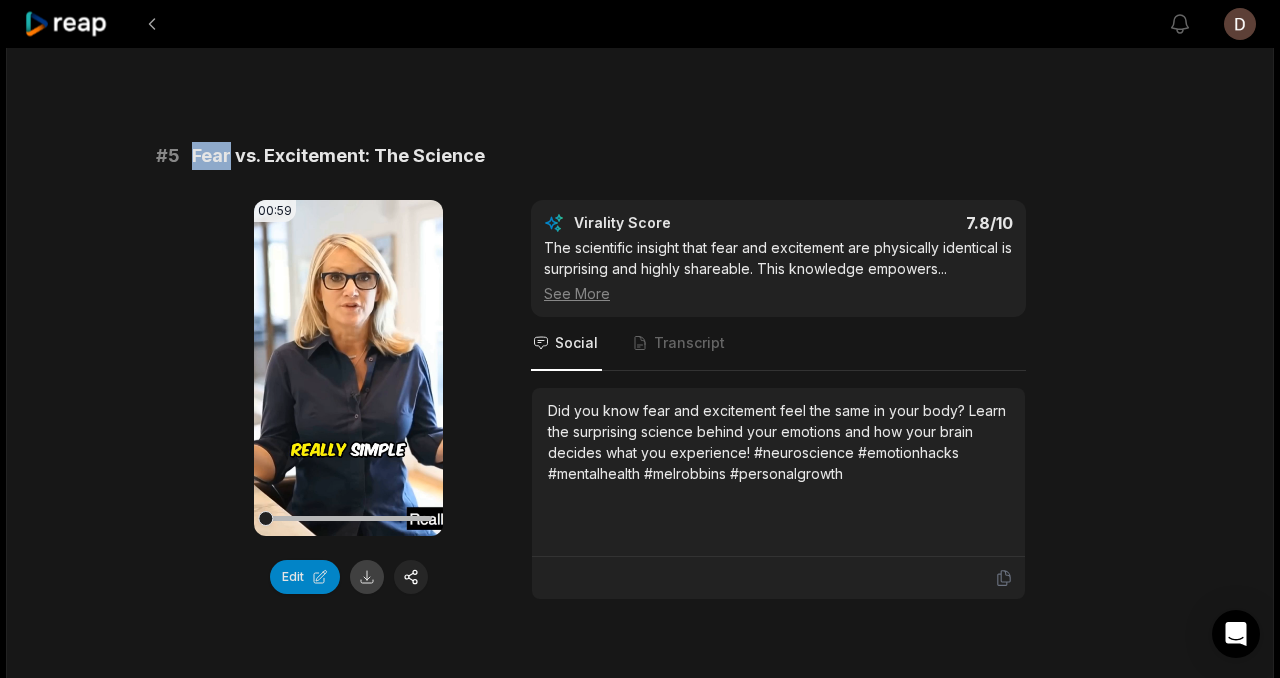 click at bounding box center [367, 577] 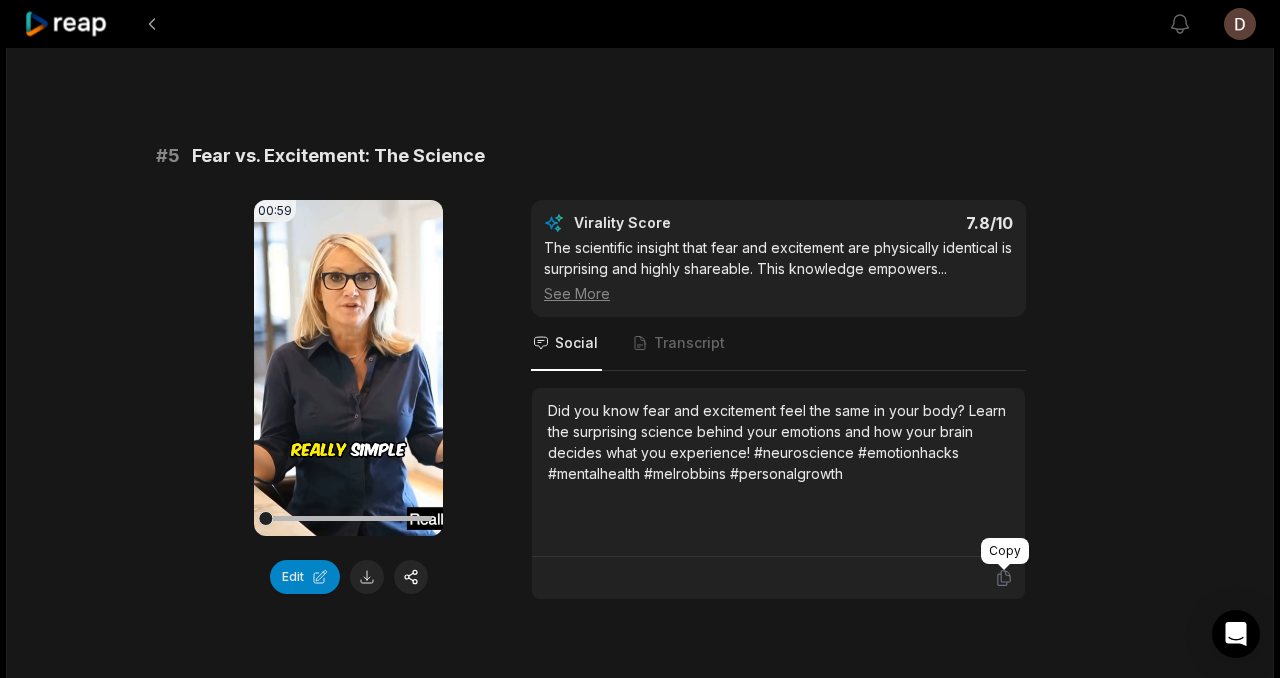click 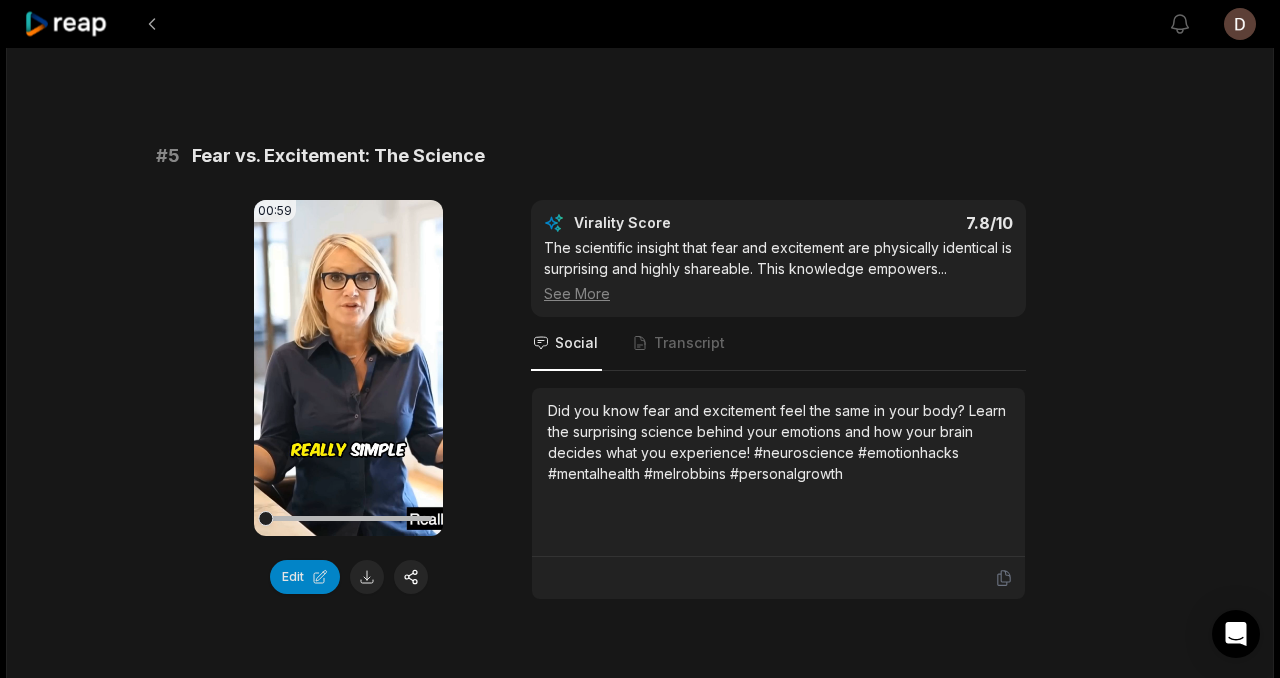 scroll, scrollTop: 733, scrollLeft: 0, axis: vertical 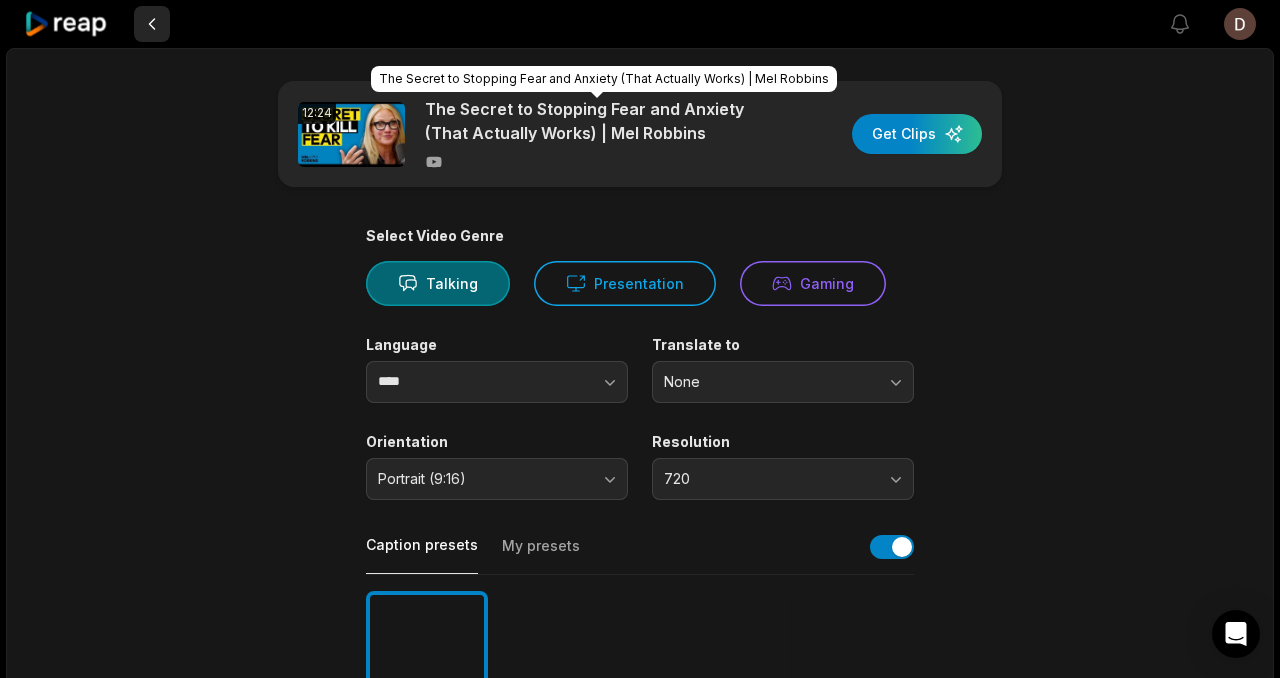 click at bounding box center [152, 24] 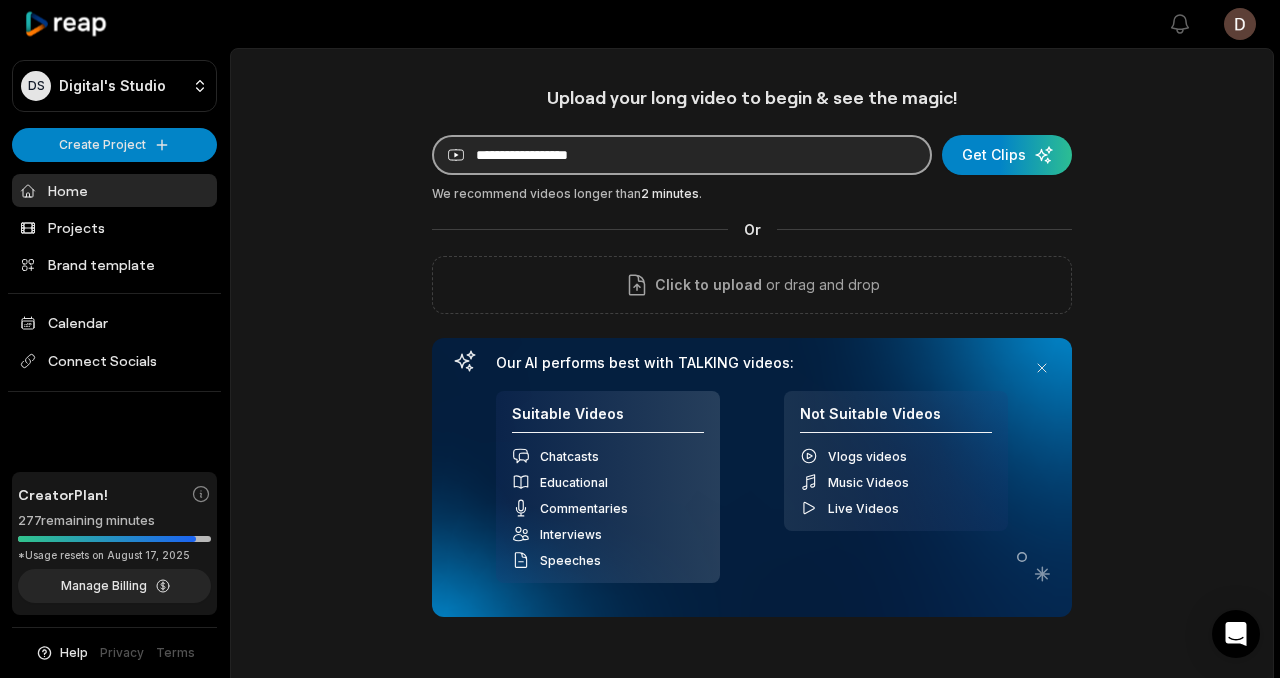 click at bounding box center [682, 155] 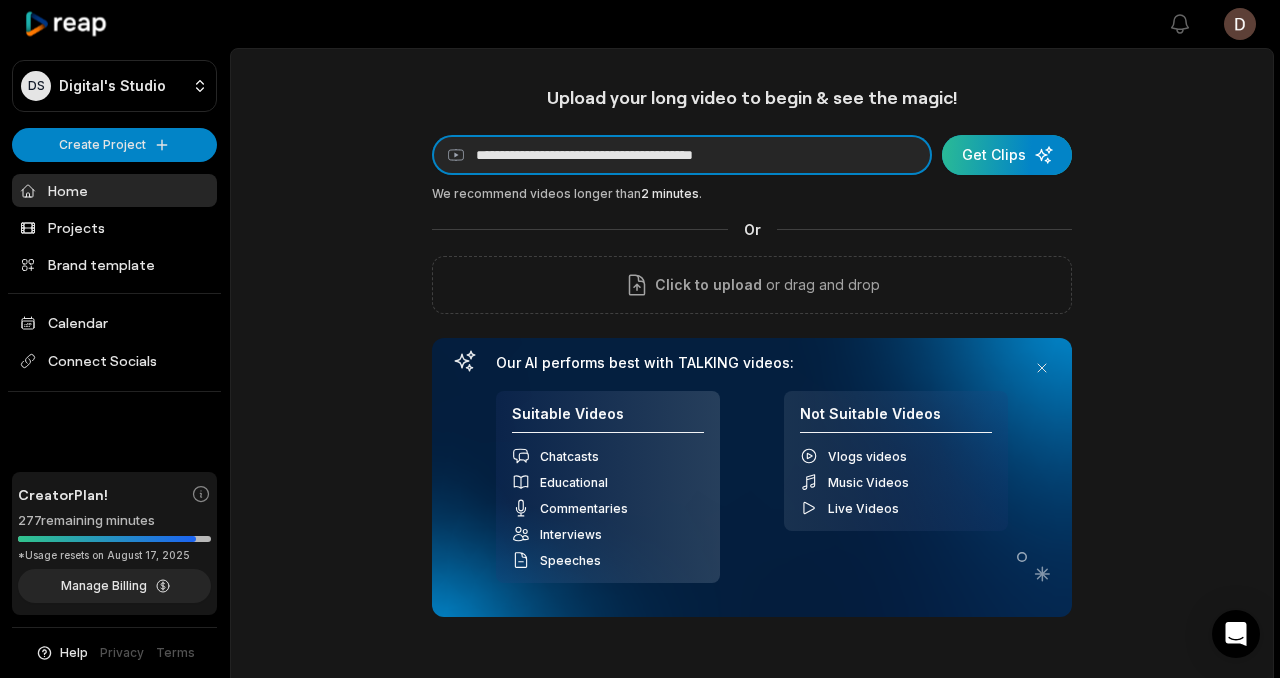 type on "**********" 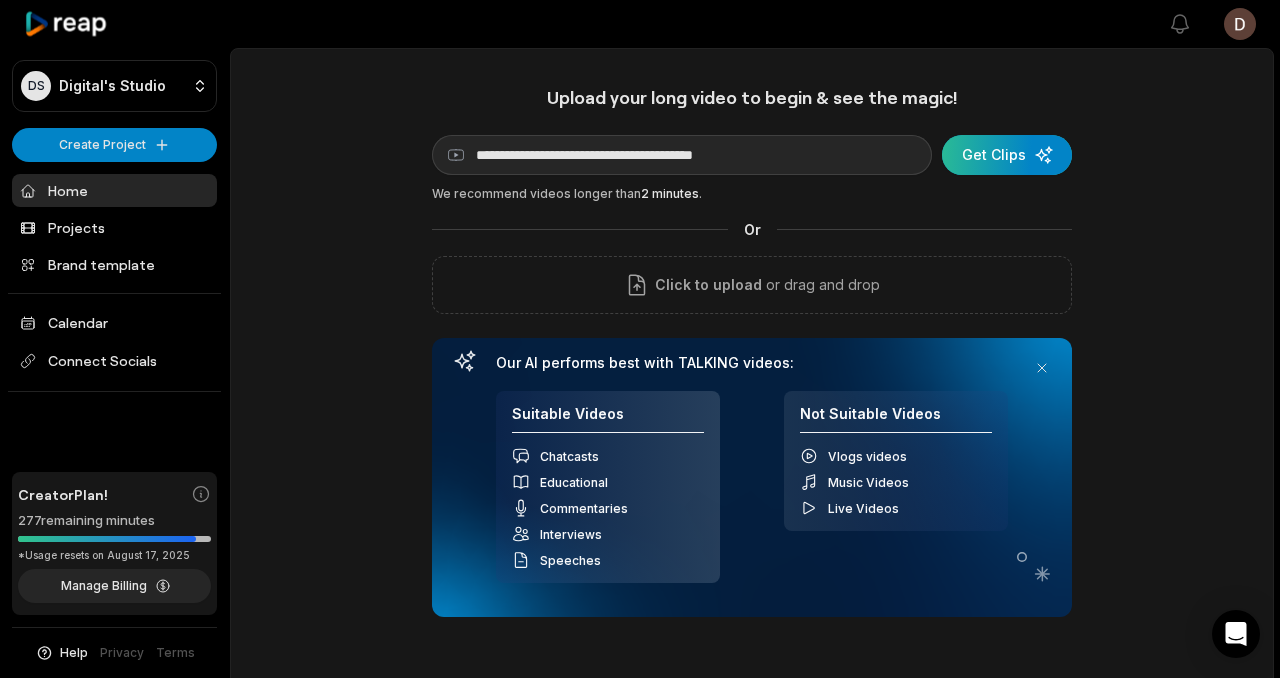 click at bounding box center [1007, 155] 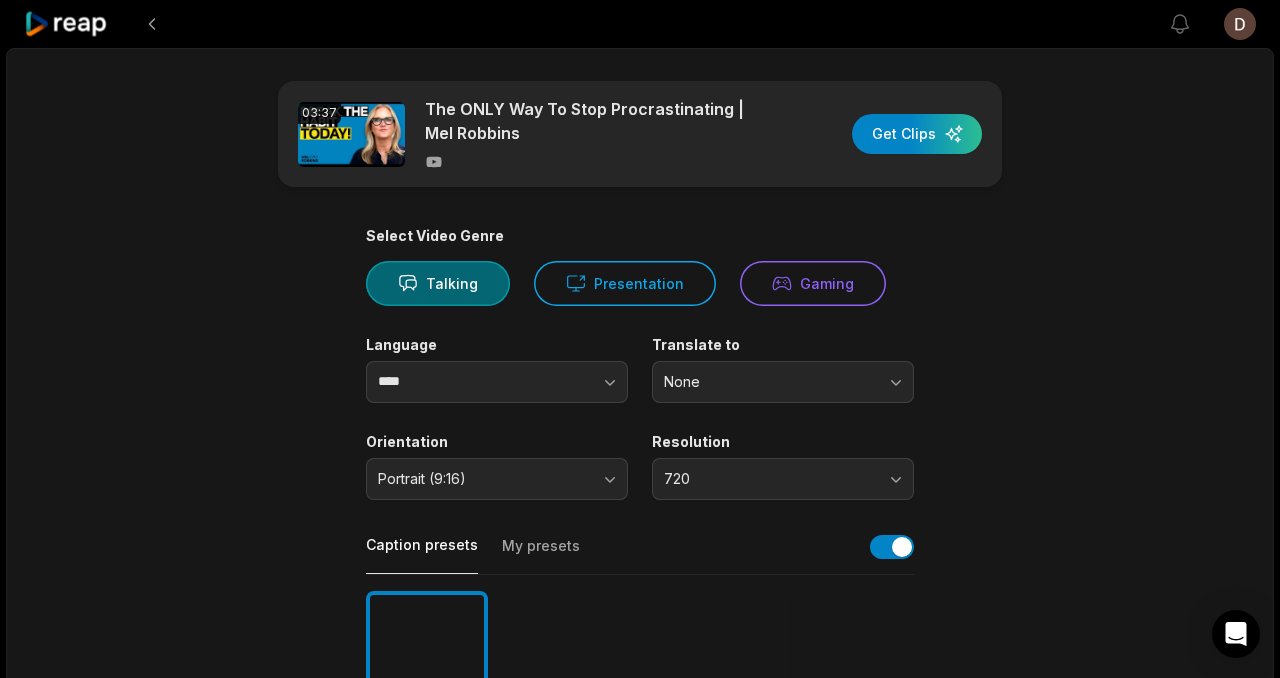 scroll, scrollTop: 473, scrollLeft: 0, axis: vertical 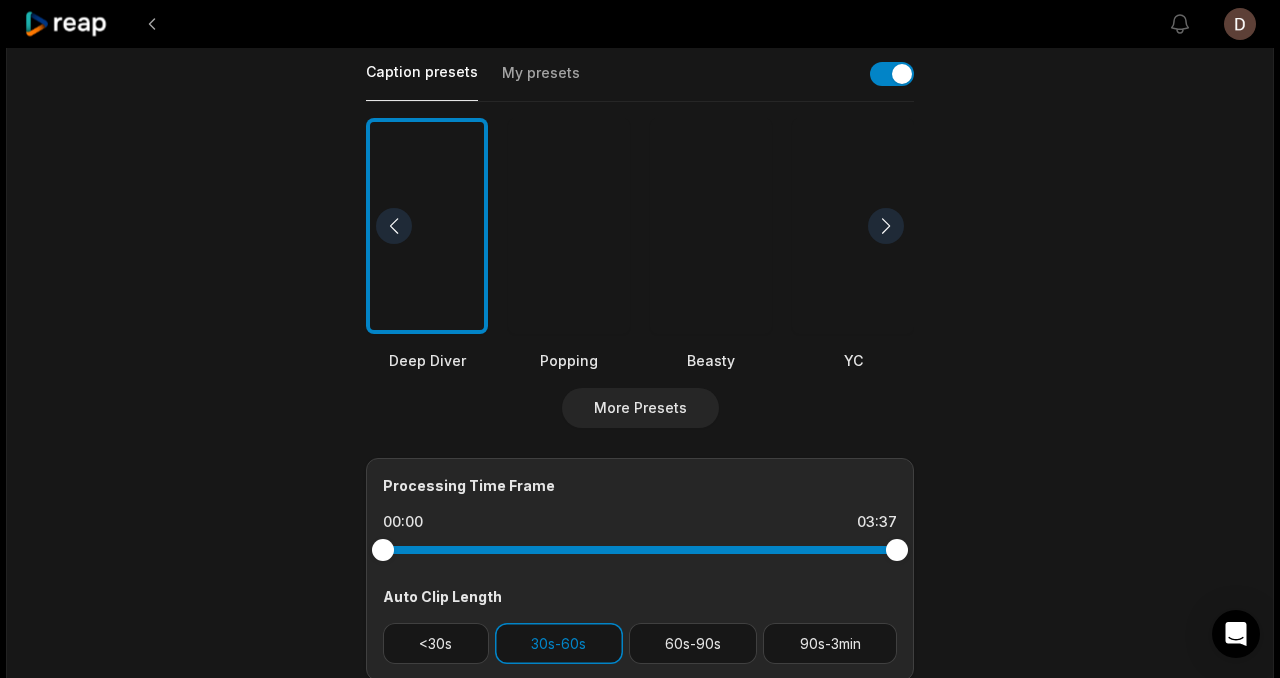 click at bounding box center [711, 226] 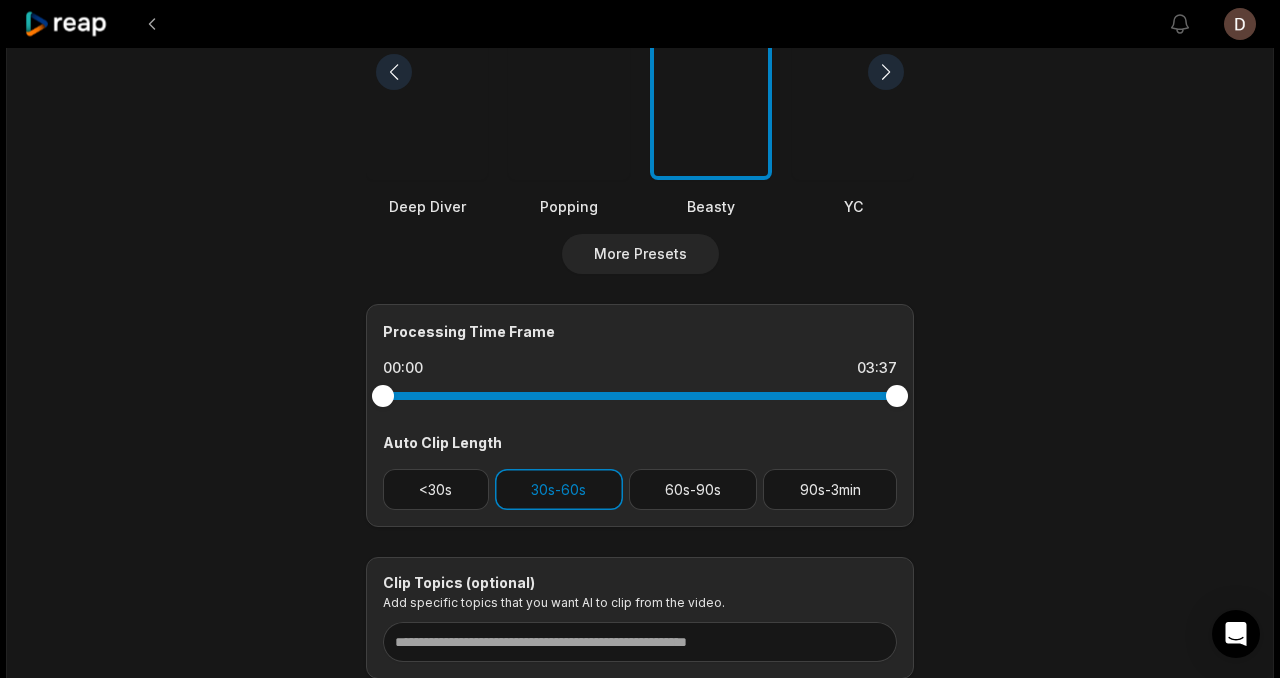 scroll, scrollTop: 761, scrollLeft: 0, axis: vertical 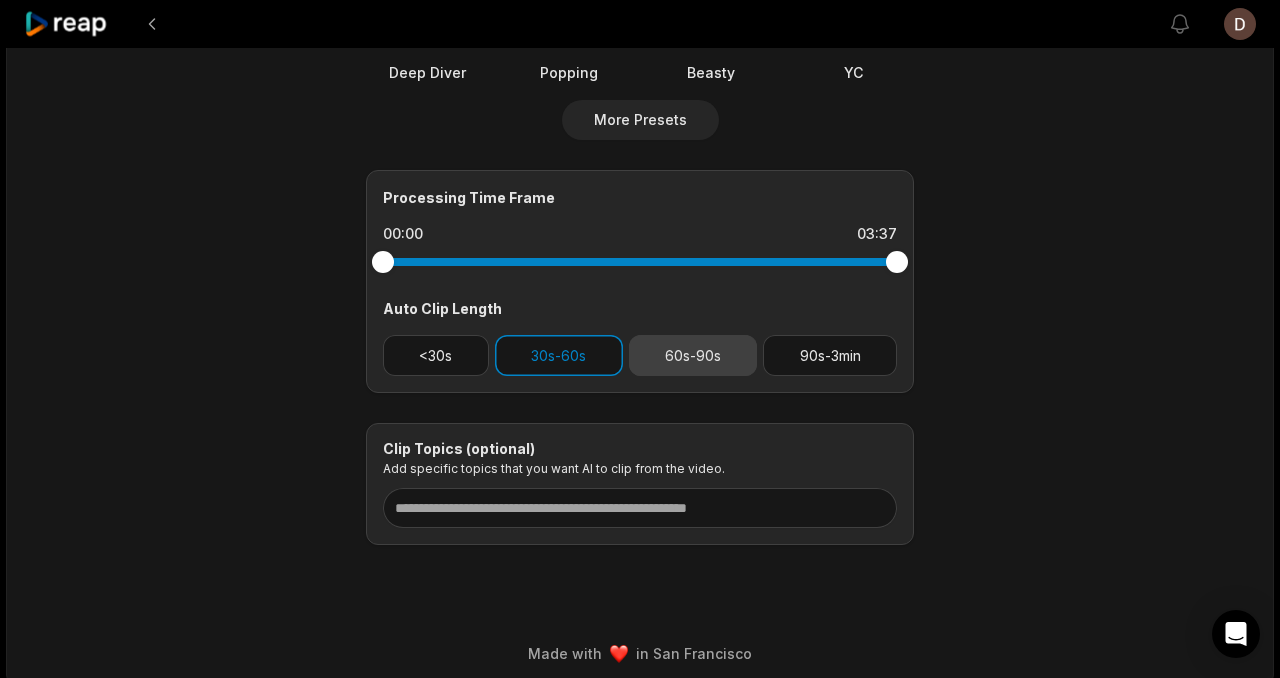 click on "60s-90s" at bounding box center [693, 355] 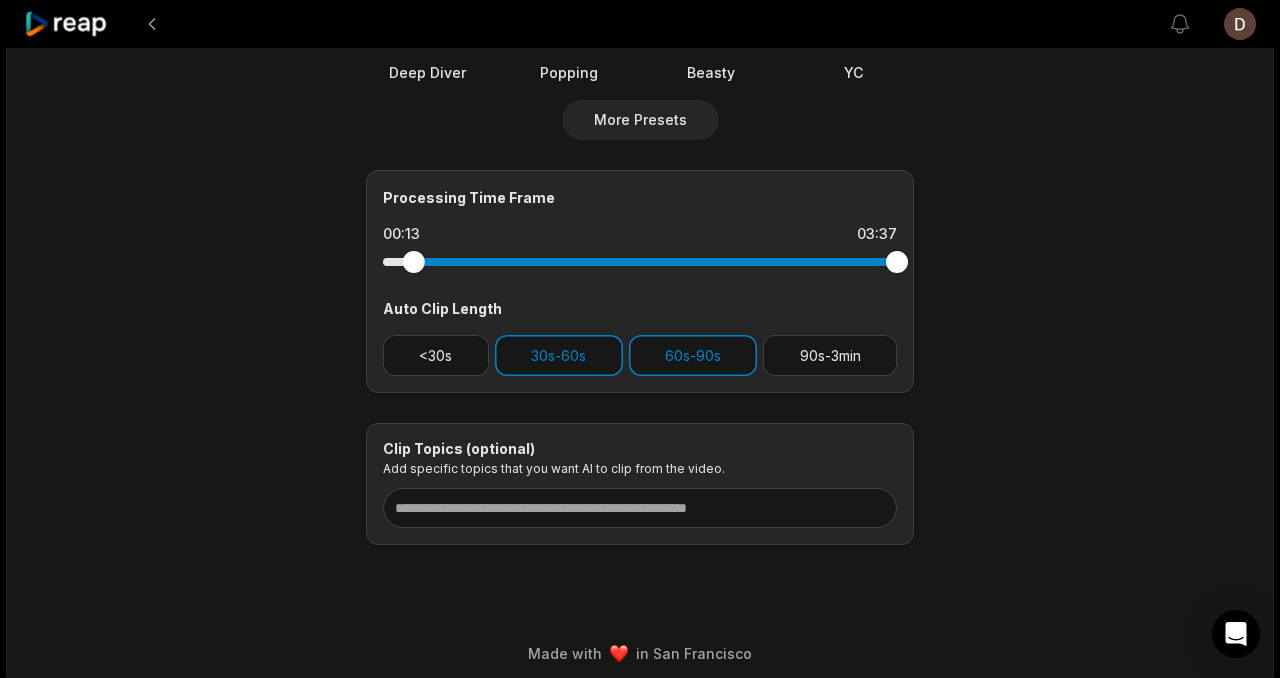 click at bounding box center [640, 262] 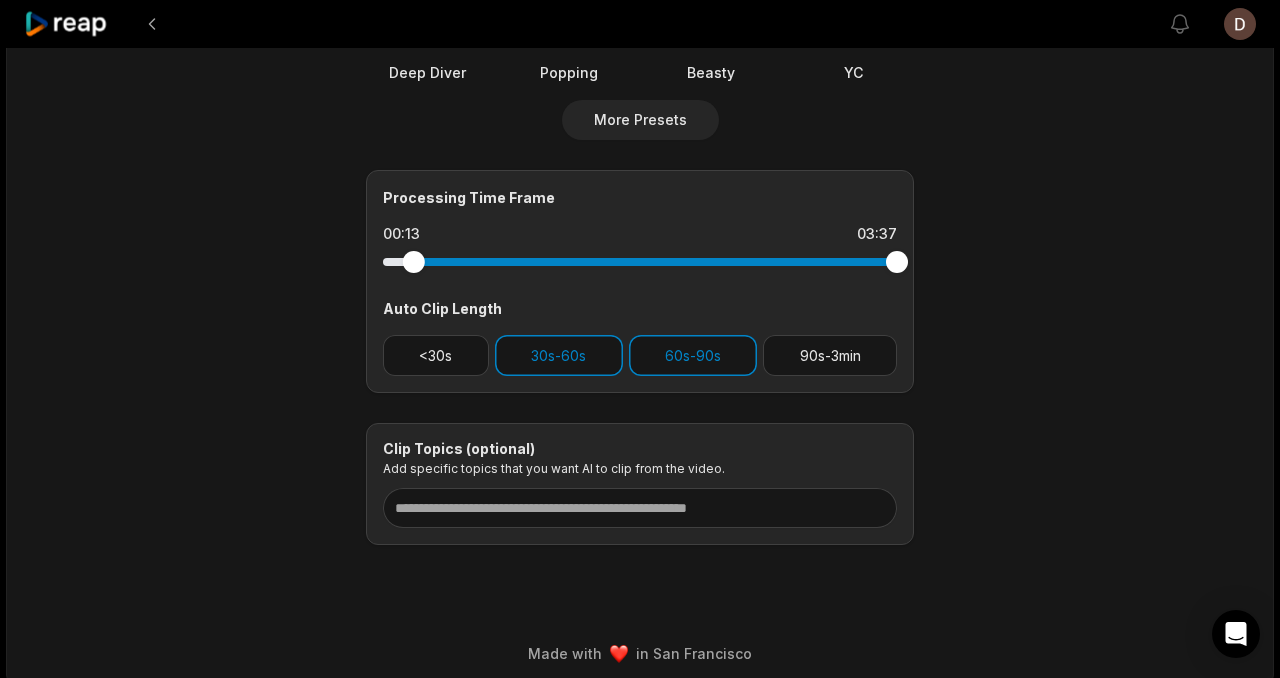 click at bounding box center [640, 262] 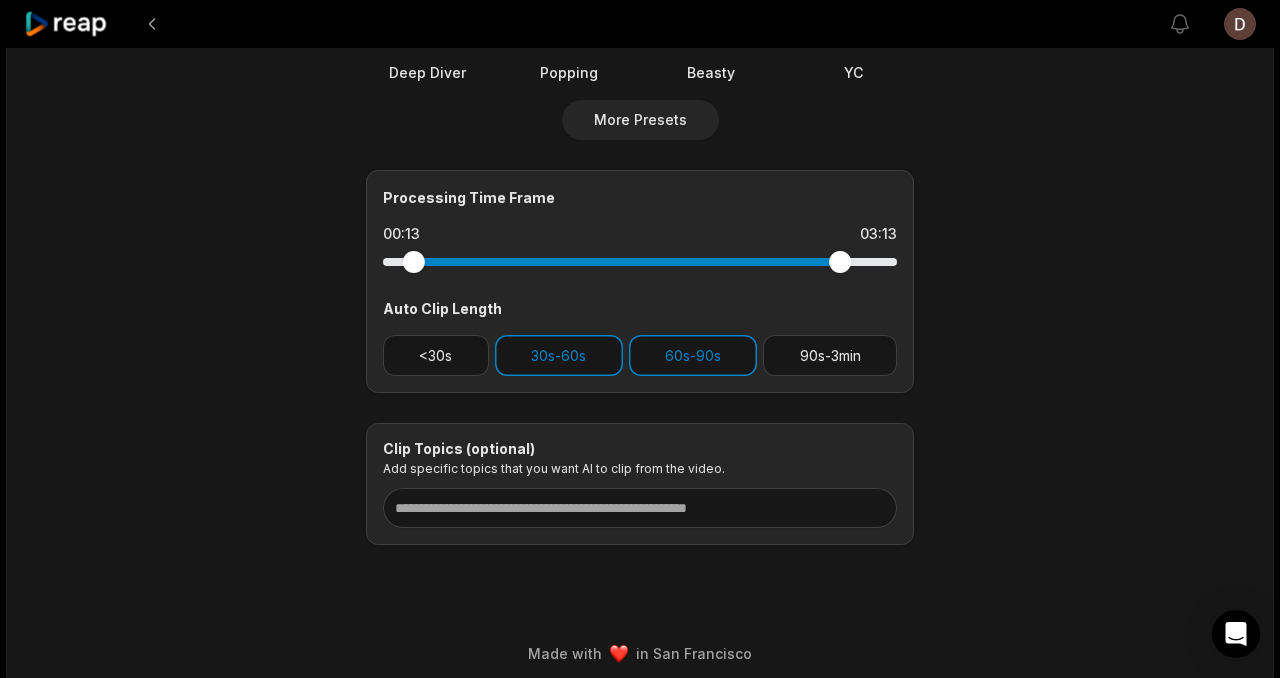 click at bounding box center [640, 262] 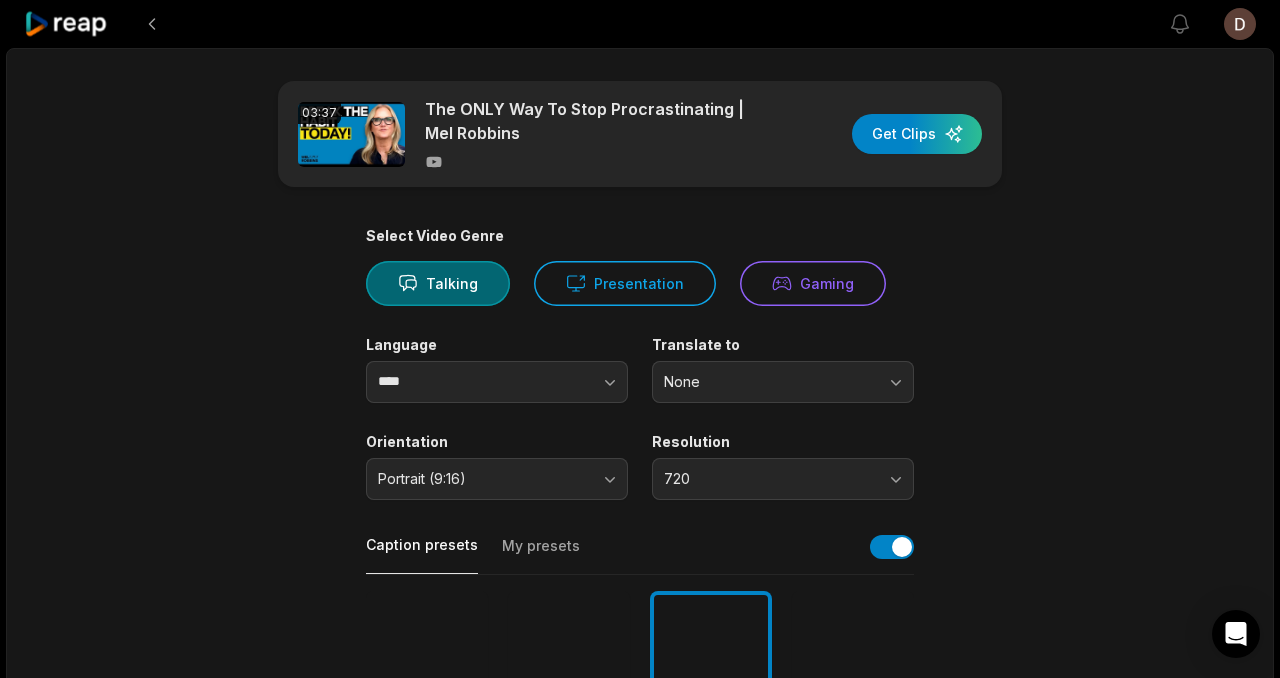 scroll, scrollTop: 772, scrollLeft: 0, axis: vertical 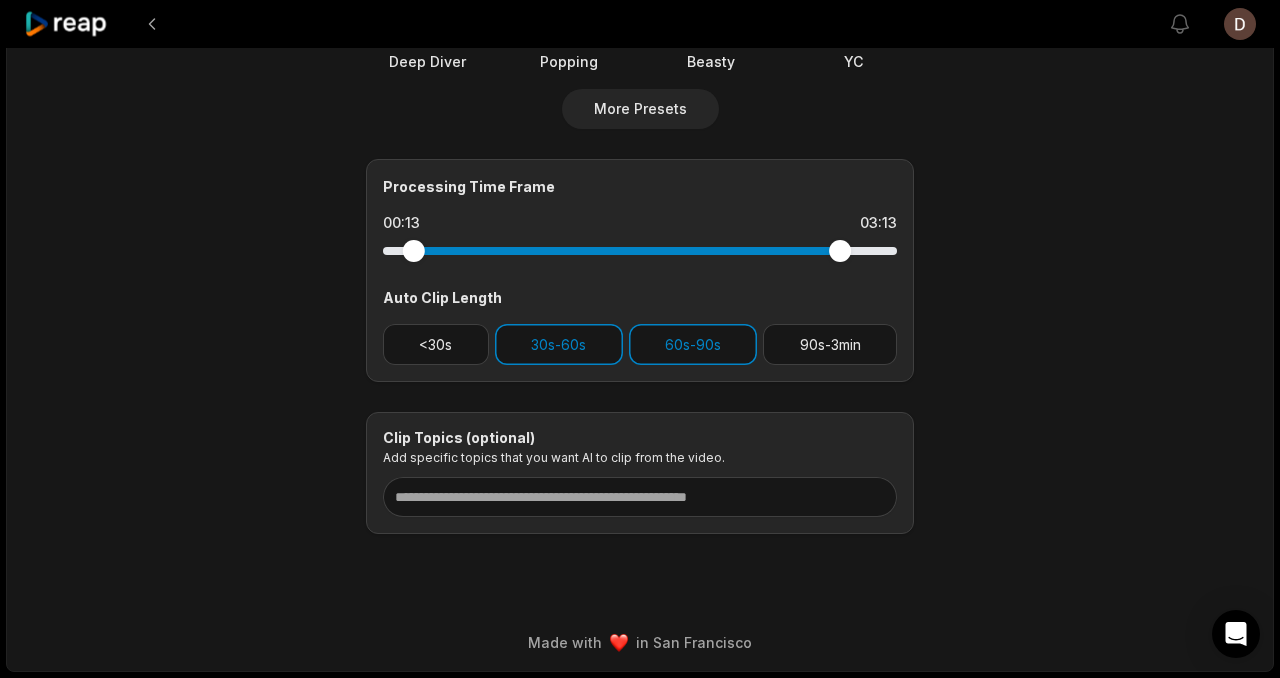 click at bounding box center (640, 251) 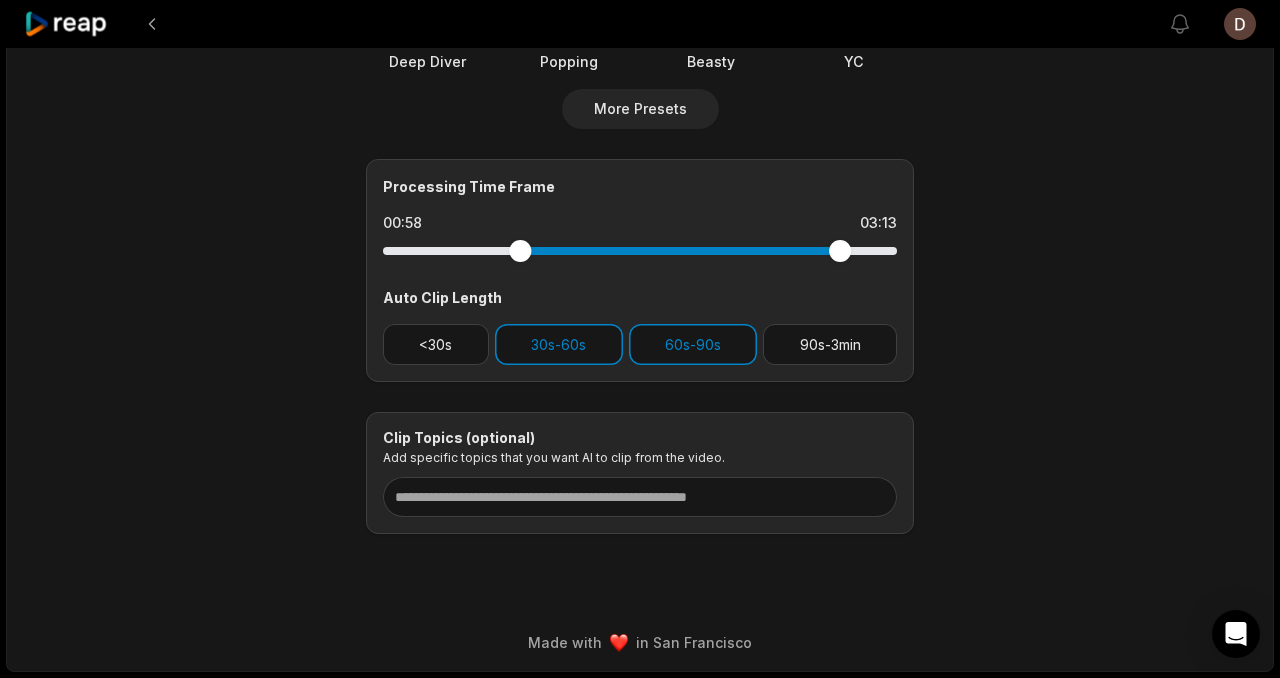 click at bounding box center (640, 251) 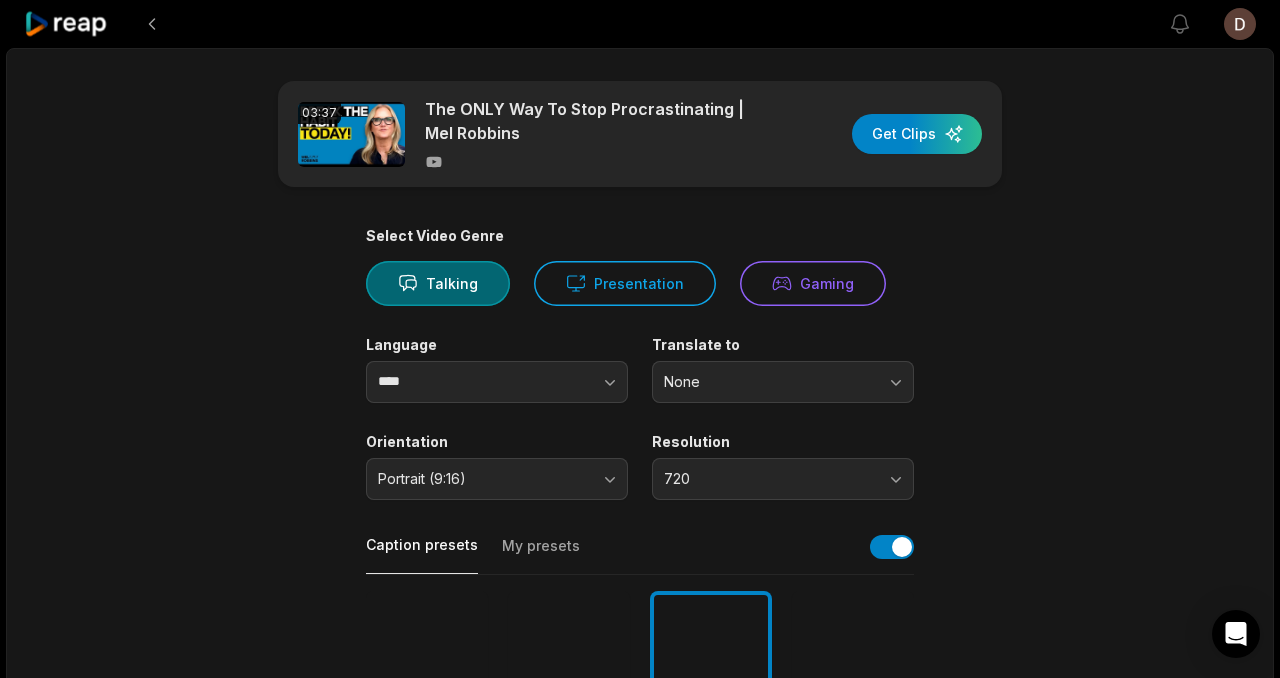 scroll, scrollTop: 772, scrollLeft: 0, axis: vertical 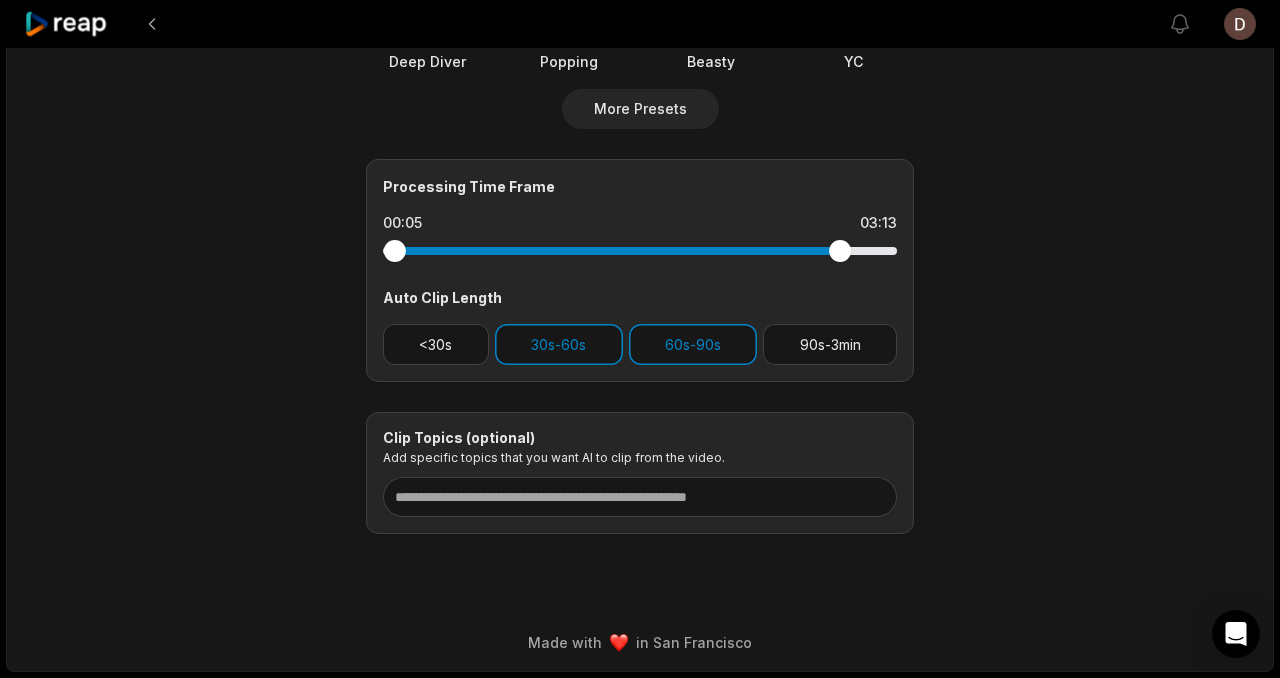 click at bounding box center [640, 251] 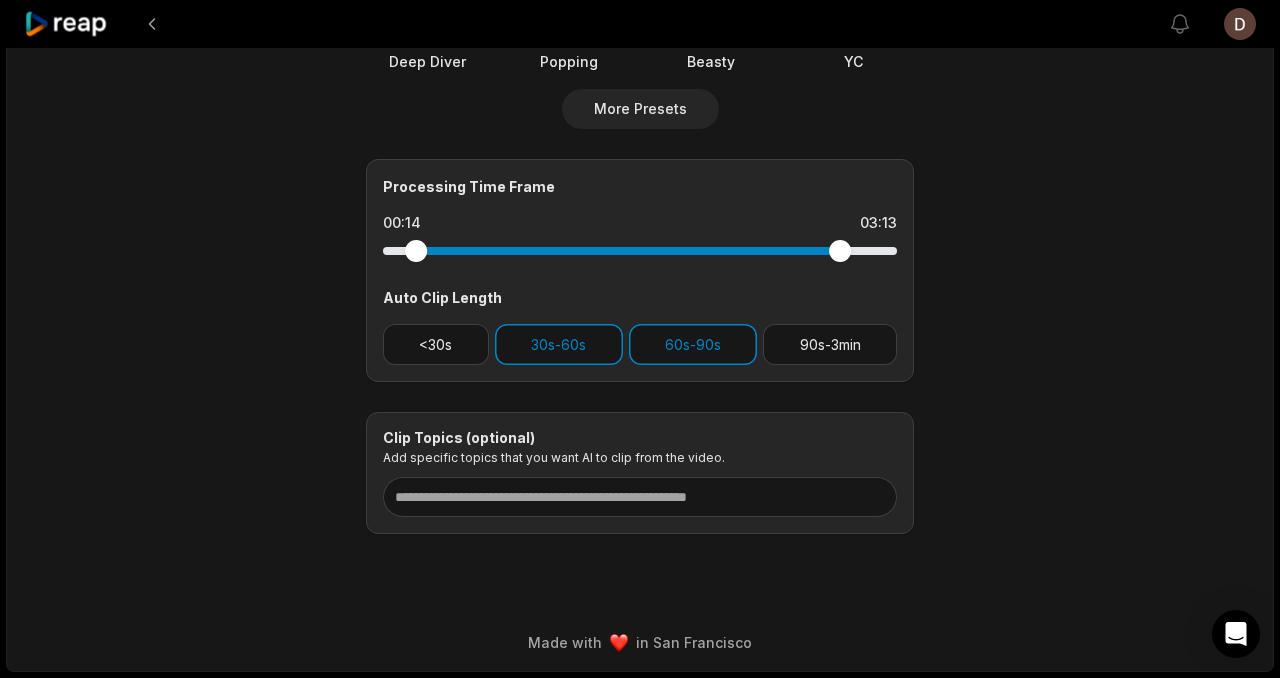 click at bounding box center [640, 251] 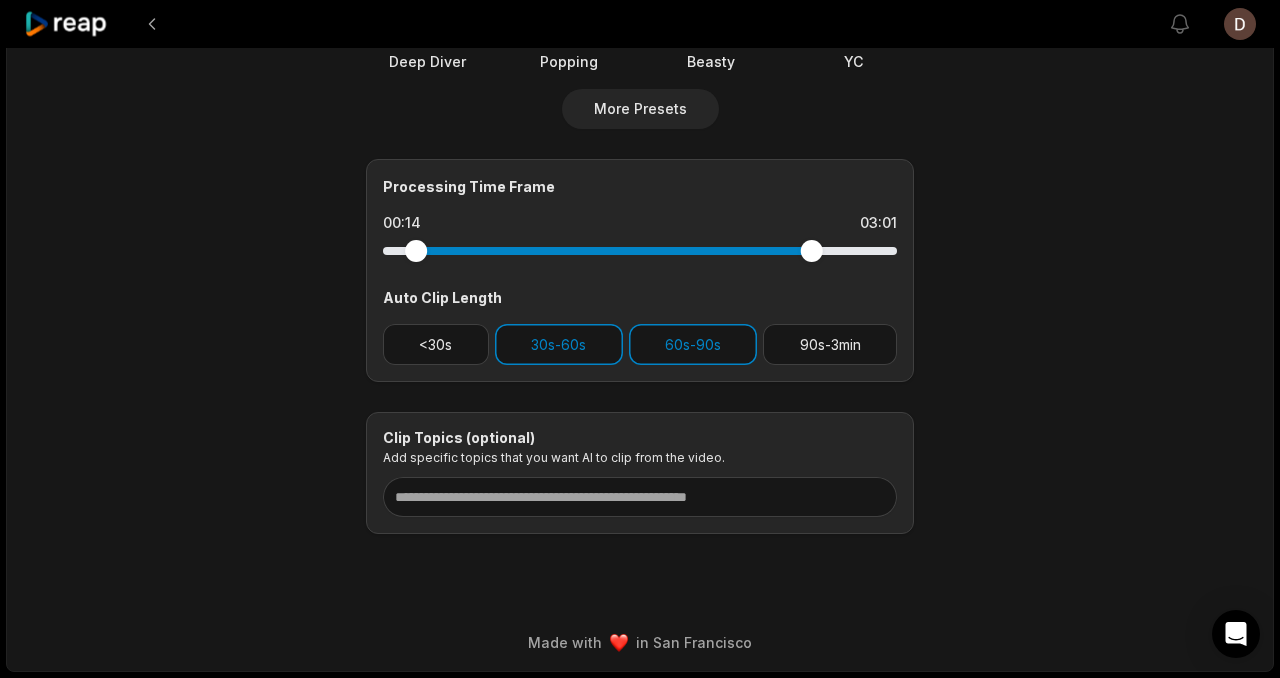 click at bounding box center (640, 251) 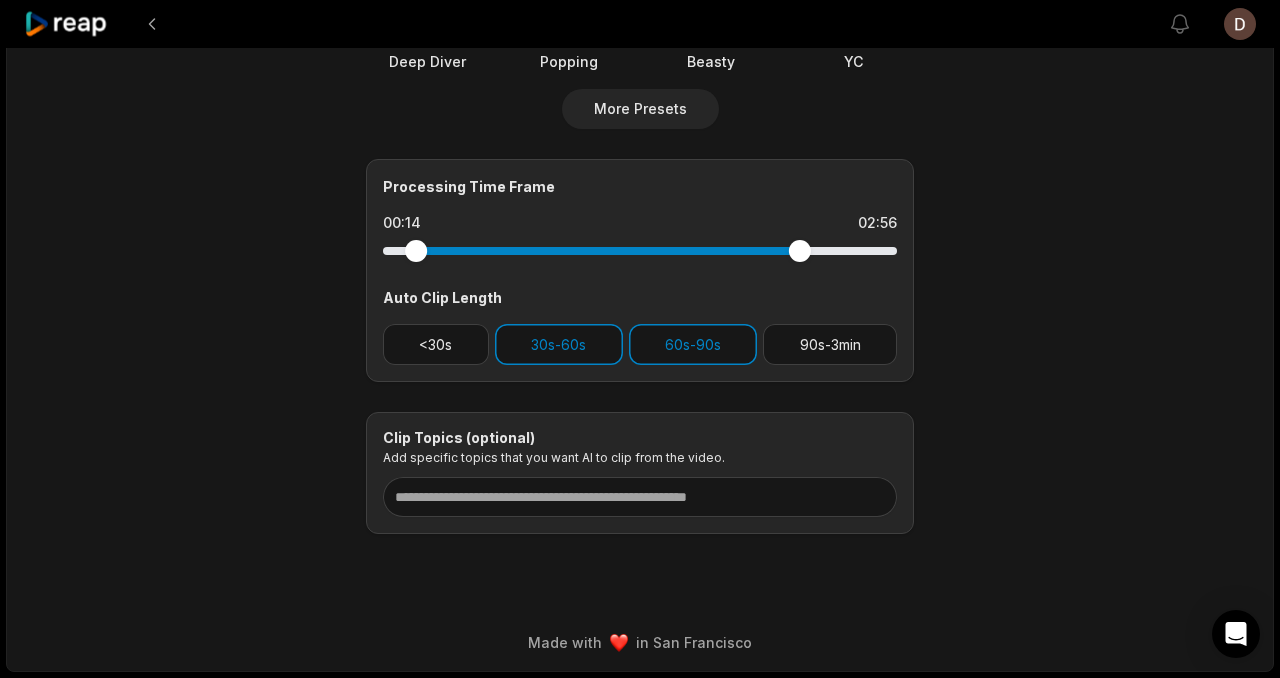 click at bounding box center (640, 251) 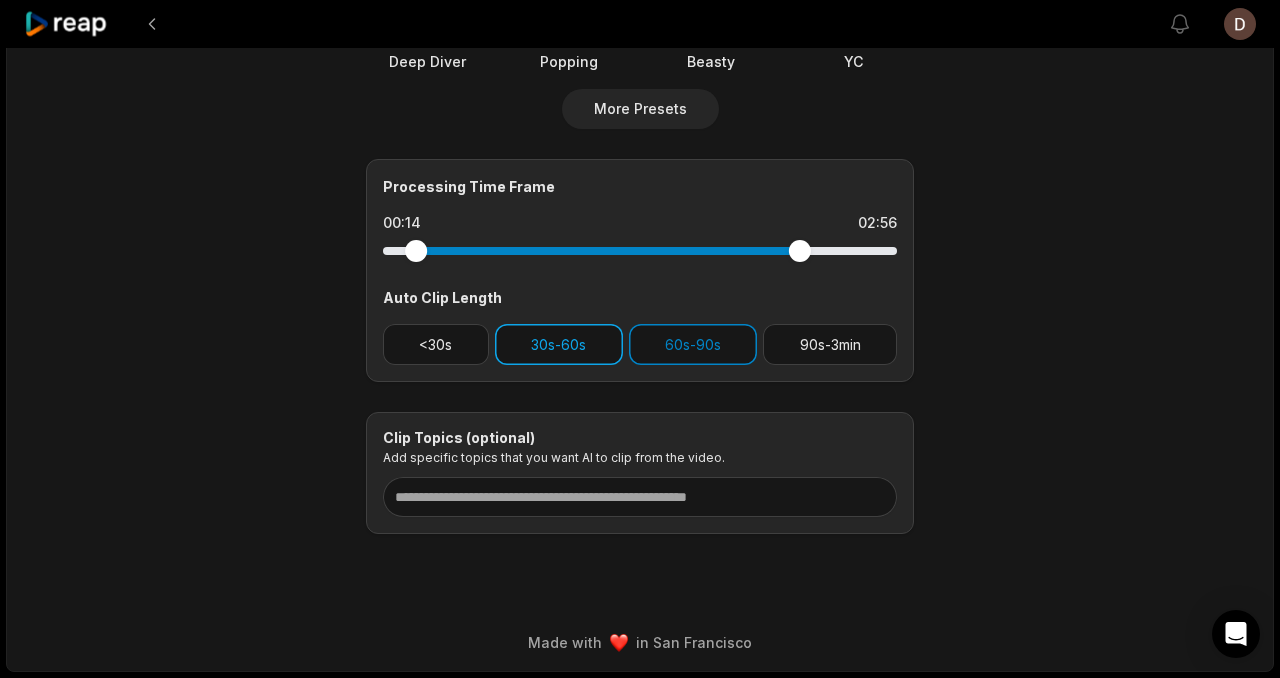 click on "30s-60s" at bounding box center [559, 344] 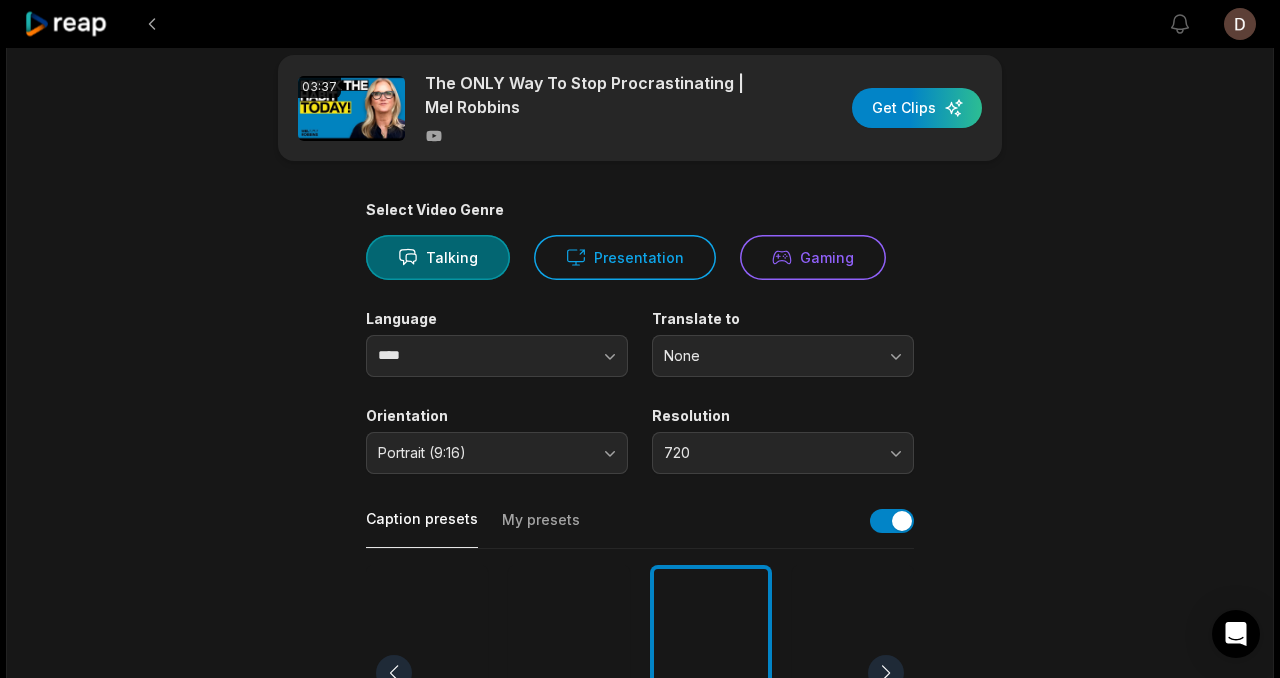 scroll, scrollTop: 0, scrollLeft: 0, axis: both 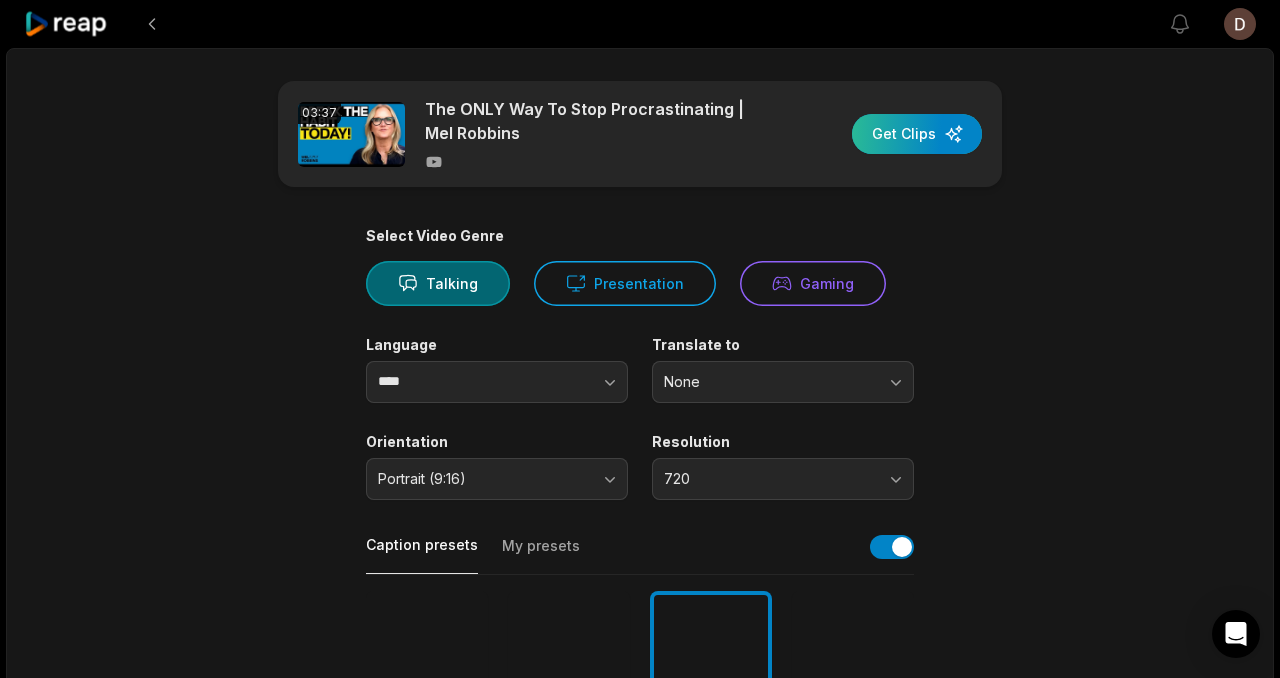 click at bounding box center (917, 134) 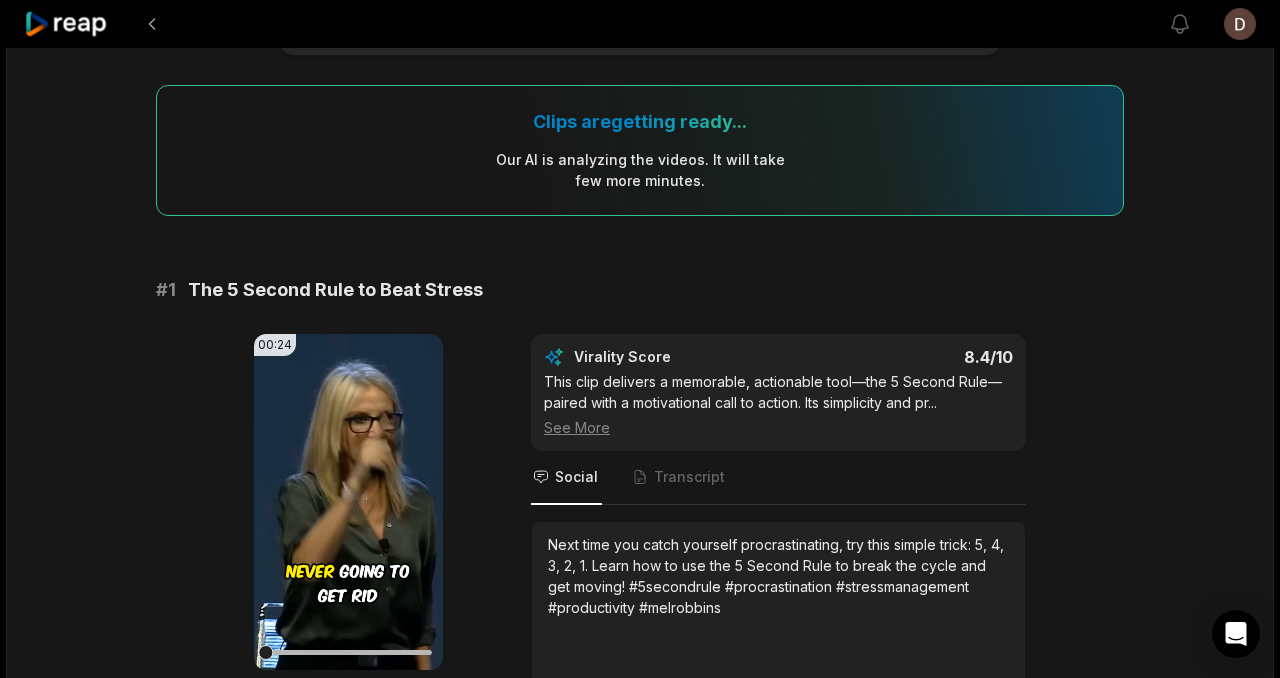 scroll, scrollTop: 540, scrollLeft: 0, axis: vertical 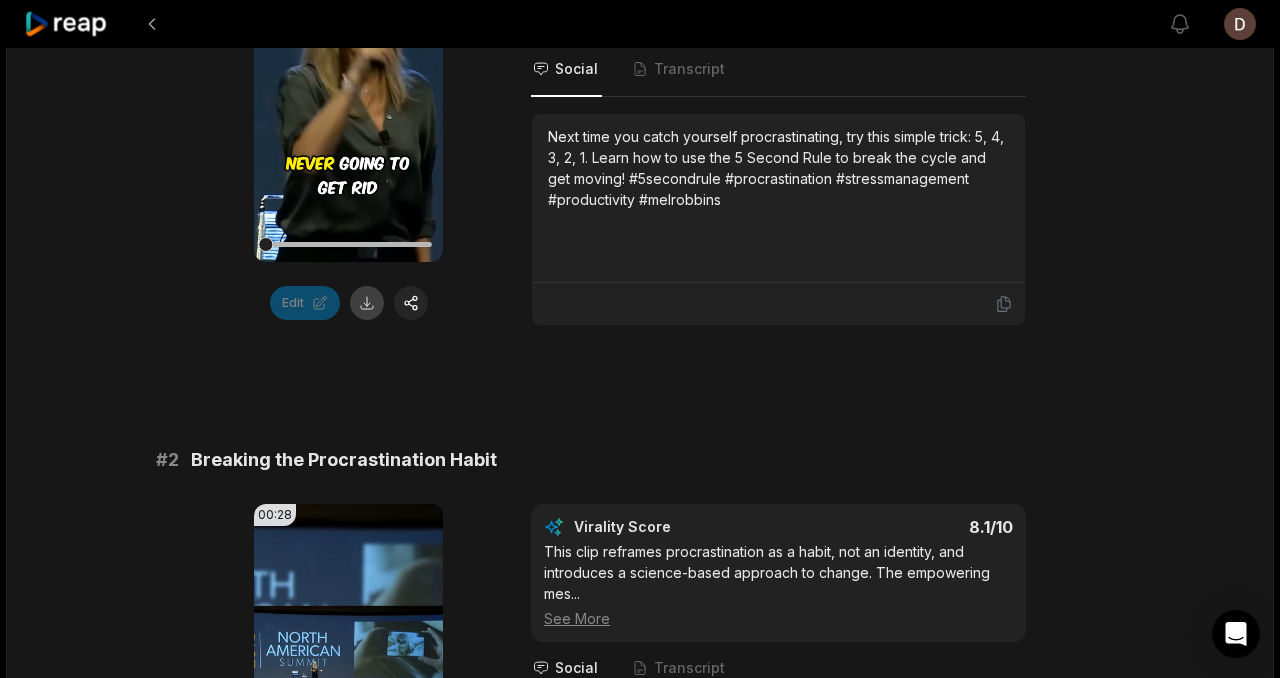 click at bounding box center [367, 303] 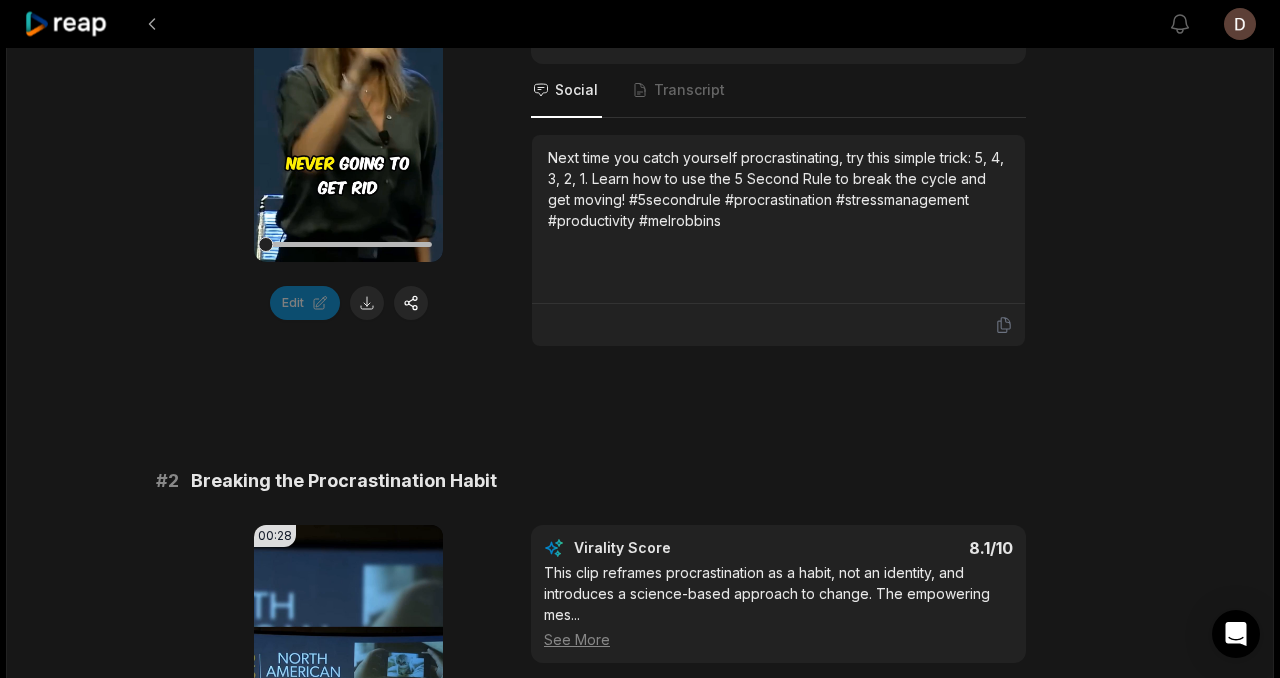 scroll, scrollTop: 540, scrollLeft: 0, axis: vertical 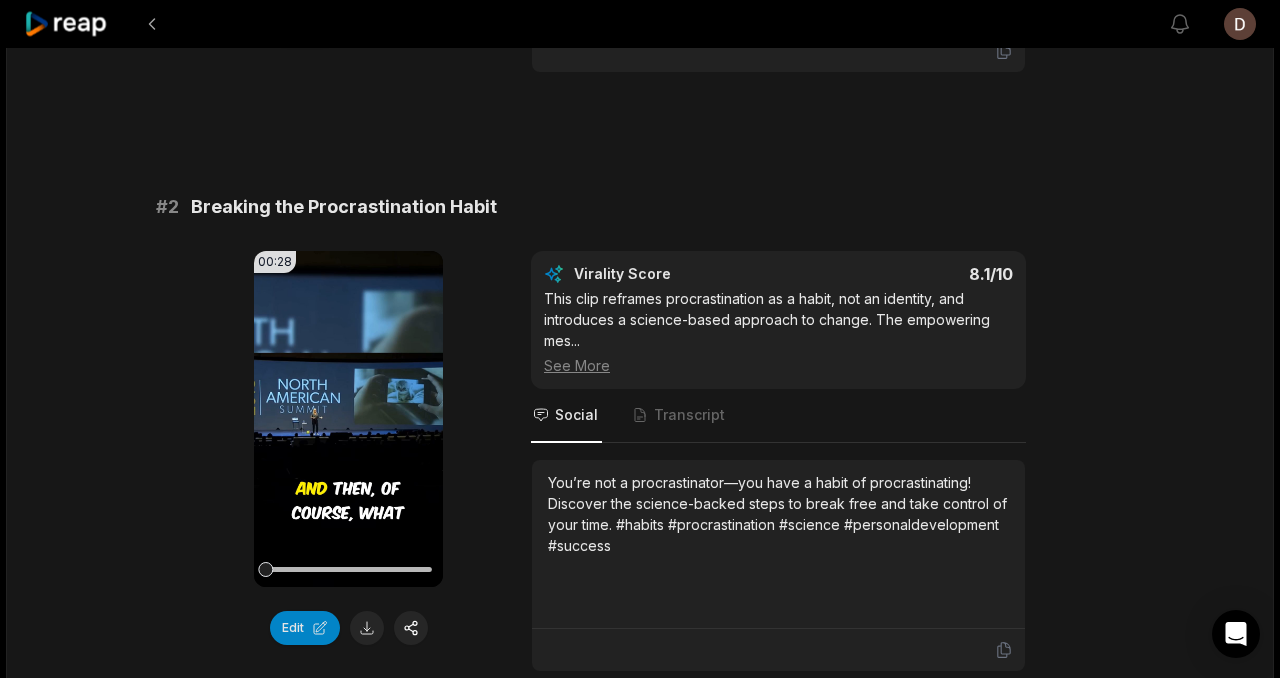 click at bounding box center (367, 628) 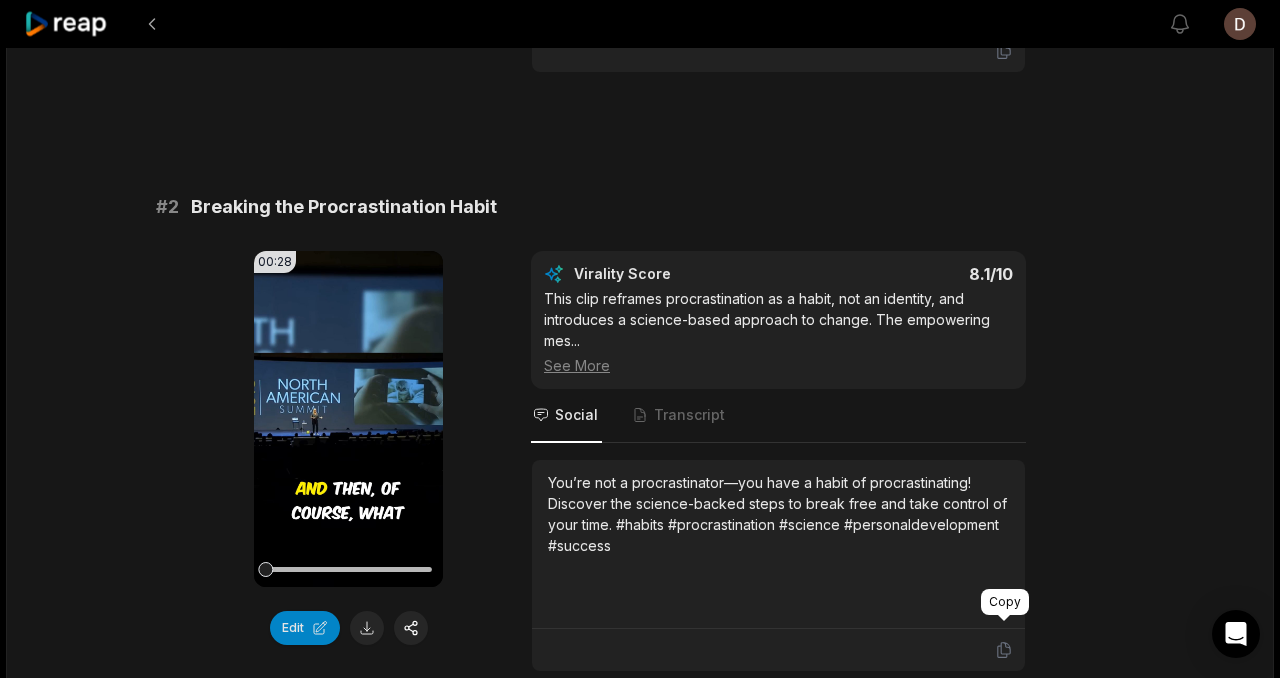 click 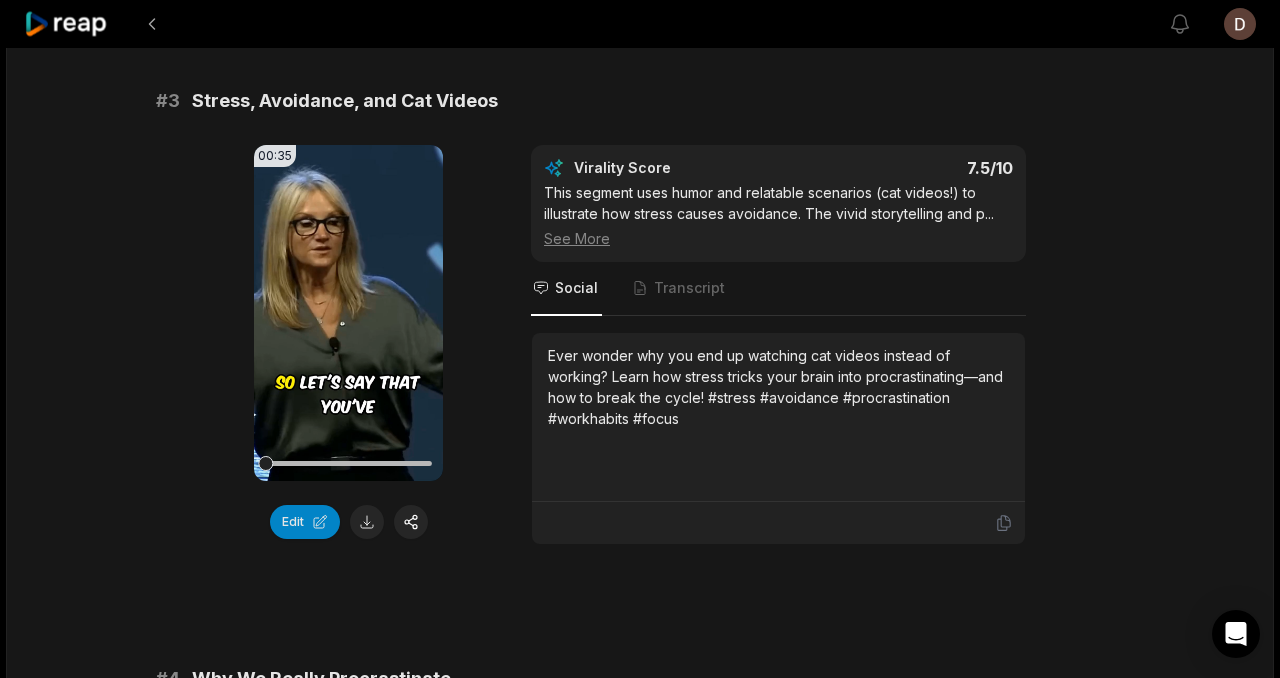 scroll, scrollTop: 1369, scrollLeft: 0, axis: vertical 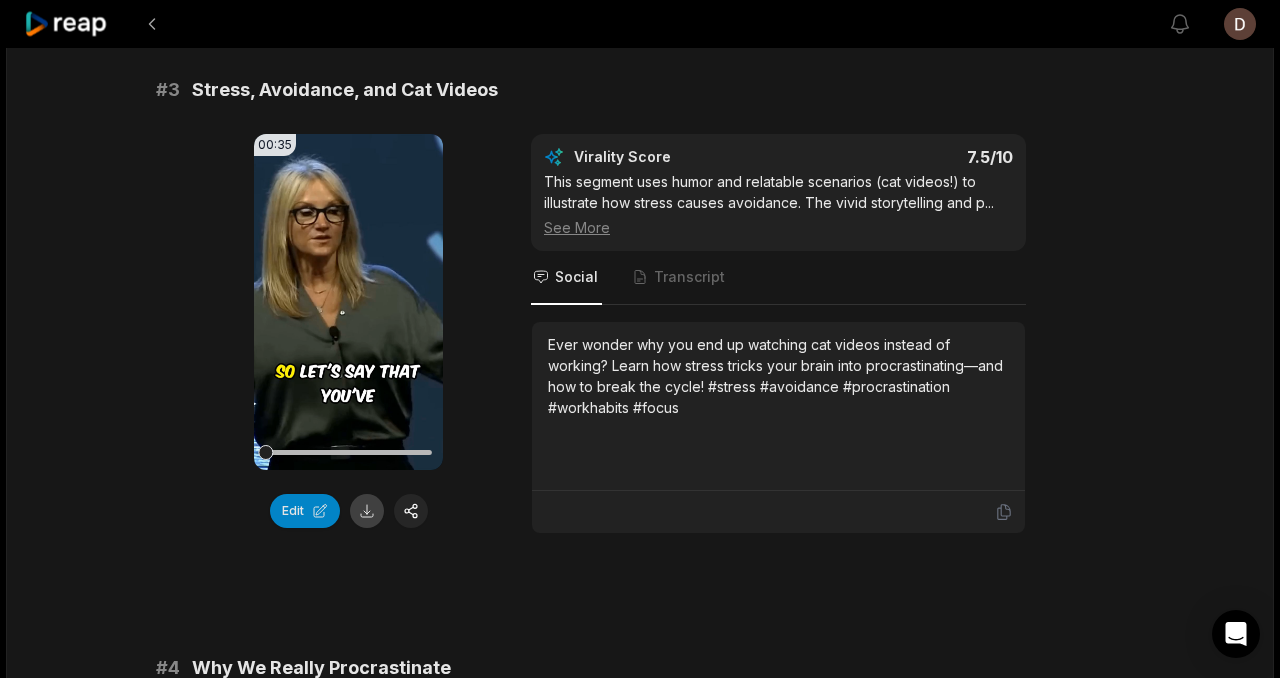 click at bounding box center (367, 511) 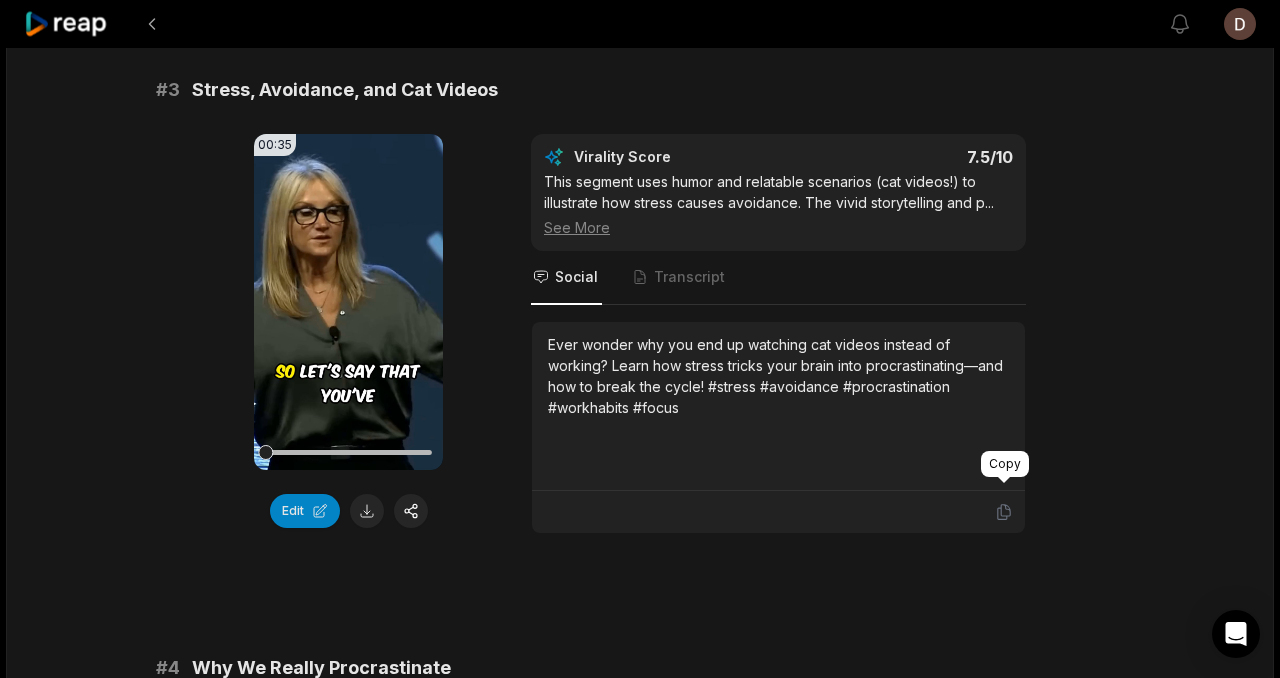 click 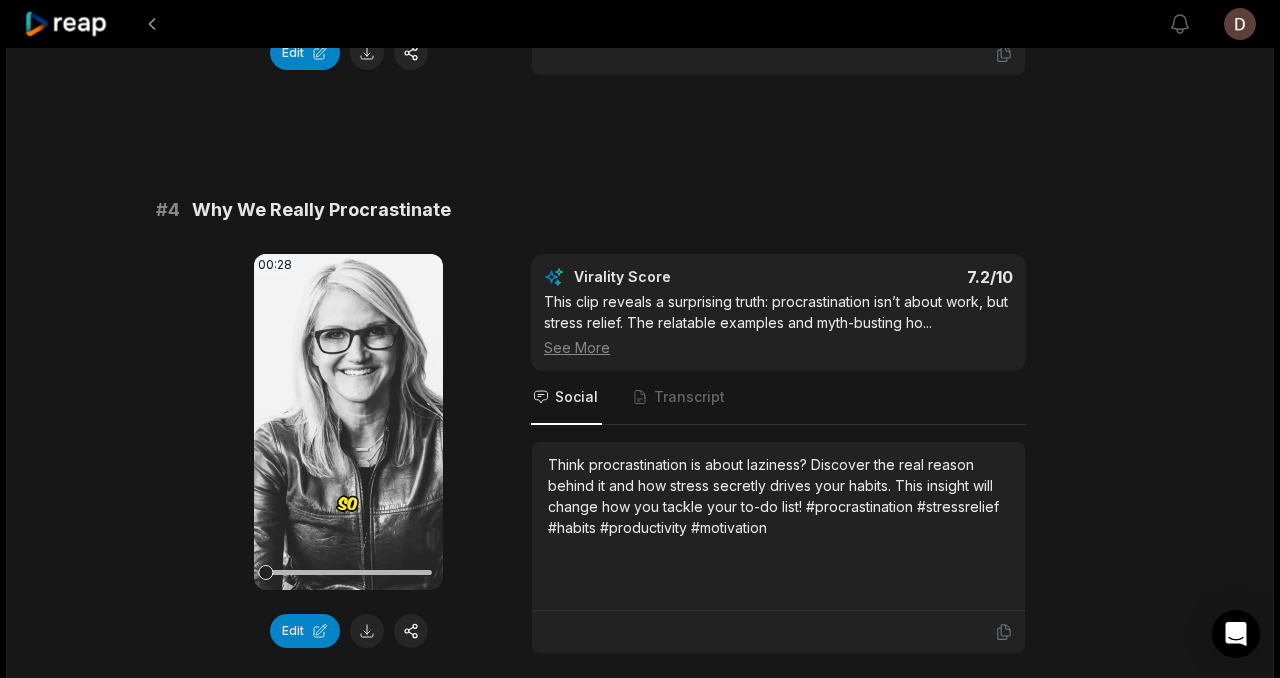 scroll, scrollTop: 1870, scrollLeft: 0, axis: vertical 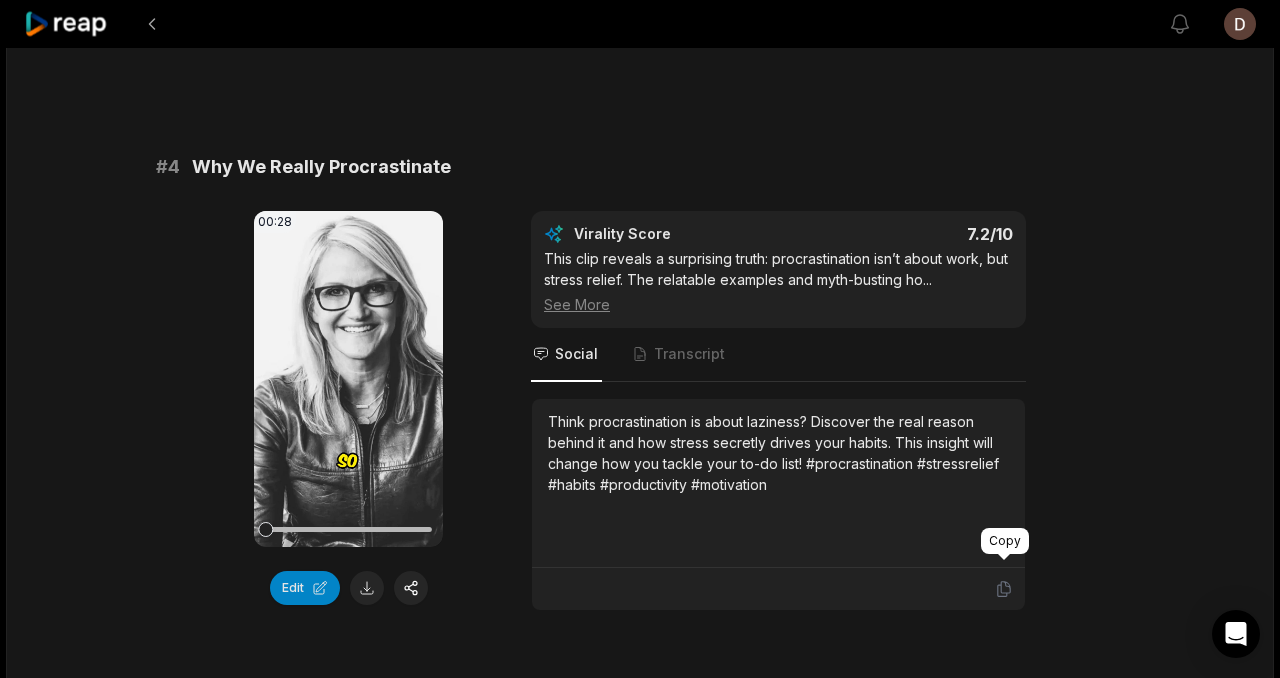 click 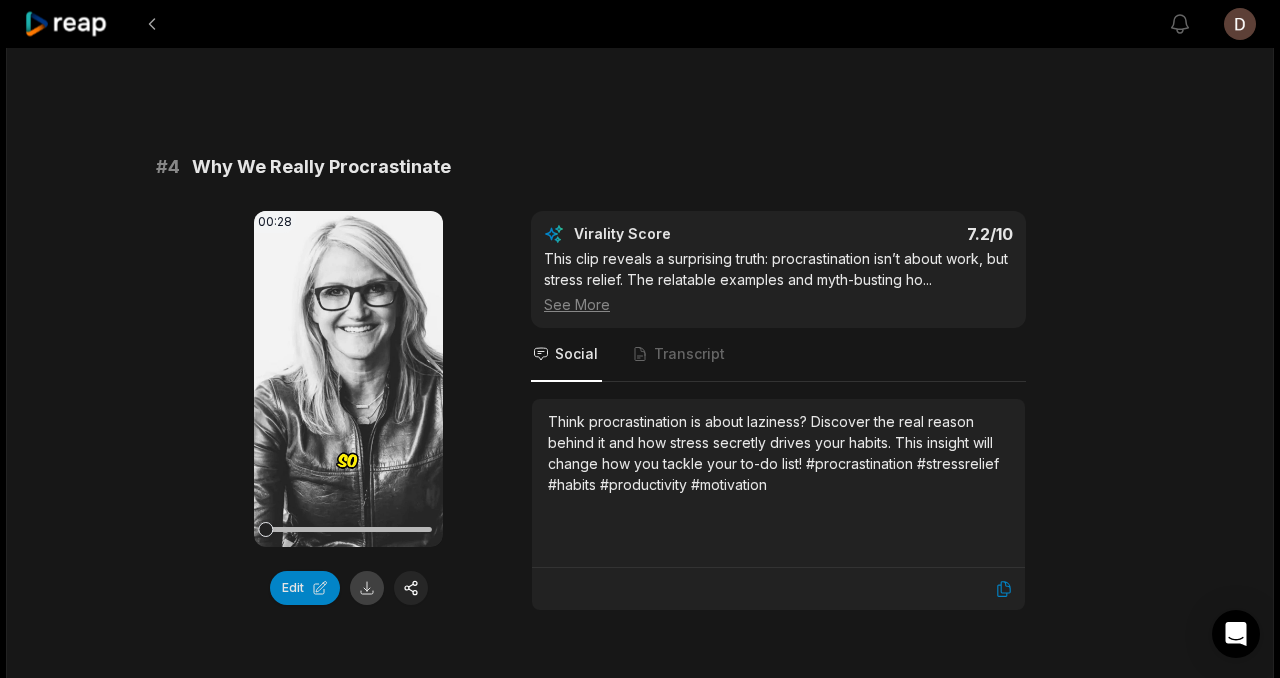 click at bounding box center (367, 588) 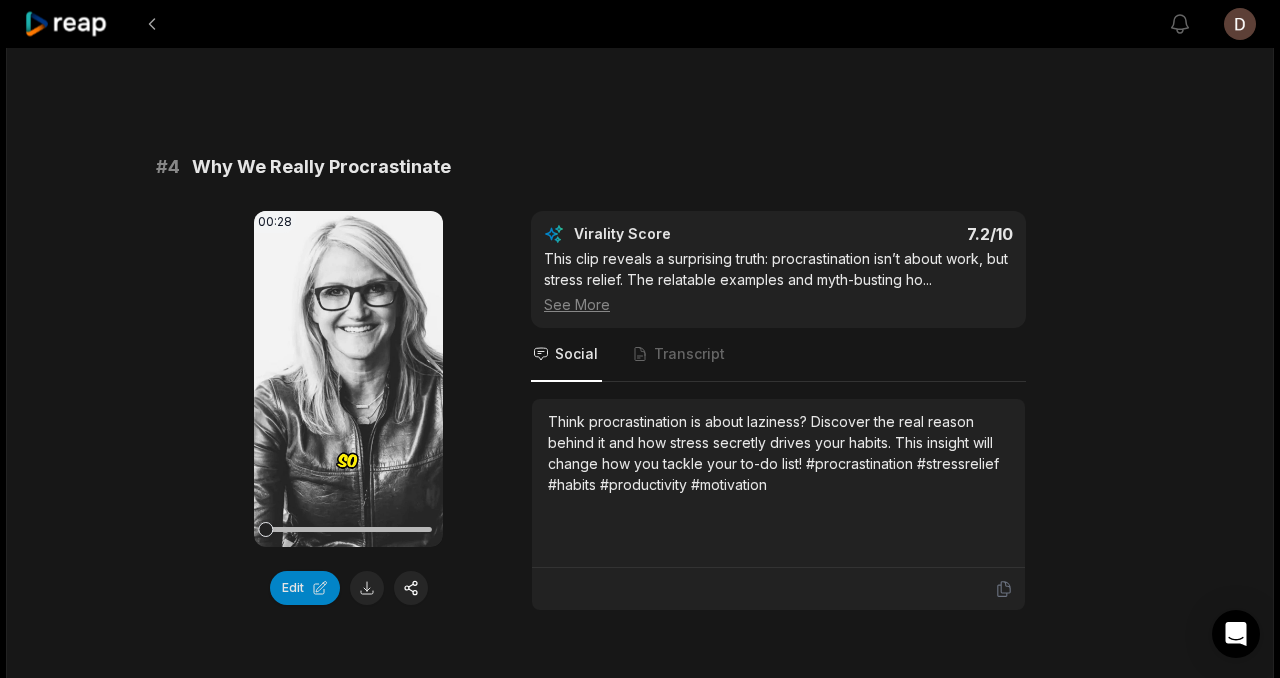 click on "03:37 The ONLY Way To Stop Procrastinating | Mel Robbins 13 min ago English en 00:14  -  02:56 Portrait 29.97   fps Beasty # 1 The 5 Second Rule to Beat Stress 00:24 Your browser does not support mp4 format. Edit Virality Score 8.4 /10 This segment delivers a memorable, actionable tool—the 5 Second Rule—paired with a motivational call to action. Its simplicity and pr ...   See More Social Transcript Next time you catch yourself procrastinating, try this simple trick: 5, 4, 3, 2, 1. Learn how to use the 5 Second Rule to break the cycle and get moving! #5secondrule #procrastination #stressmanagement #productivity #melrobbins # 2 Breaking the Procrastination Habit 00:28 Your browser does not support mp4 format. Edit Virality Score 8.1 /10 This clip reframes procrastination as a habit, not an identity, and introduces a science-based approach to change. The empowering mes ...   See More Social Transcript # 3 Stress, Avoidance, and Cat Videos 00:35 Your browser does not support mp4 format. Edit Virality Score" at bounding box center [640, -533] 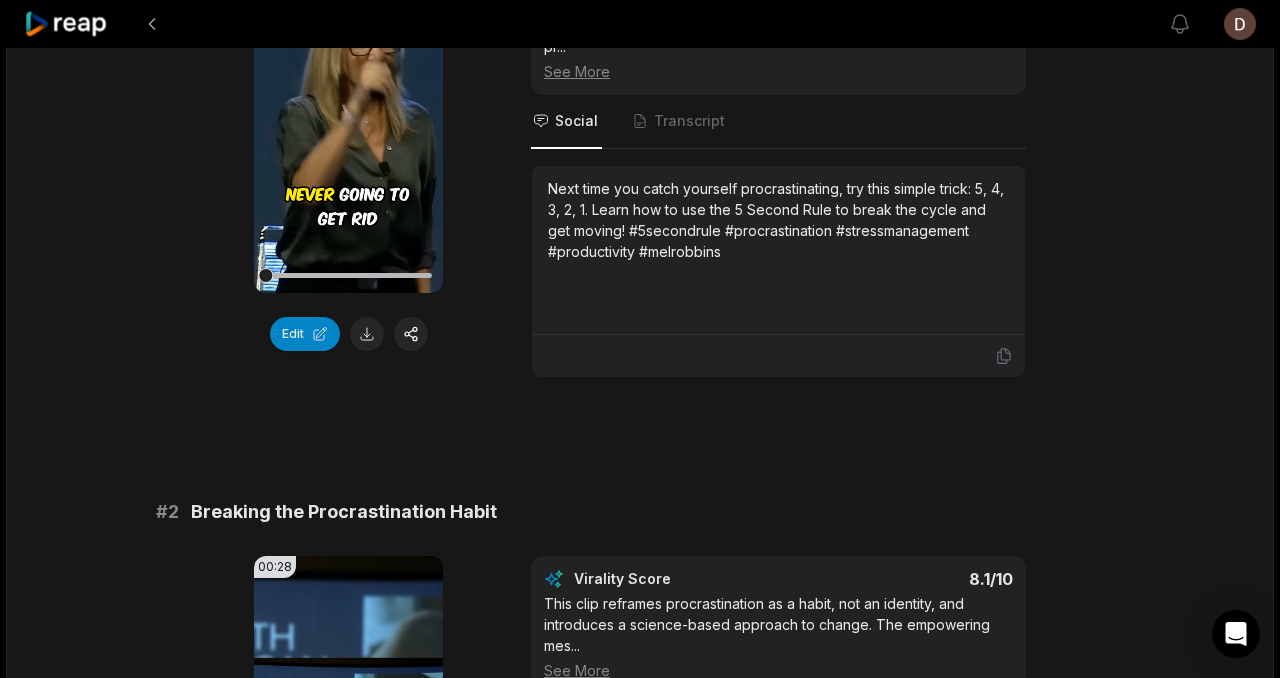 scroll, scrollTop: 0, scrollLeft: 0, axis: both 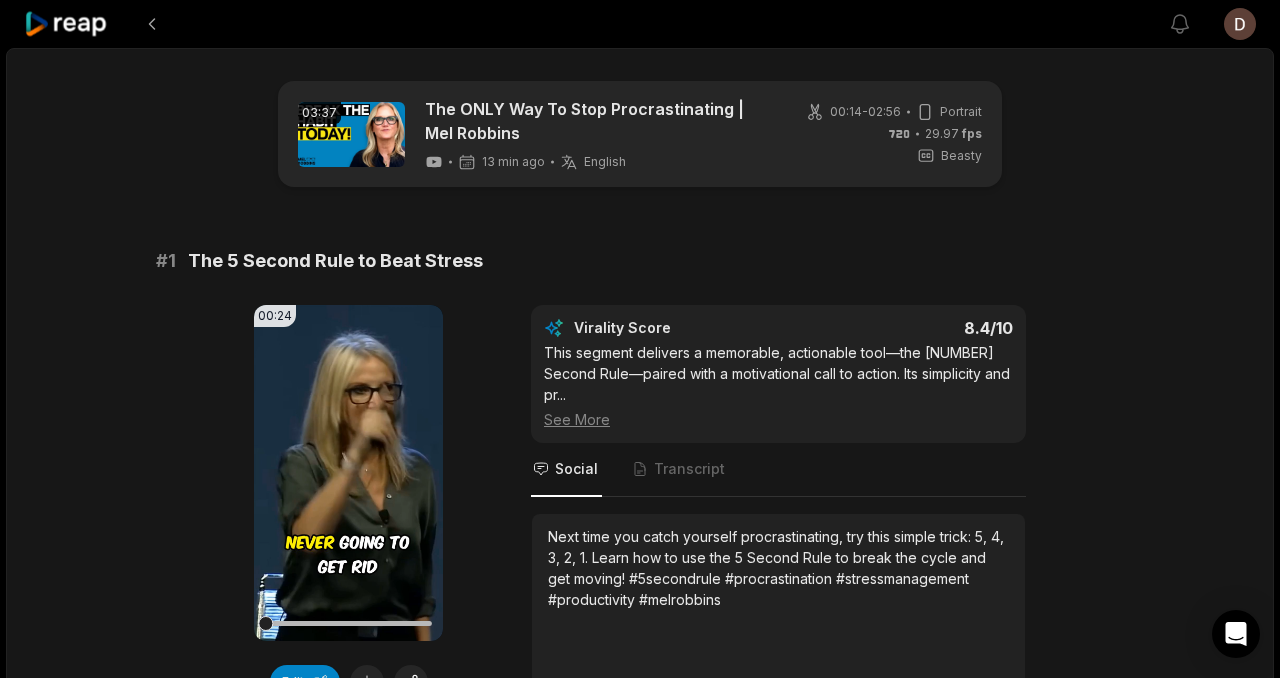 click 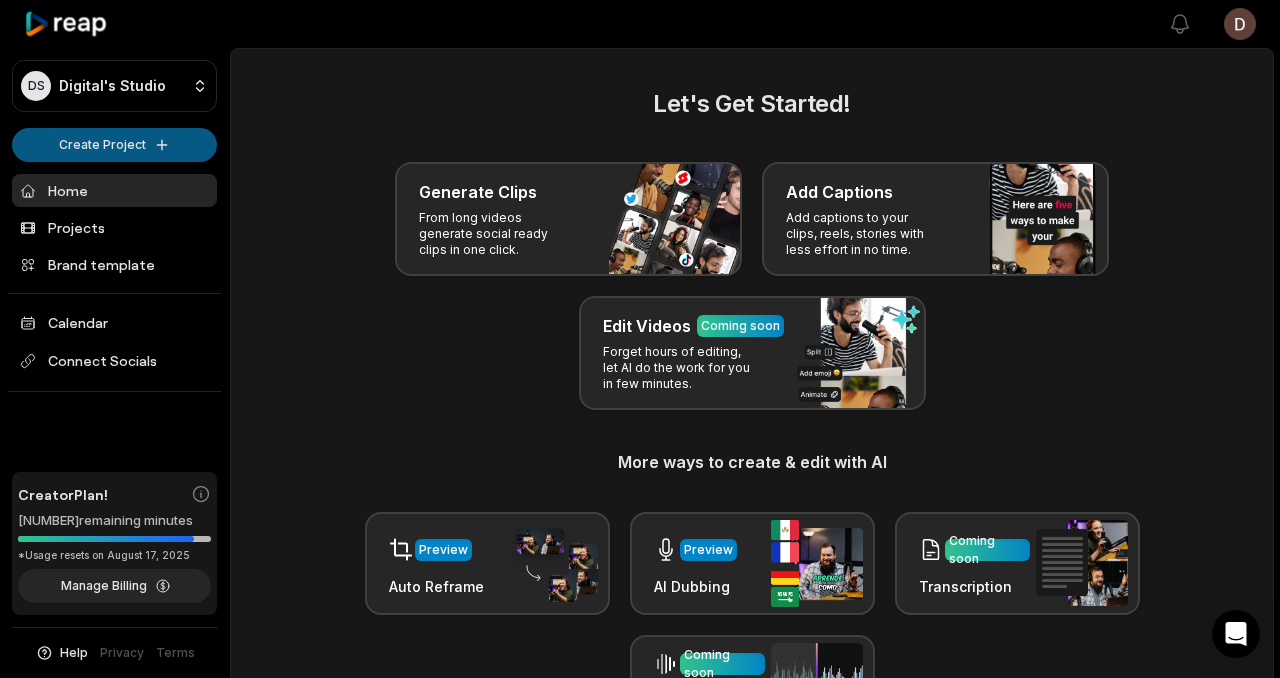 click on "DS Digital's Studio Create Project Home Projects Brand template Calendar Connect Socials Creator  Plan! 274  remaining minutes *Usage resets on August 17, 2025 Manage Billing Help Privacy Terms Open sidebar View notifications Open user menu   Let's Get Started! Generate Clips From long videos generate social ready clips in one click. Add Captions Add captions to your clips, reels, stories with less effort in no time. Edit Videos Coming soon Forget hours of editing, let AI do the work for you in few minutes. More ways to create & edit with AI Preview Auto Reframe Preview AI Dubbing Coming soon Transcription Coming soon Noise removal Recent Projects View all View Clips Clips 02:45 The ONLY Way To Stop Procrastinating | Mel Robbins Open options 14 minutes ago View Clips Clips 12:24 The Secret to Stopping Fear and Anxiety (That Actually Works) | Mel Robbins Open options an hour ago View Clips Clips 10:32 몇 접시 먹었을까요?🤔 1300원 회전초밥 먹방 Open options 21 hours ago View Clips Clips 06:18" at bounding box center (640, 339) 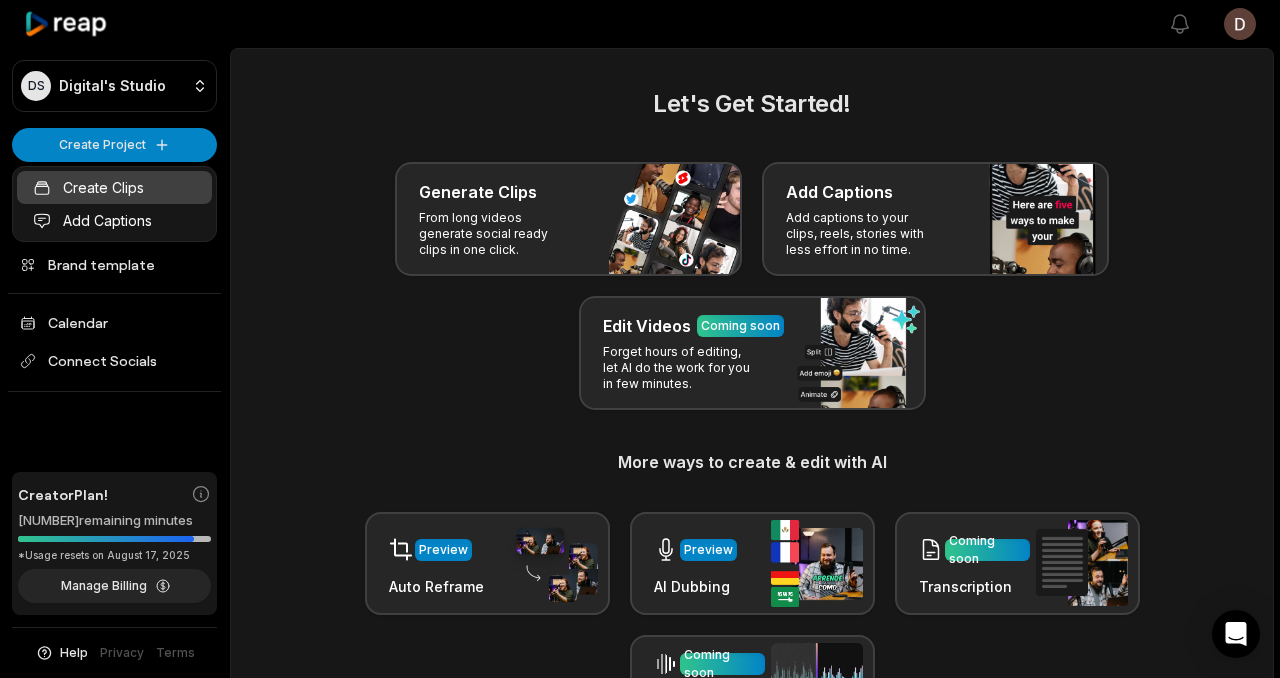 click on "Create Clips" at bounding box center (114, 187) 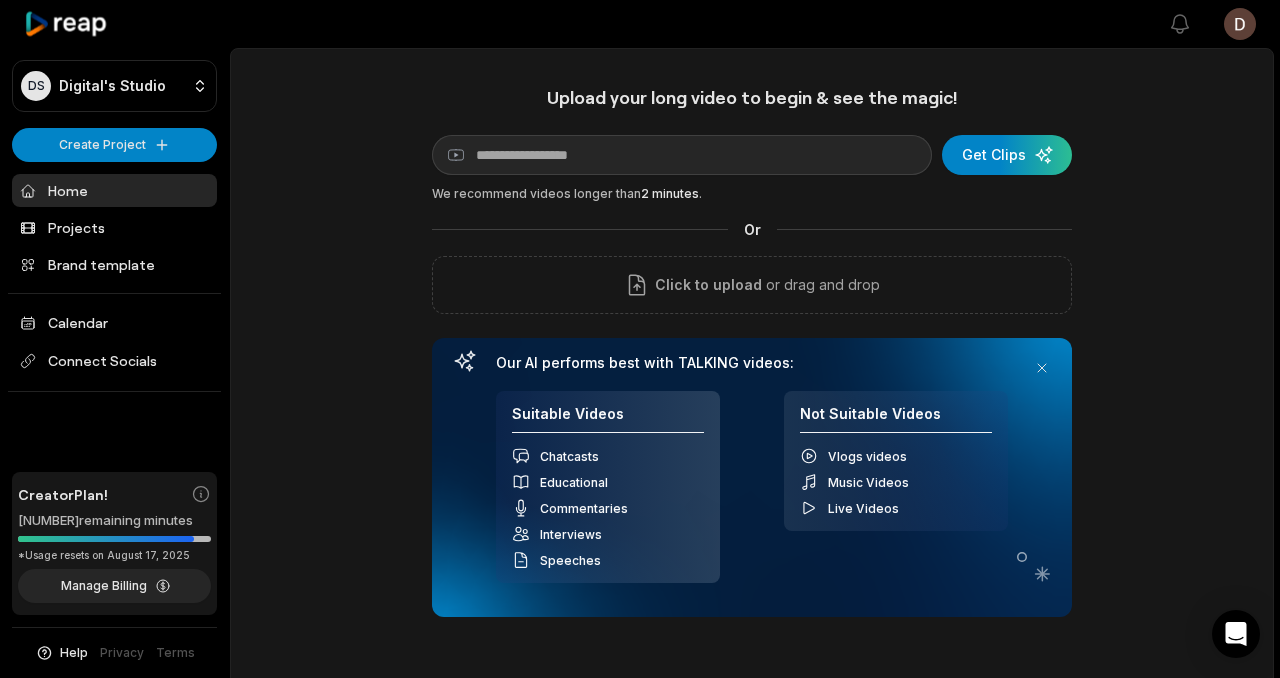scroll, scrollTop: 0, scrollLeft: 0, axis: both 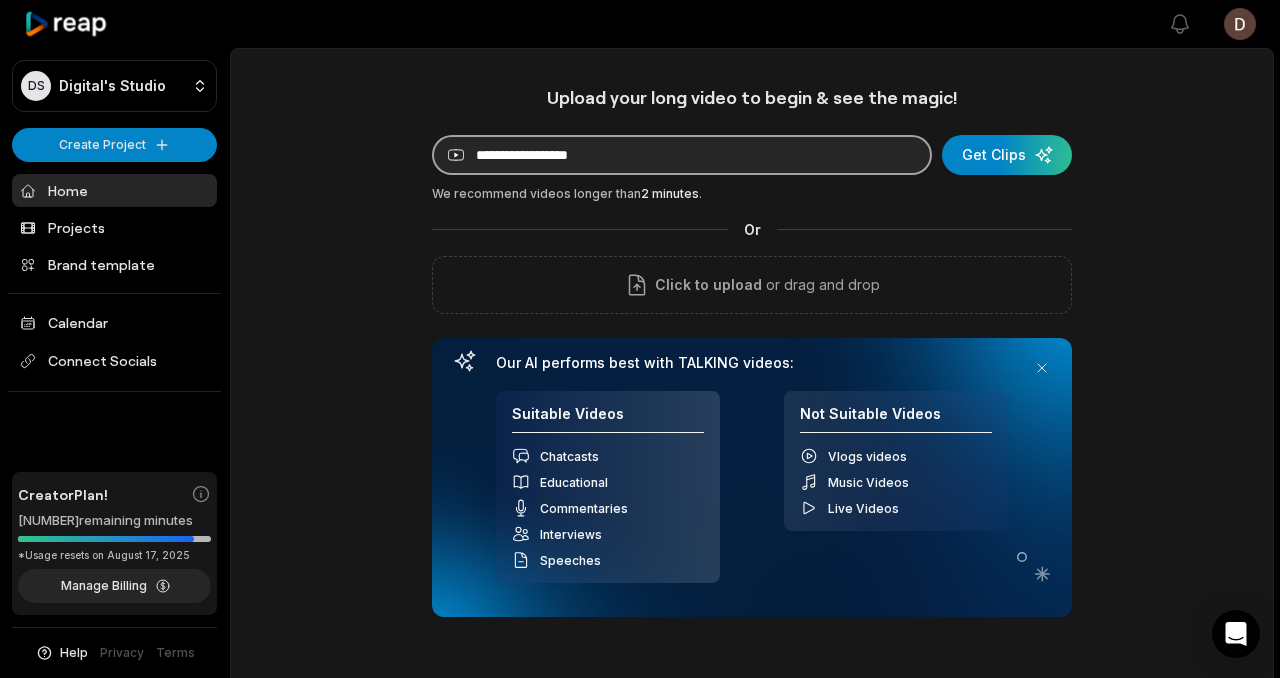 click at bounding box center (682, 155) 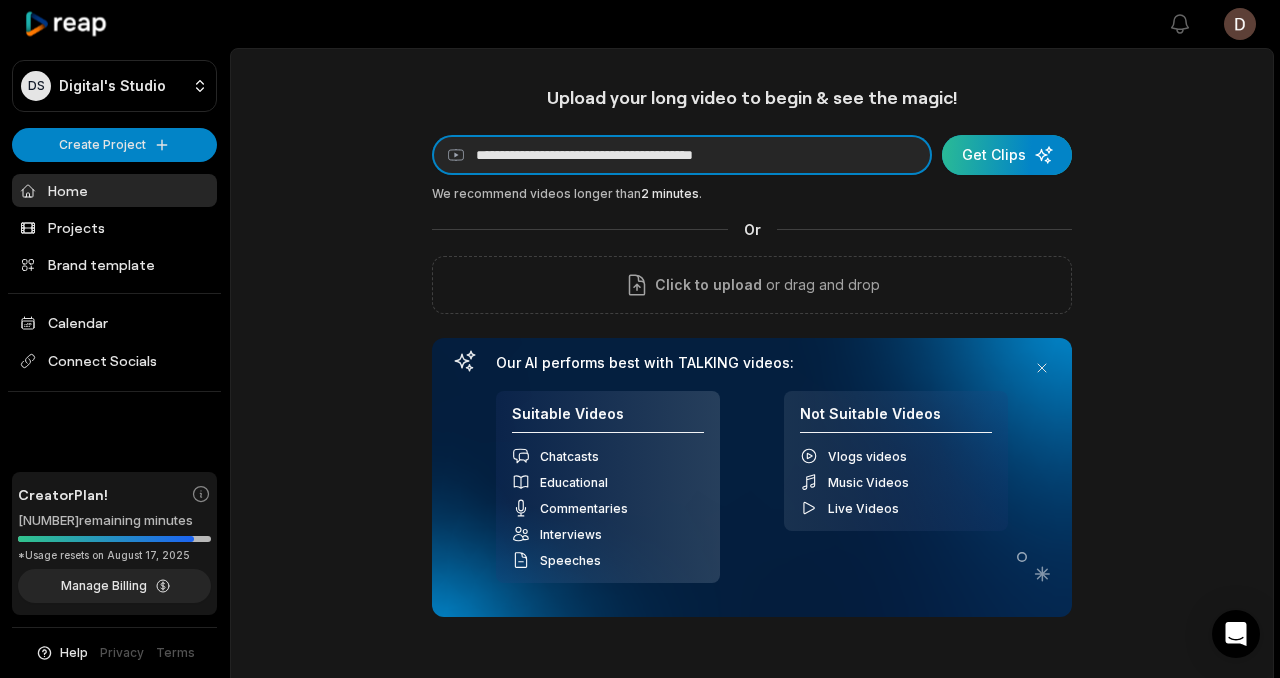 type on "**********" 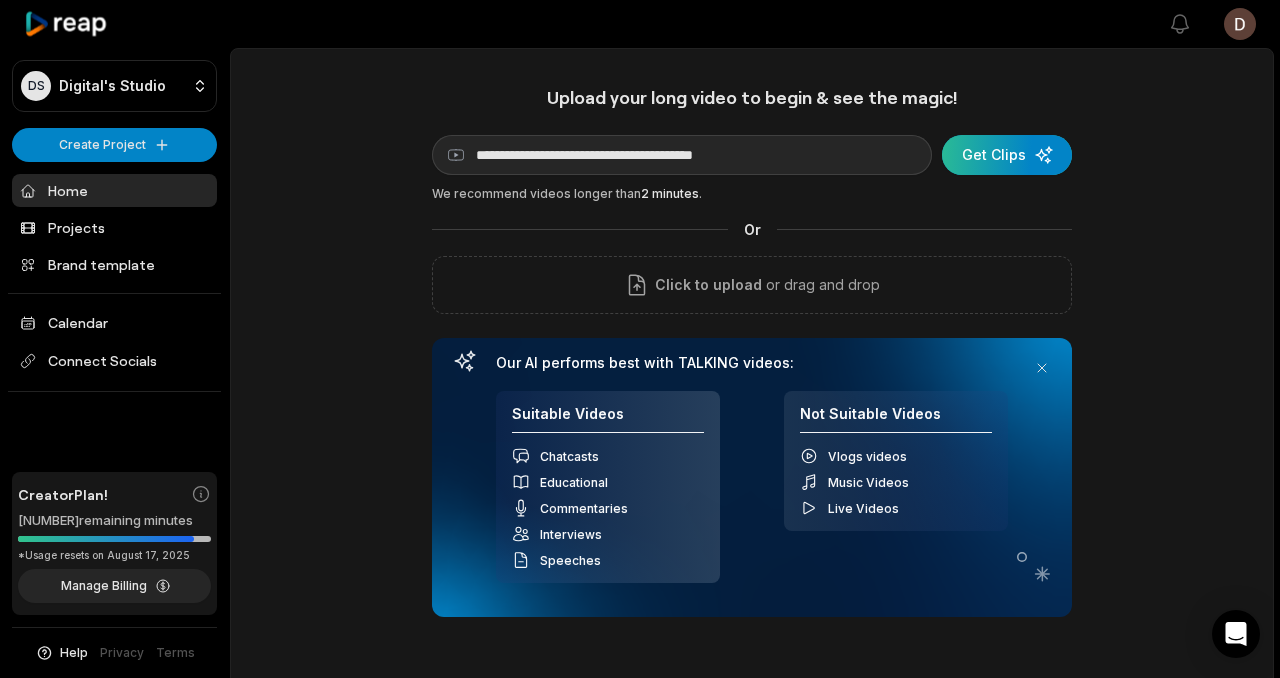 click at bounding box center [1007, 155] 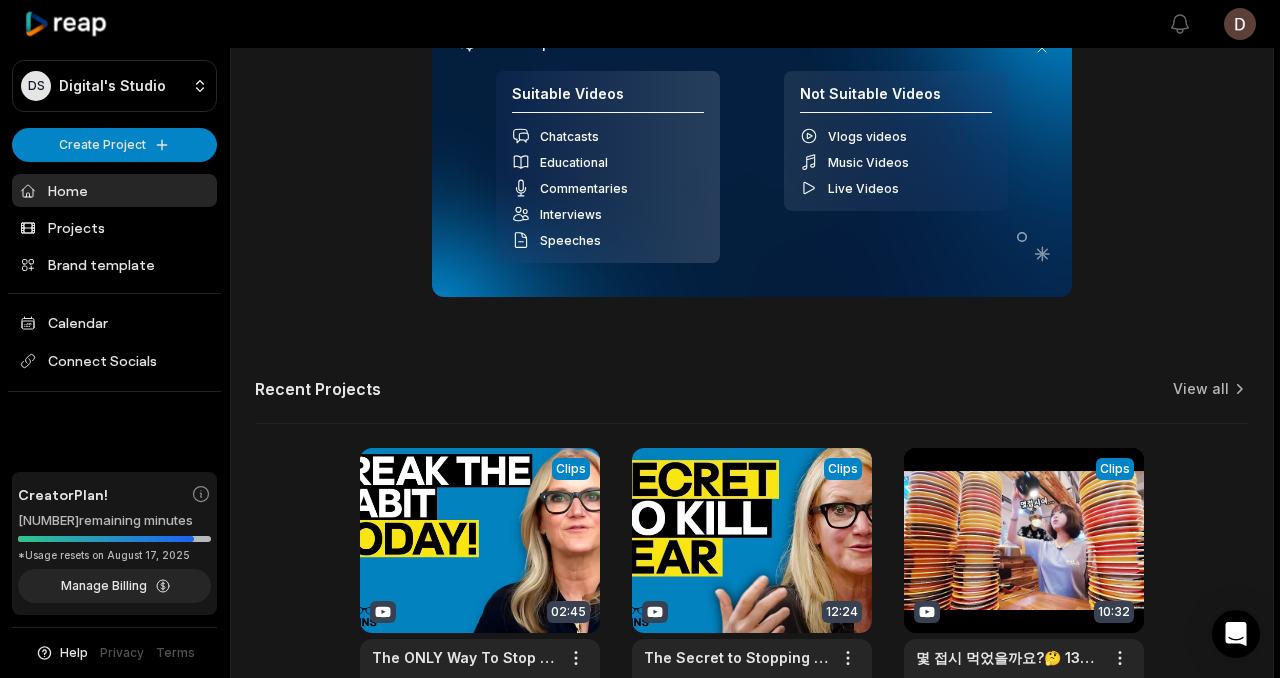 scroll, scrollTop: 0, scrollLeft: 0, axis: both 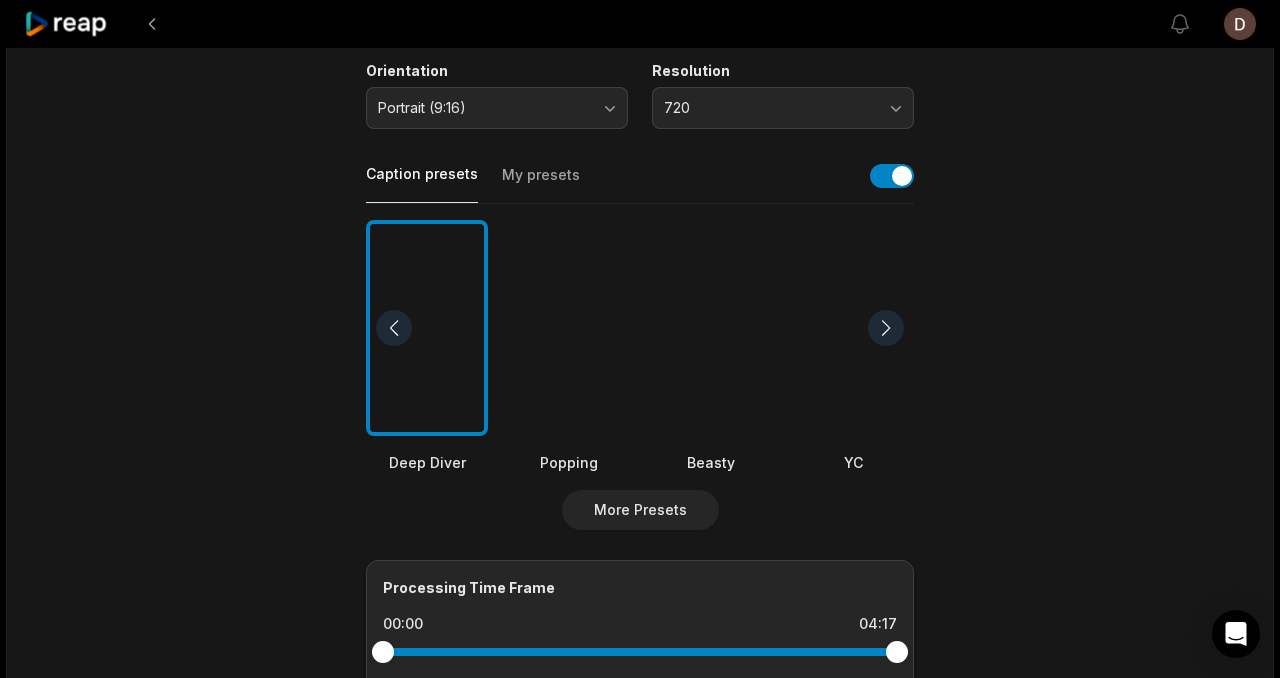 click at bounding box center [711, 328] 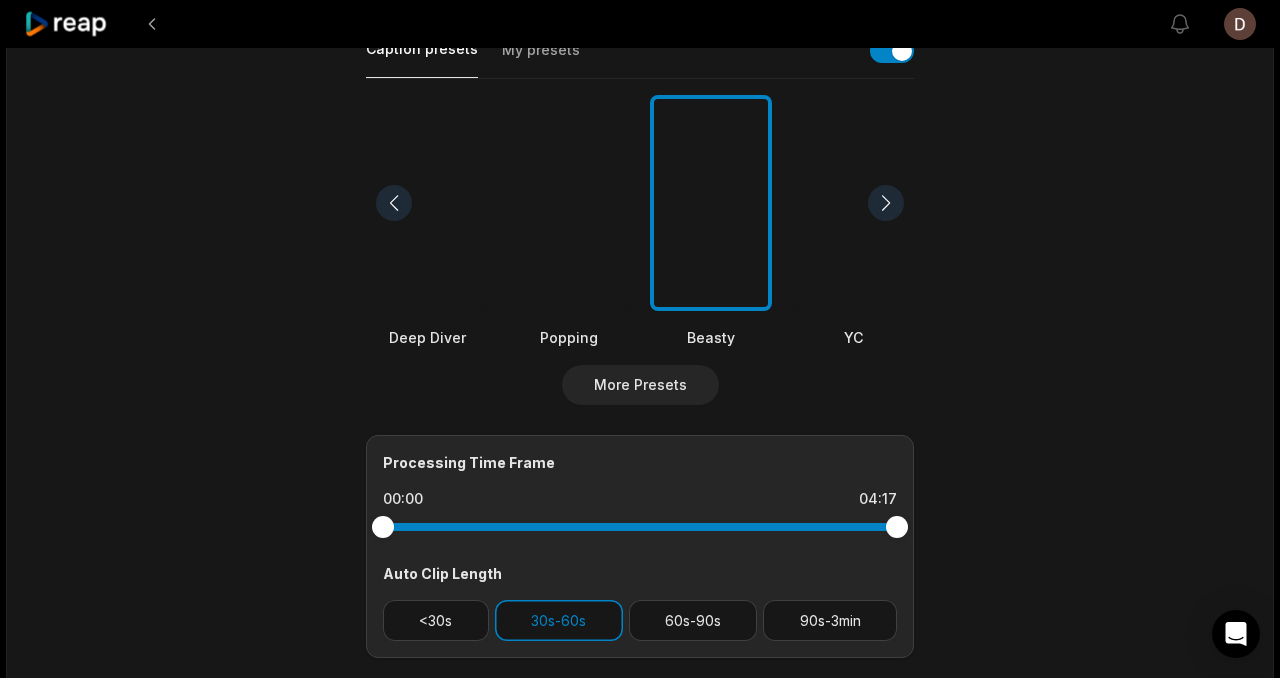 scroll, scrollTop: 752, scrollLeft: 0, axis: vertical 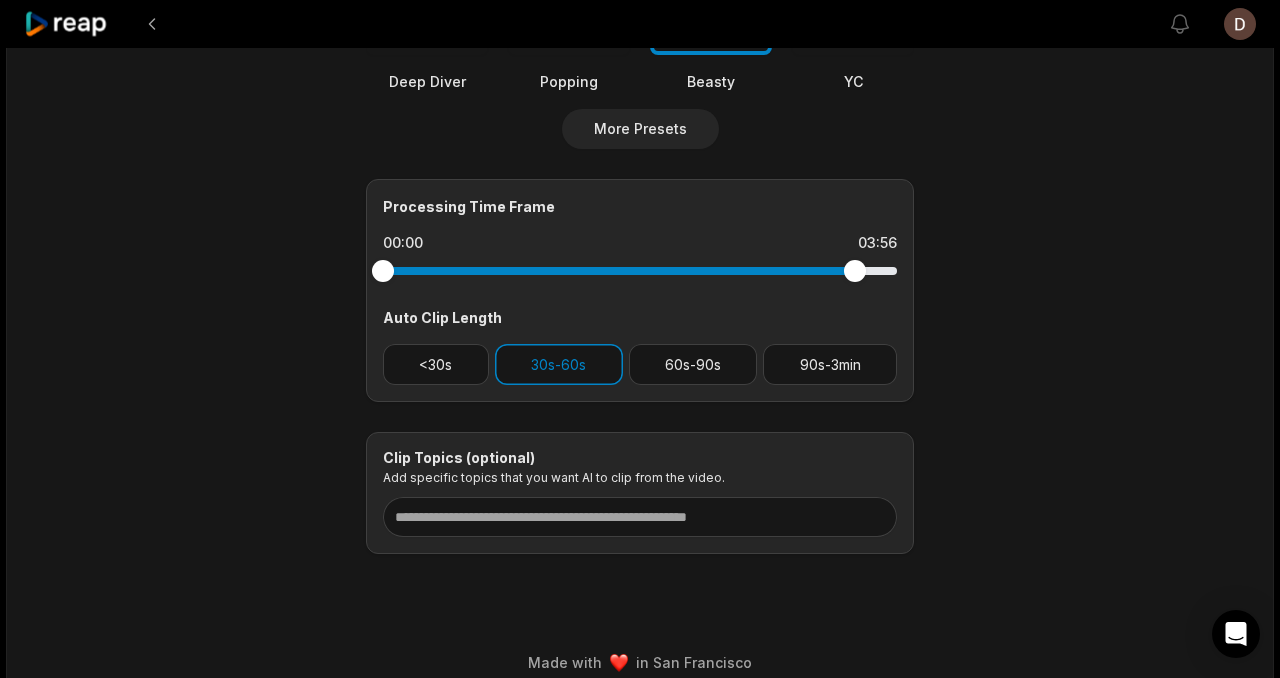 click at bounding box center (640, 271) 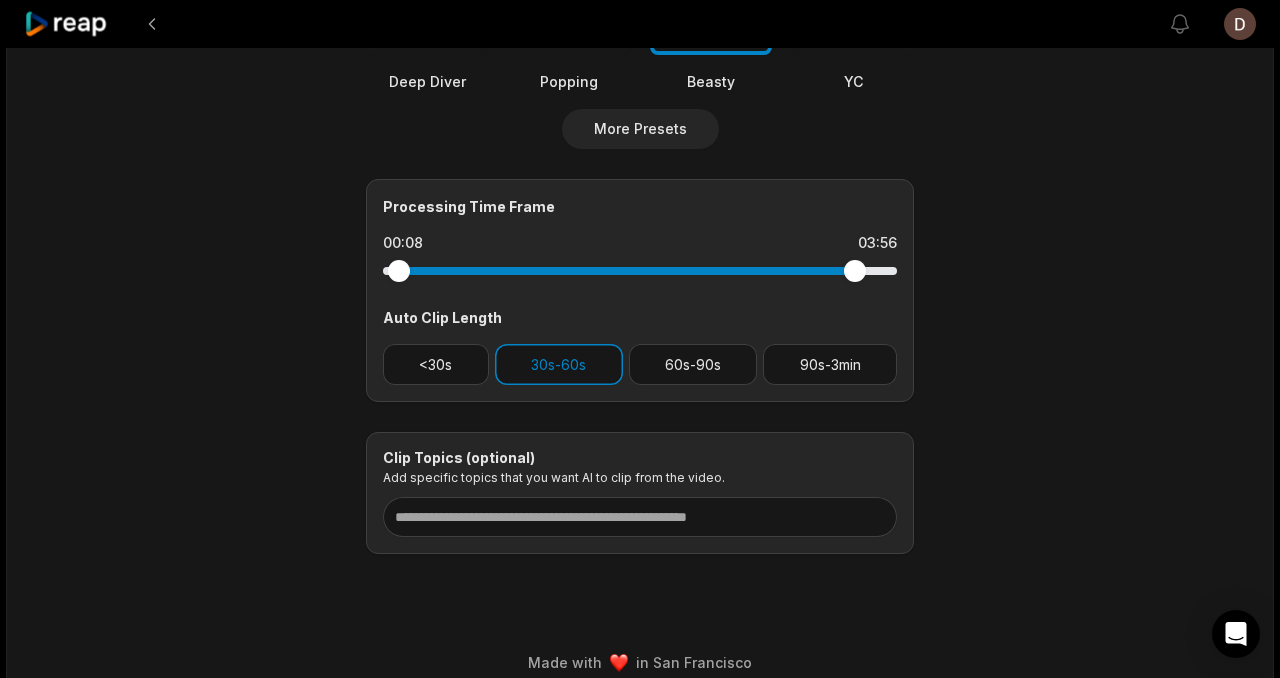 click at bounding box center [640, 271] 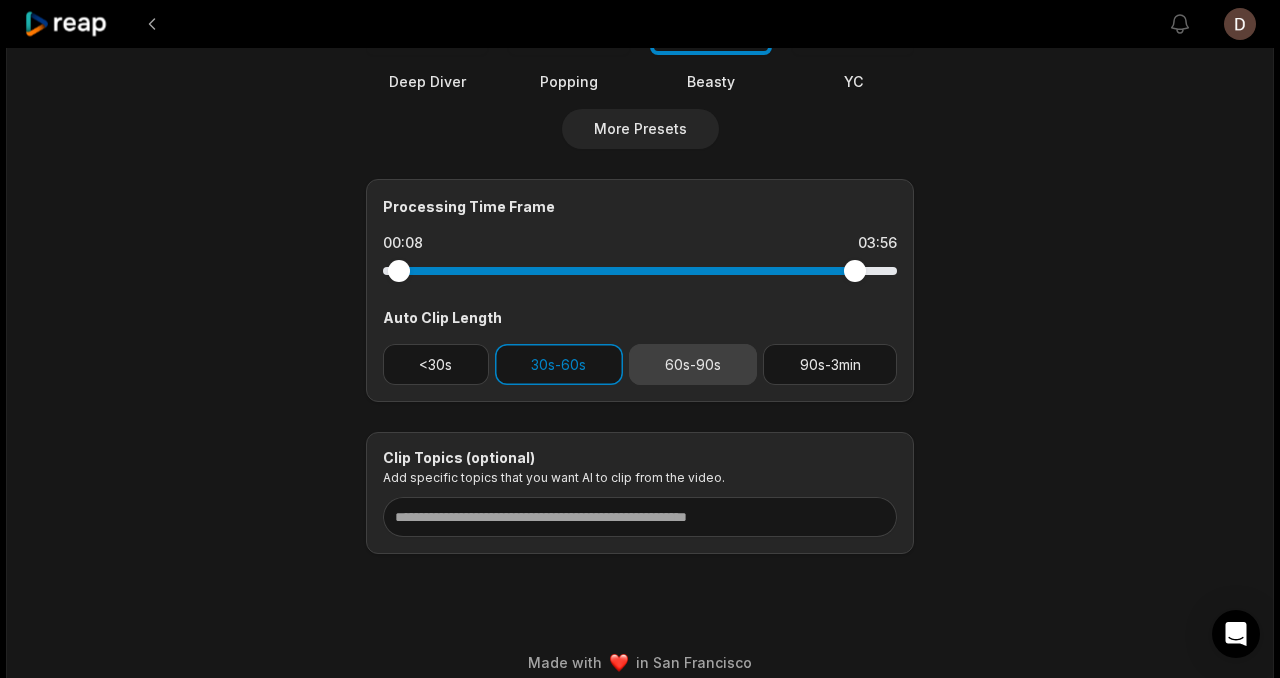 click on "60s-90s" at bounding box center [693, 364] 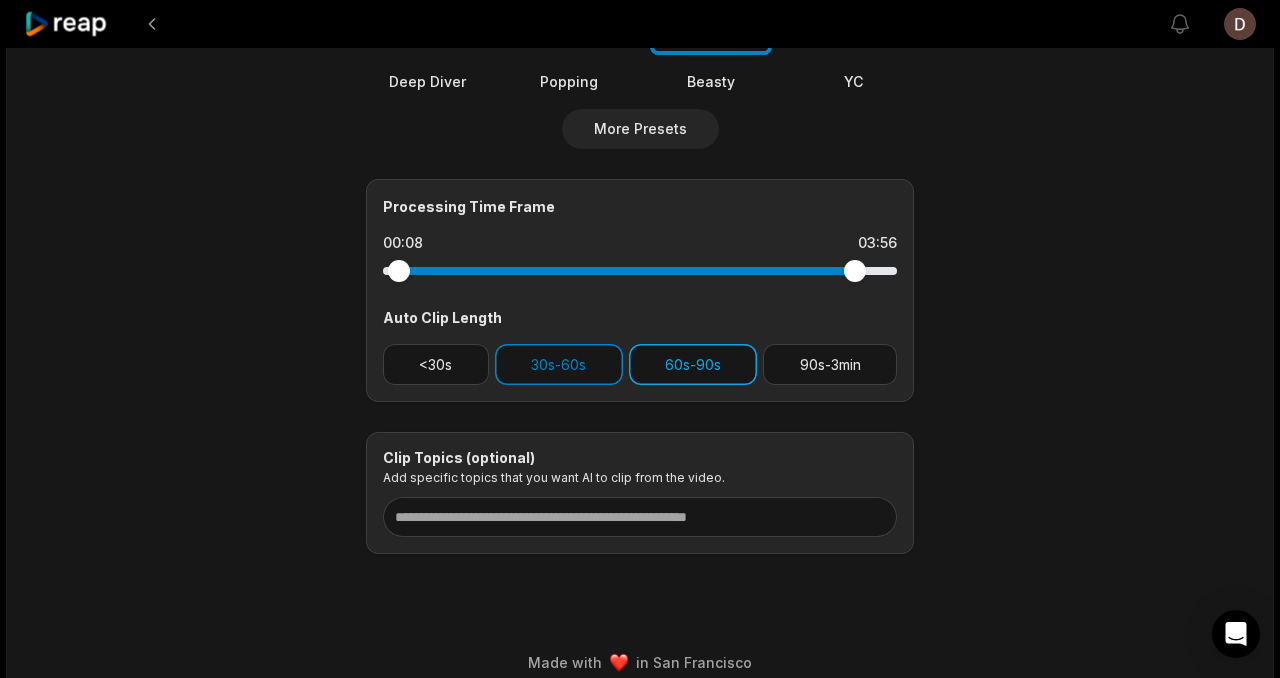 click on "60s-90s" at bounding box center (693, 364) 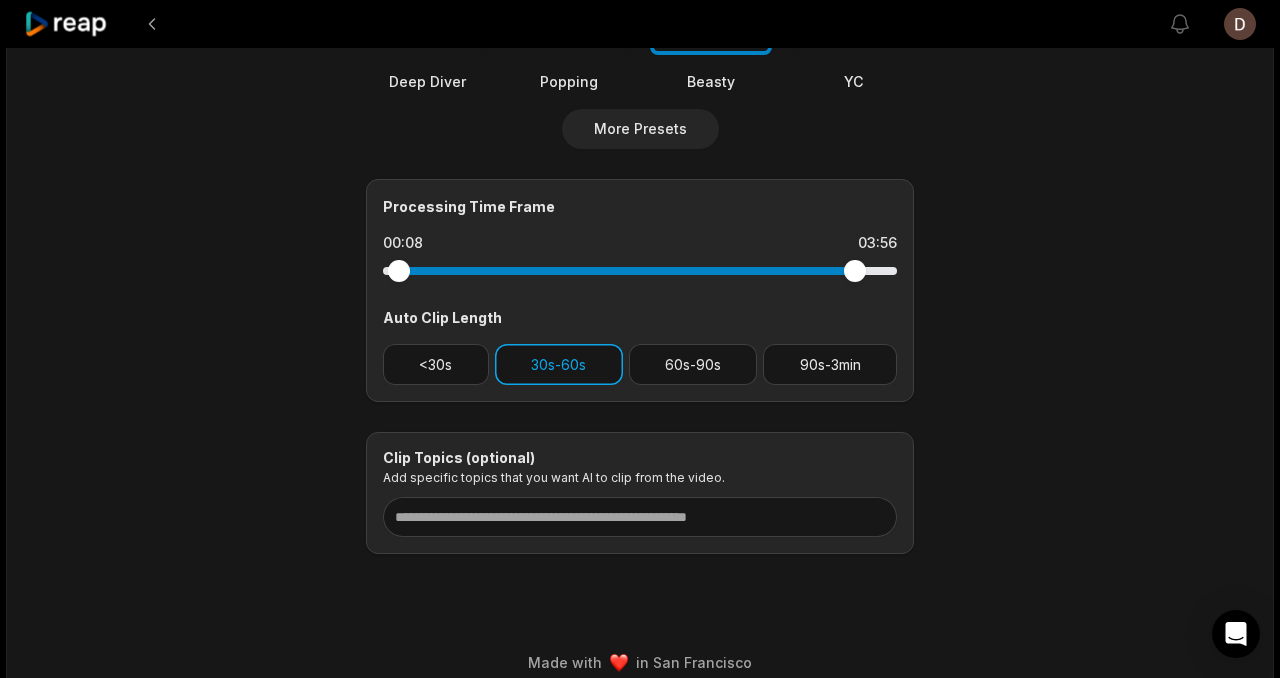 click on "30s-60s" at bounding box center (559, 364) 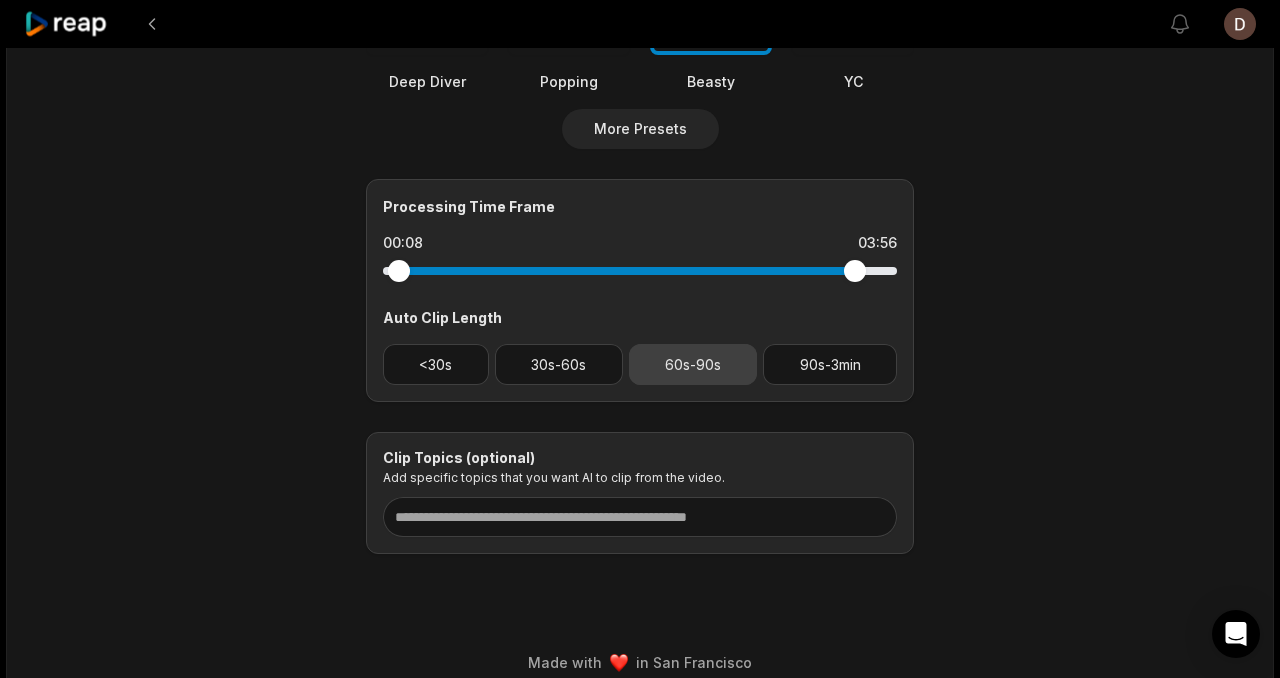 click on "60s-90s" at bounding box center (693, 364) 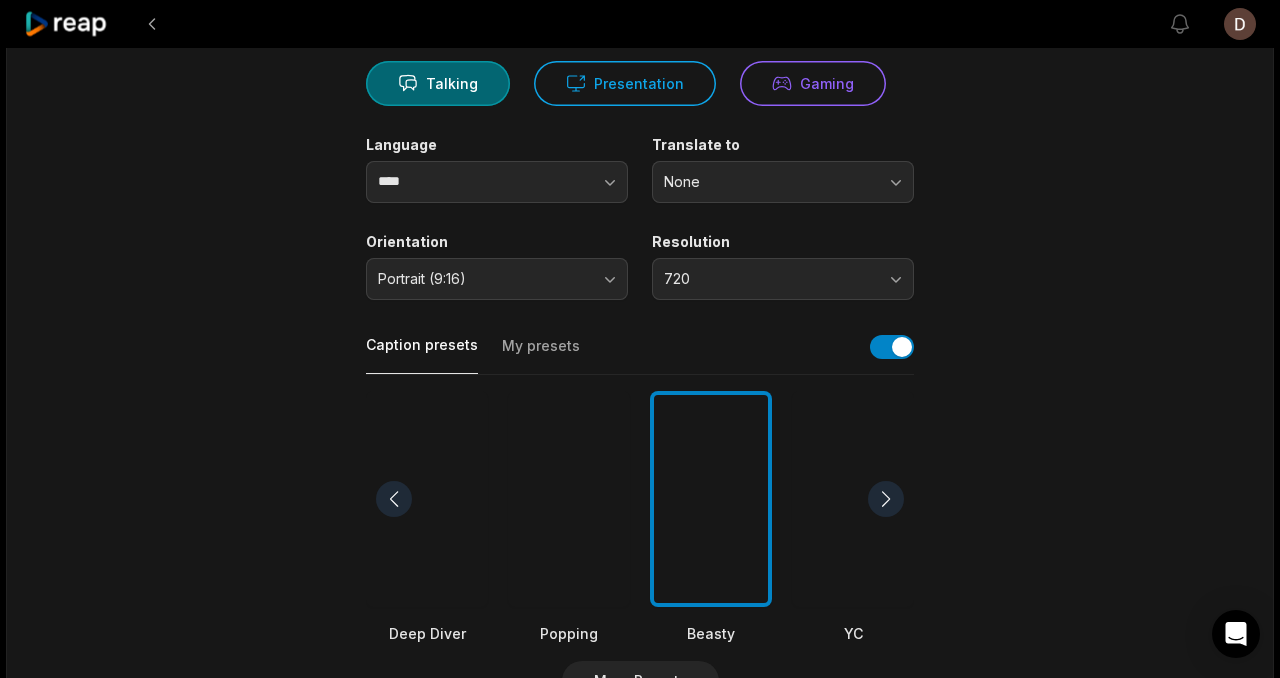 scroll, scrollTop: 0, scrollLeft: 0, axis: both 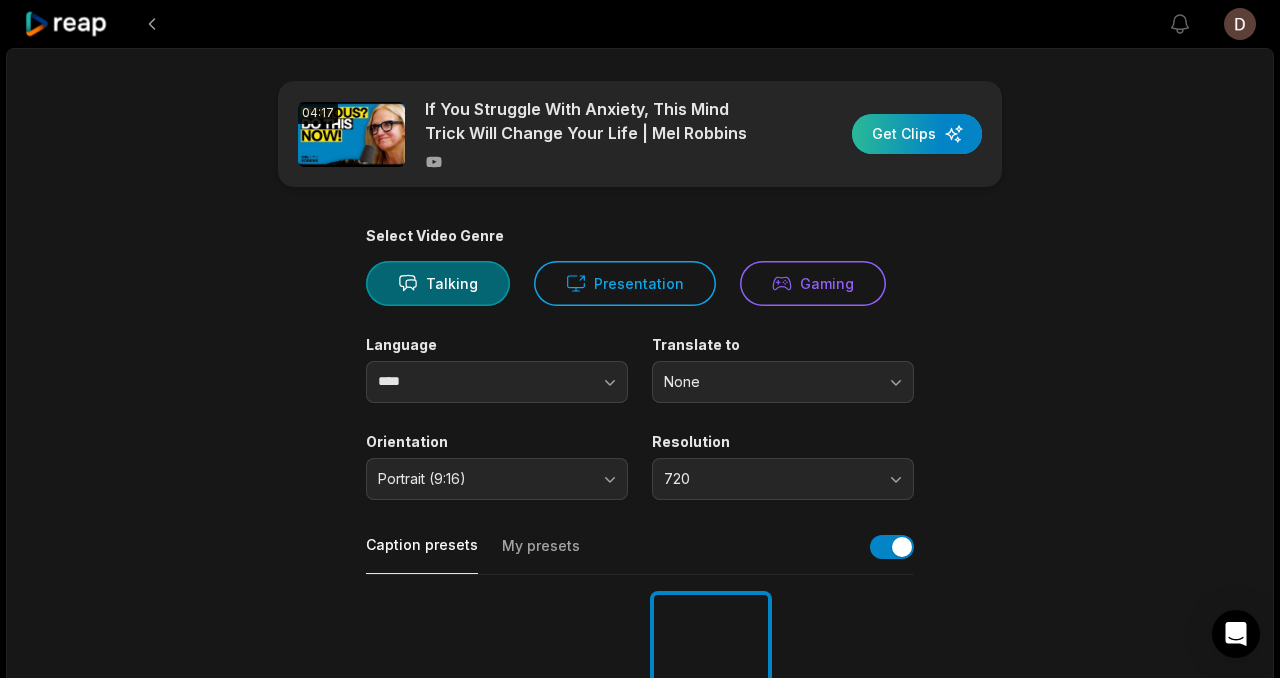 click at bounding box center [917, 134] 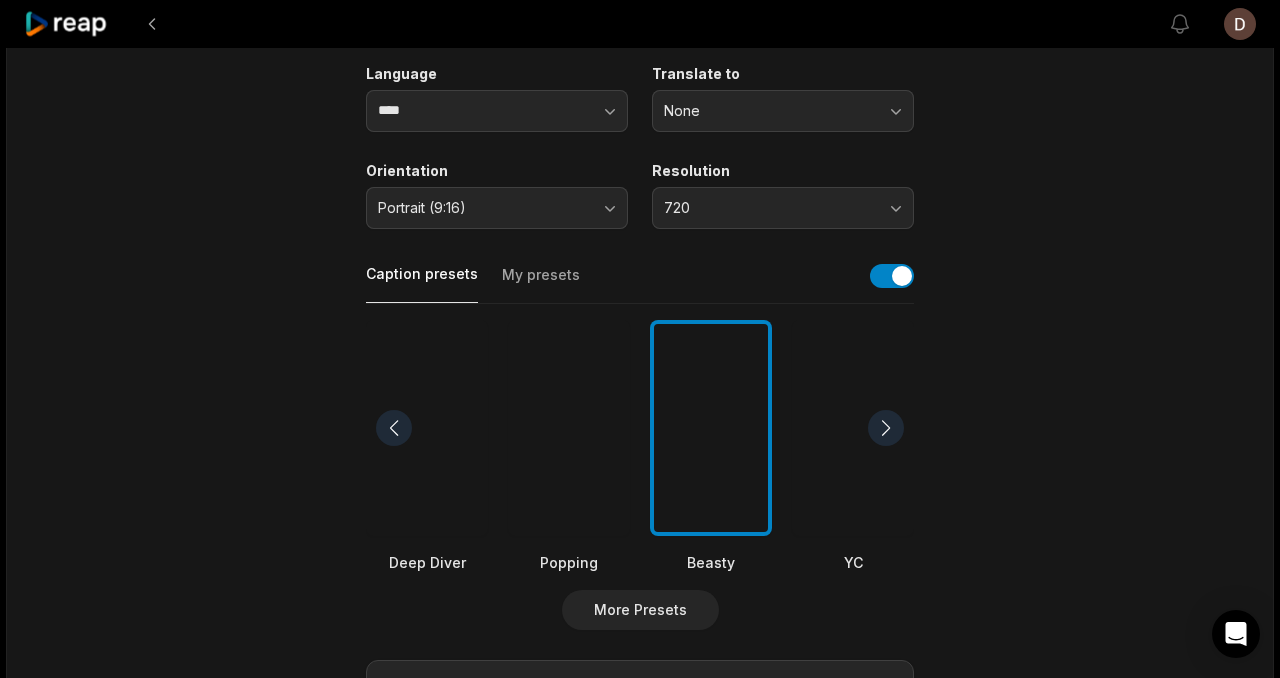 scroll, scrollTop: 49, scrollLeft: 0, axis: vertical 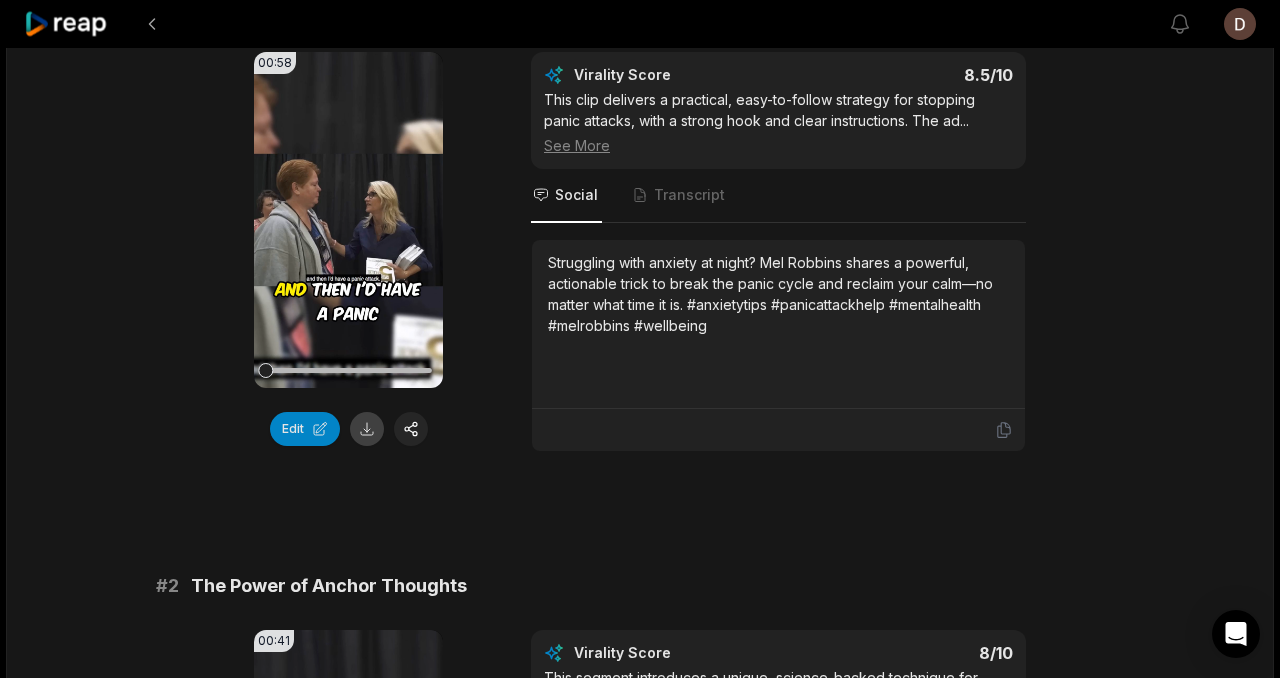 click at bounding box center (367, 429) 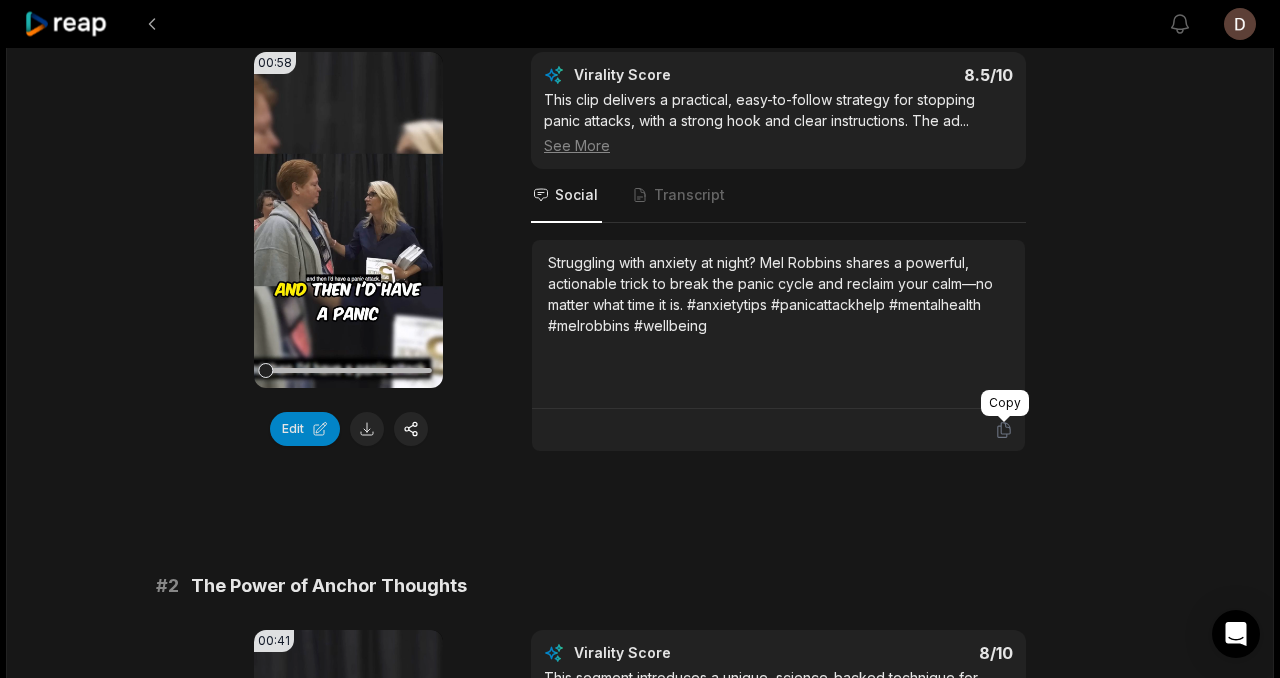 click 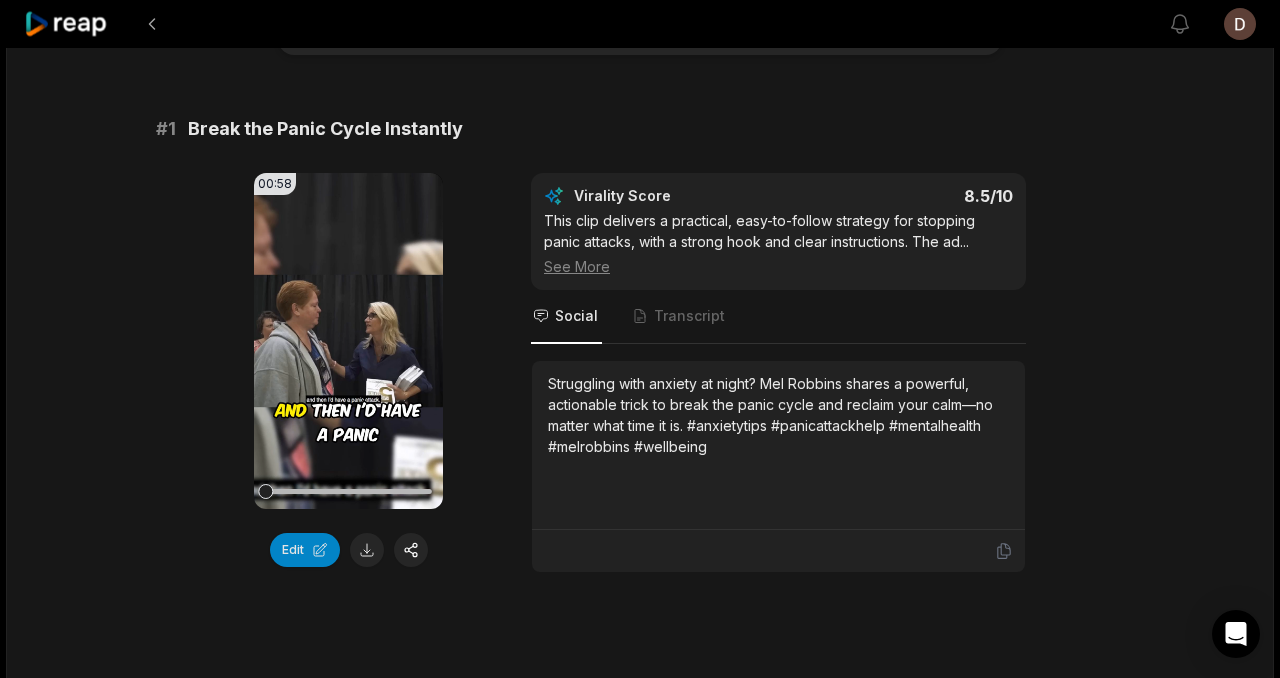 scroll, scrollTop: 133, scrollLeft: 0, axis: vertical 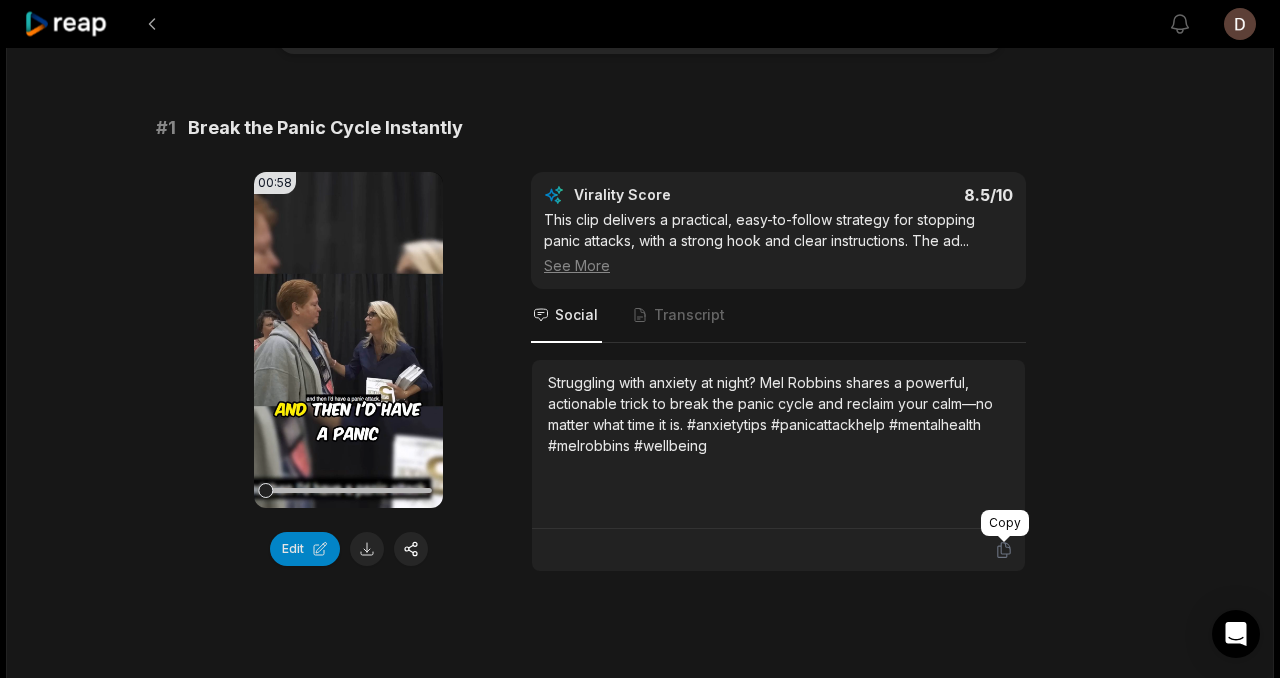 click 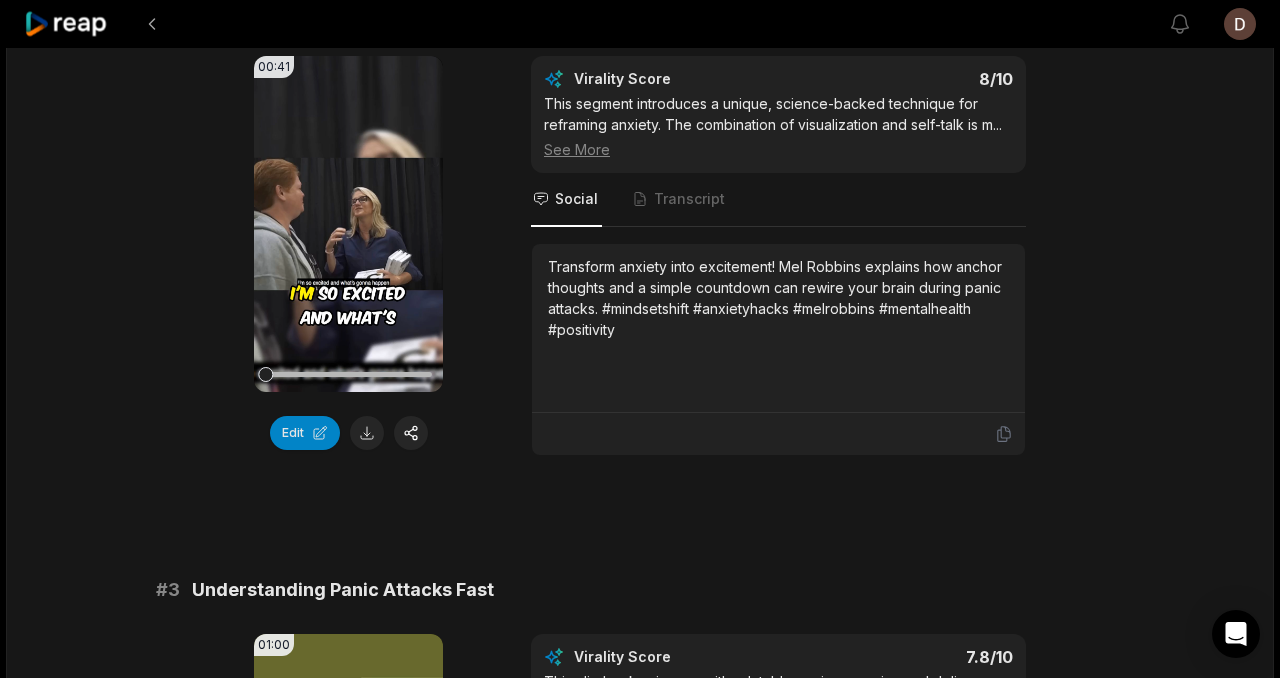 scroll, scrollTop: 871, scrollLeft: 0, axis: vertical 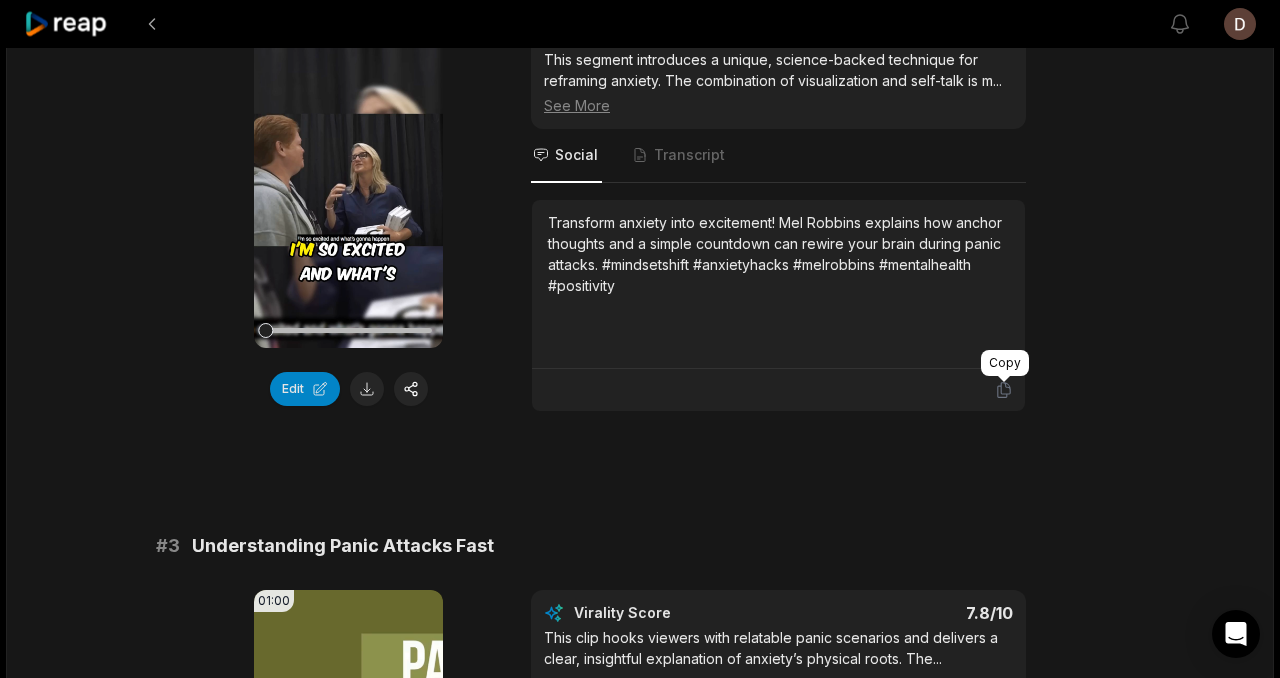 click 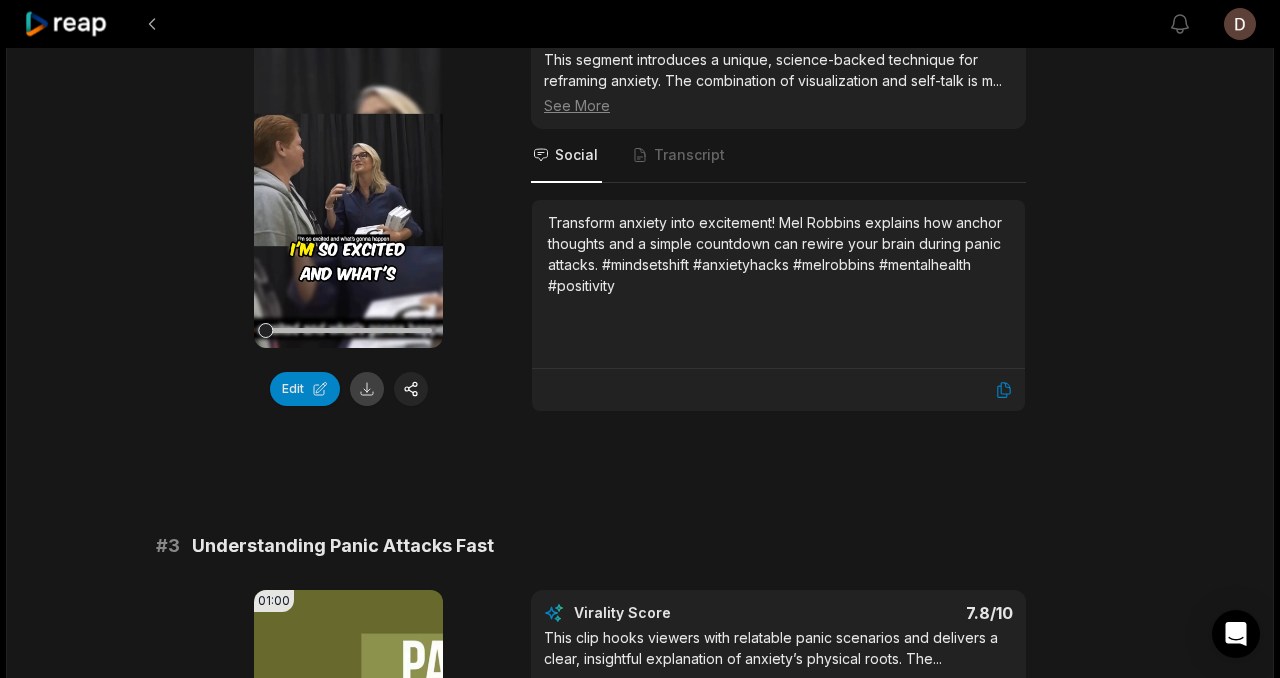 click at bounding box center (367, 389) 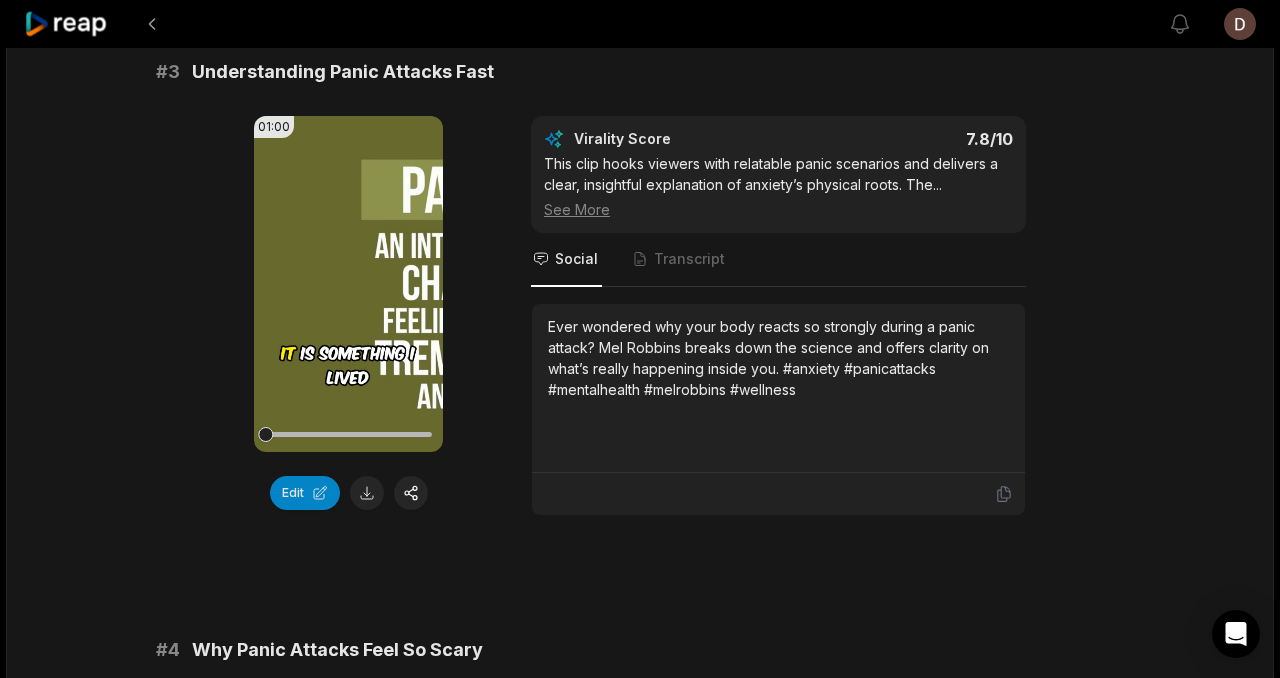 scroll, scrollTop: 1346, scrollLeft: 0, axis: vertical 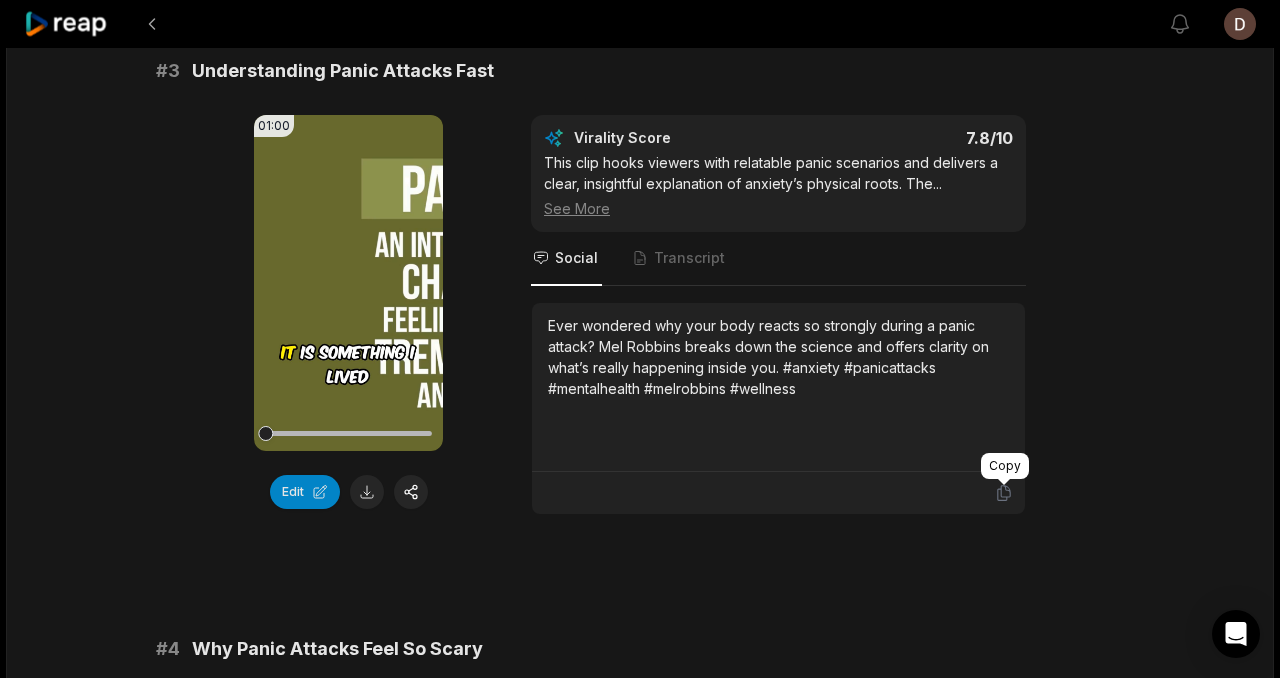 click at bounding box center [778, 493] 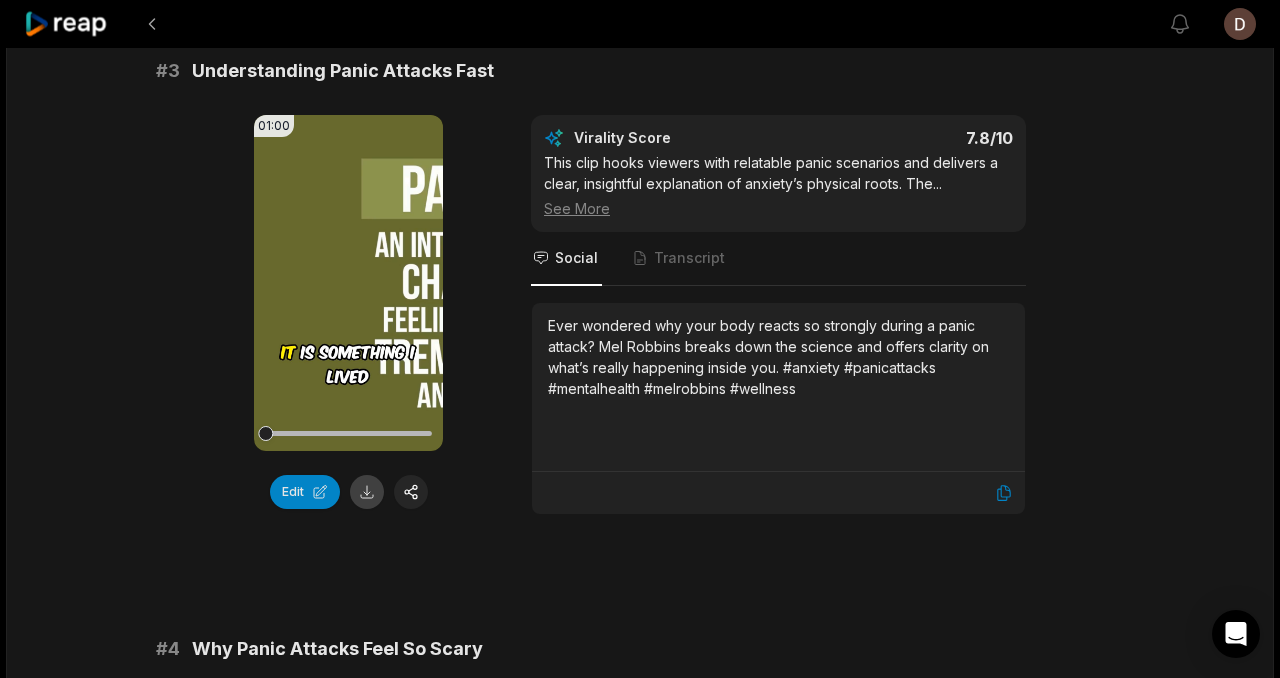 click at bounding box center [367, 492] 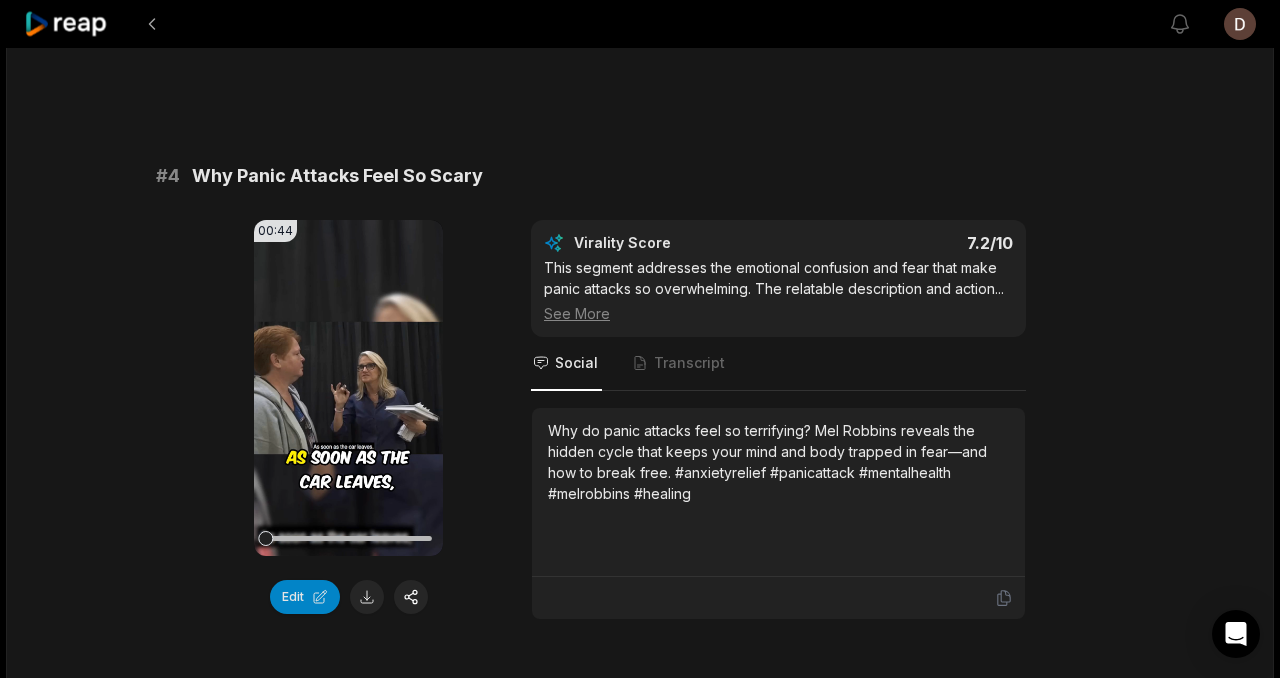 scroll, scrollTop: 1825, scrollLeft: 0, axis: vertical 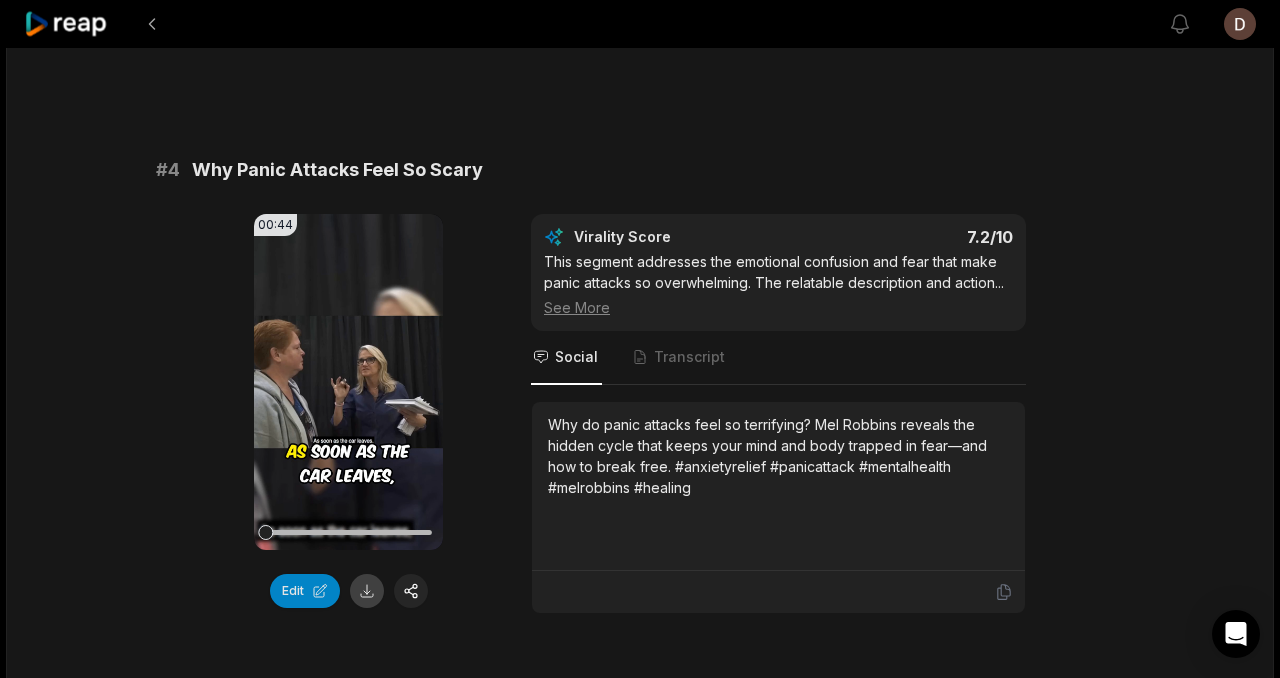 click at bounding box center (367, 591) 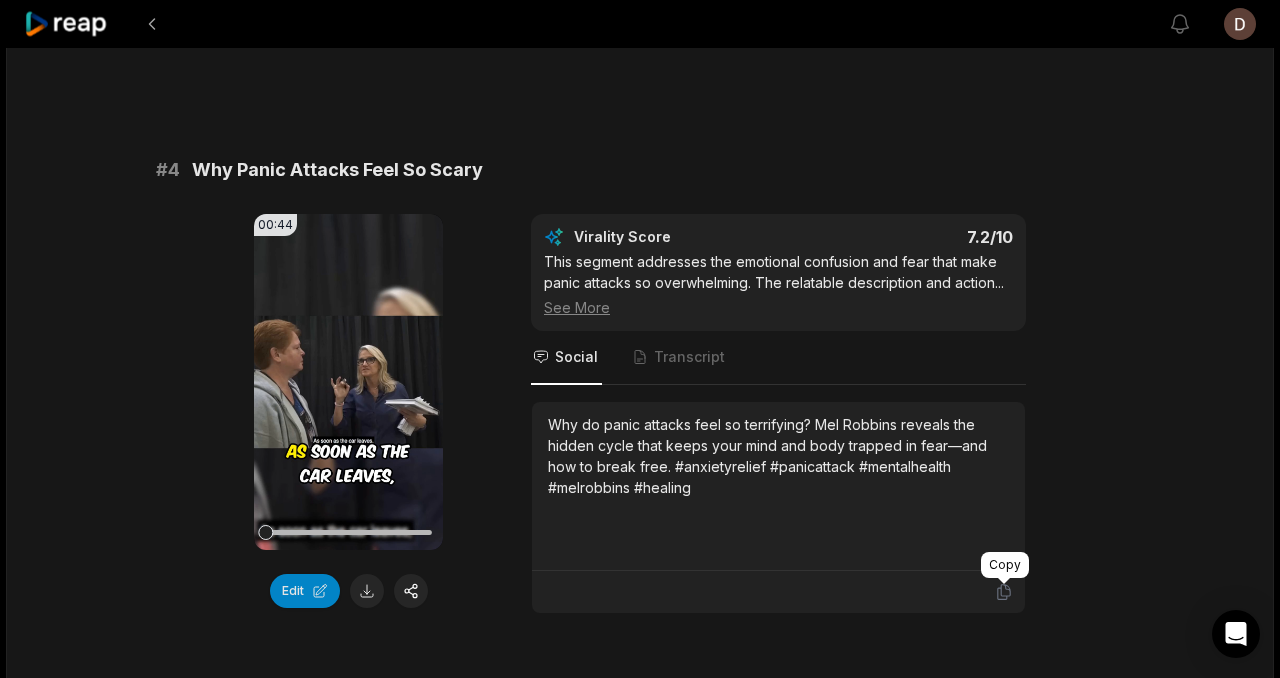 click 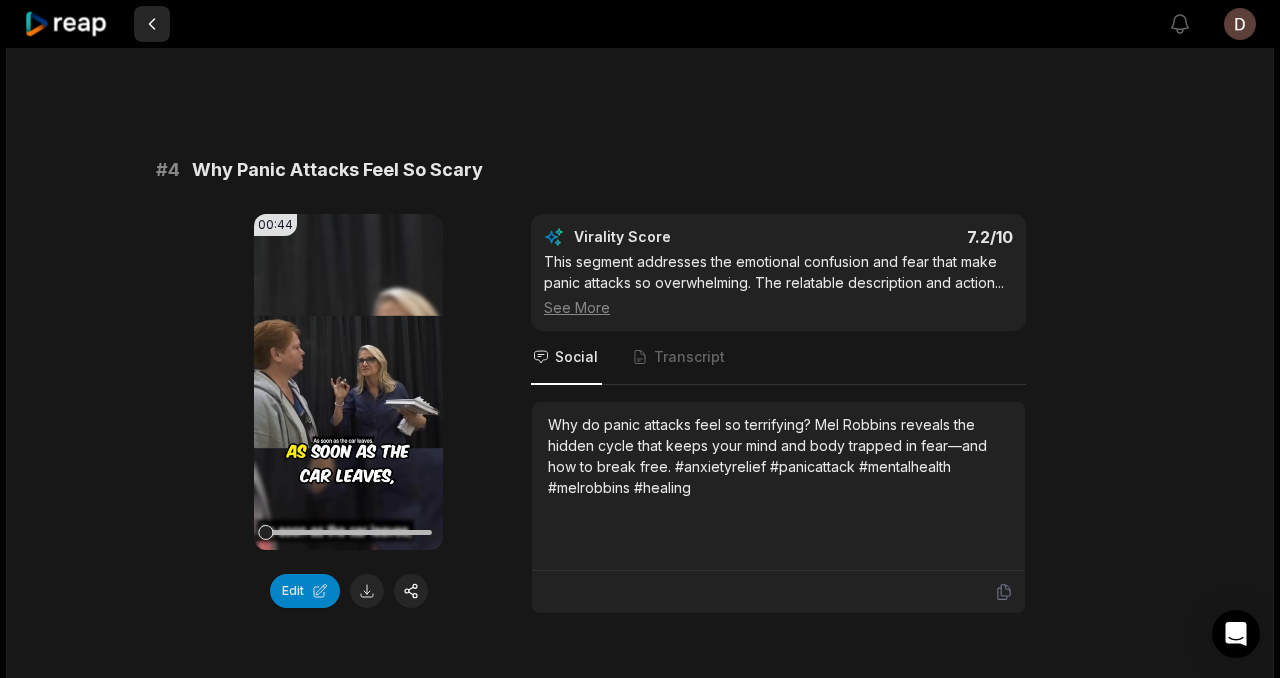 click at bounding box center (152, 24) 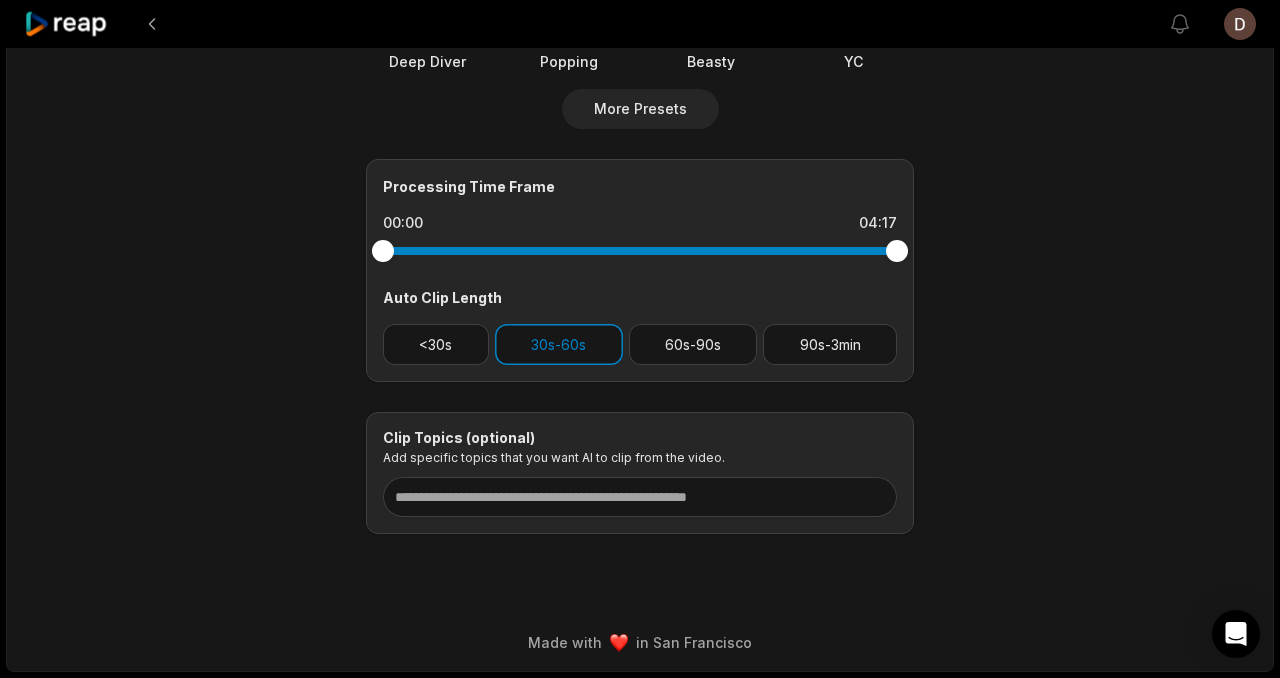 scroll, scrollTop: 49, scrollLeft: 0, axis: vertical 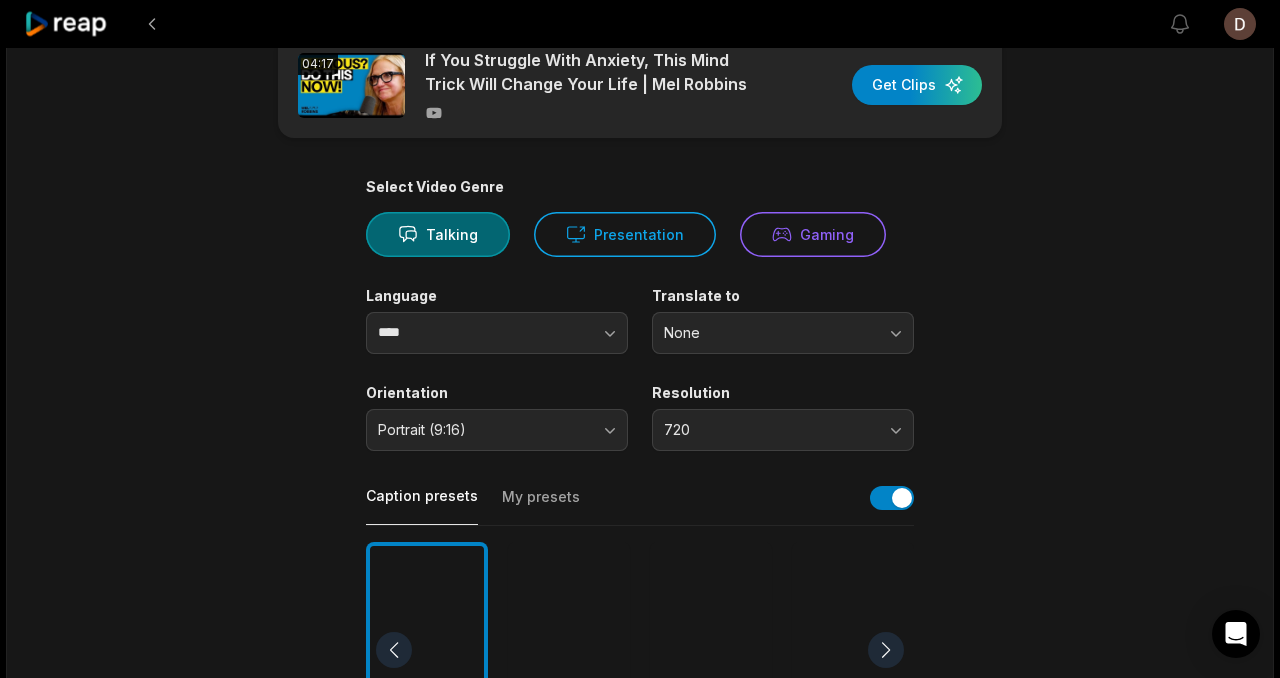 click 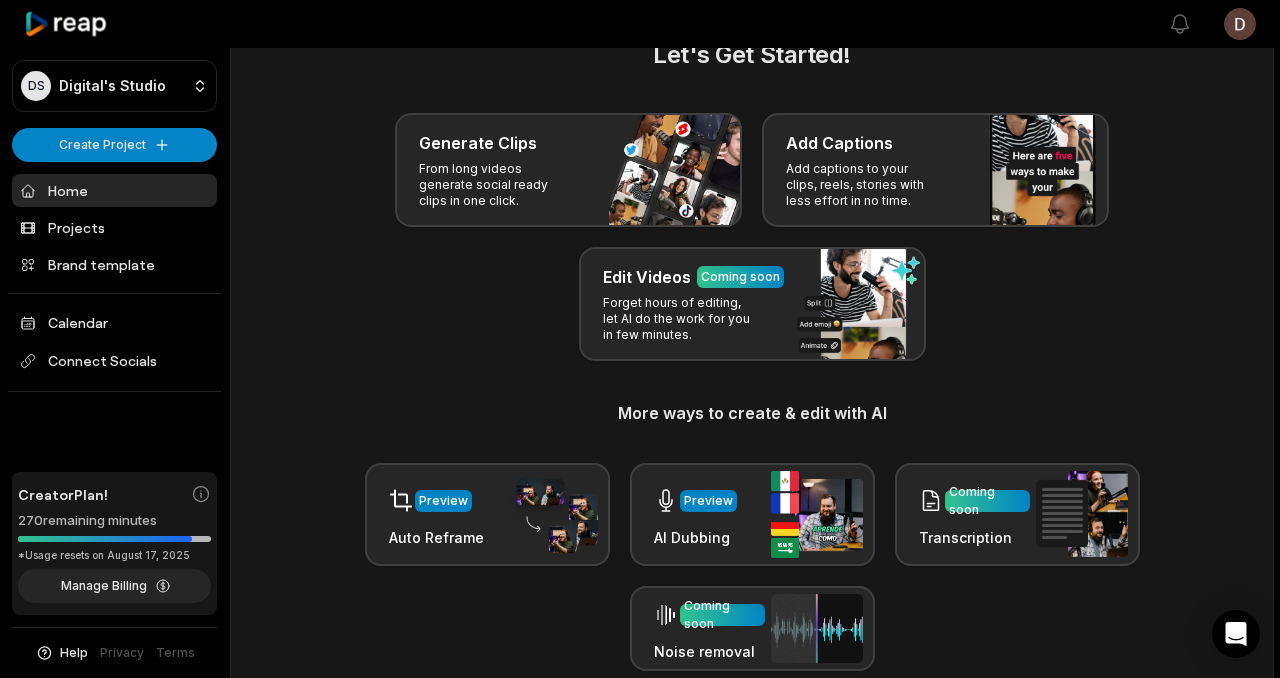click on "DS Digital's Studio Create Project Home Projects Brand template Calendar Connect Socials Creator  Plan! 270  remaining minutes *Usage resets on August 17, 2025 Manage Billing Help Privacy Terms Open sidebar View notifications Open user menu   Let's Get Started! Generate Clips From long videos generate social ready clips in one click. Add Captions Add captions to your clips, reels, stories with less effort in no time. Edit Videos Coming soon Forget hours of editing, let AI do the work for you in few minutes. More ways to create & edit with AI Preview Auto Reframe Preview AI Dubbing Coming soon Transcription Coming soon Noise removal Recent Projects View all View Clips Clips 02:45 The ONLY Way To Stop Procrastinating | Mel Robbins Open options an hour ago View Clips Clips 12:24 The Secret to Stopping Fear and Anxiety (That Actually Works) | Mel Robbins Open options 2 hours ago View Clips Clips 10:32 몇 접시 먹었을까요?🤔 1300원 회전초밥 먹방 Open options a day ago View Clips Clips 06:18" at bounding box center (640, 290) 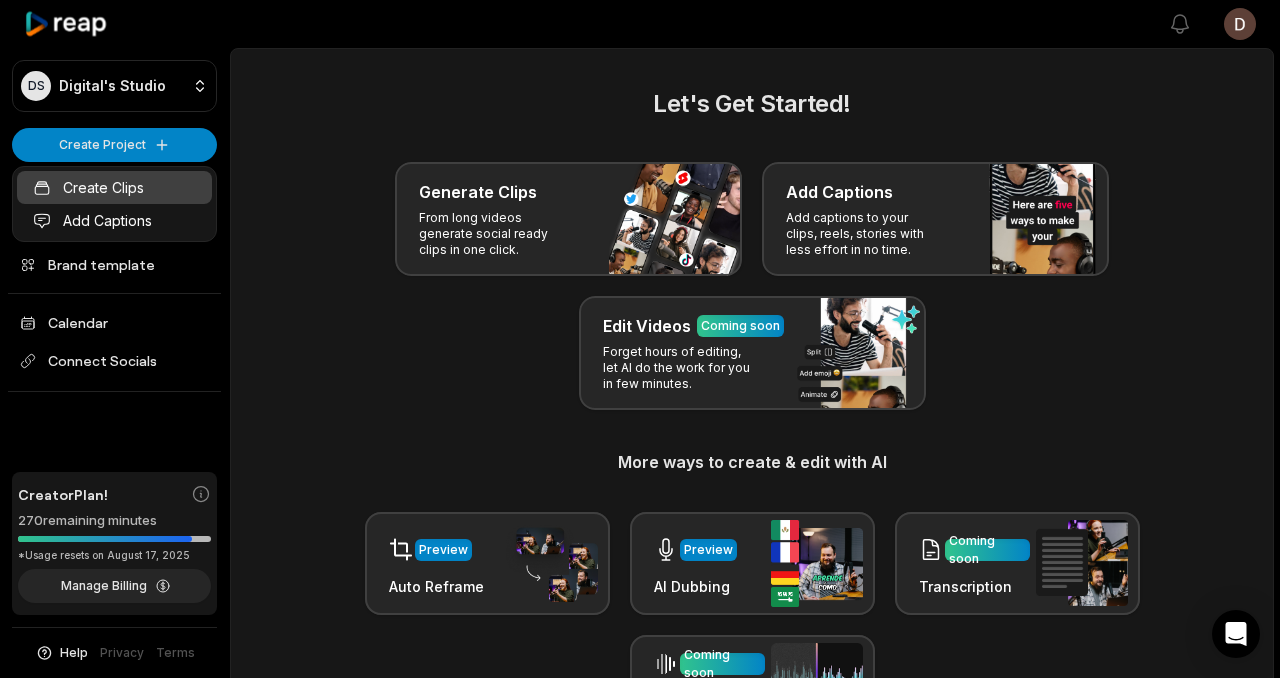 click on "Create Clips" at bounding box center (114, 187) 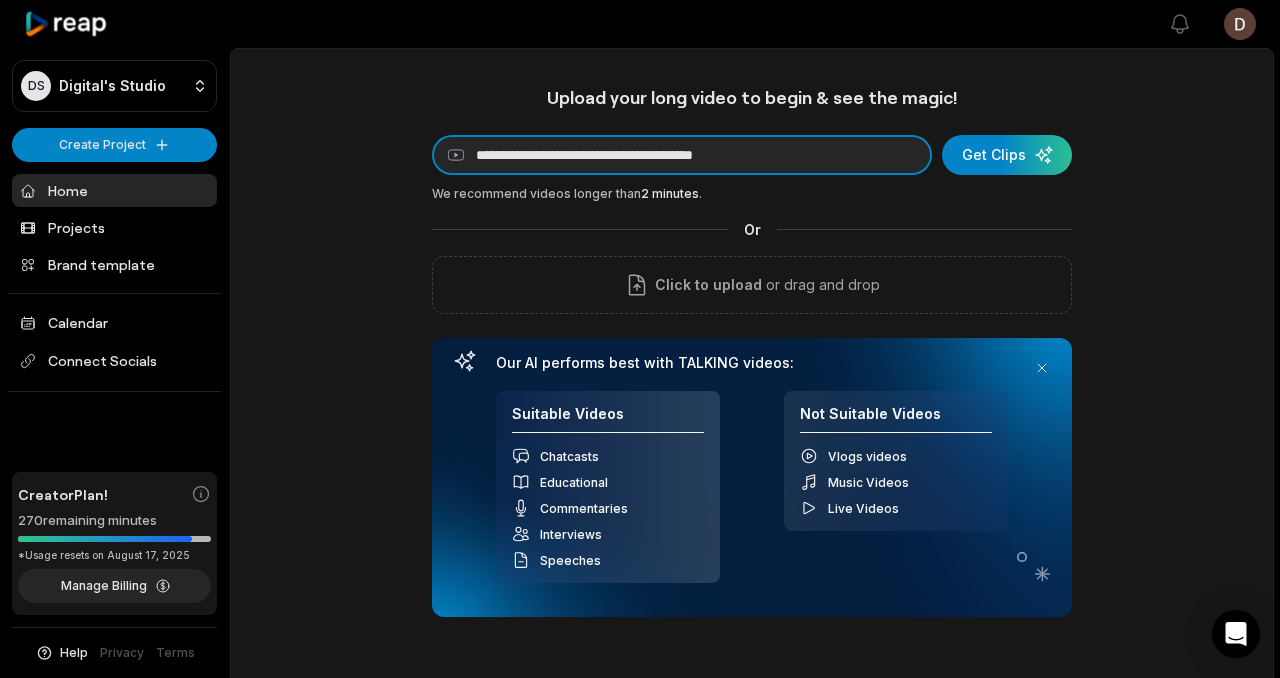 scroll, scrollTop: 0, scrollLeft: 0, axis: both 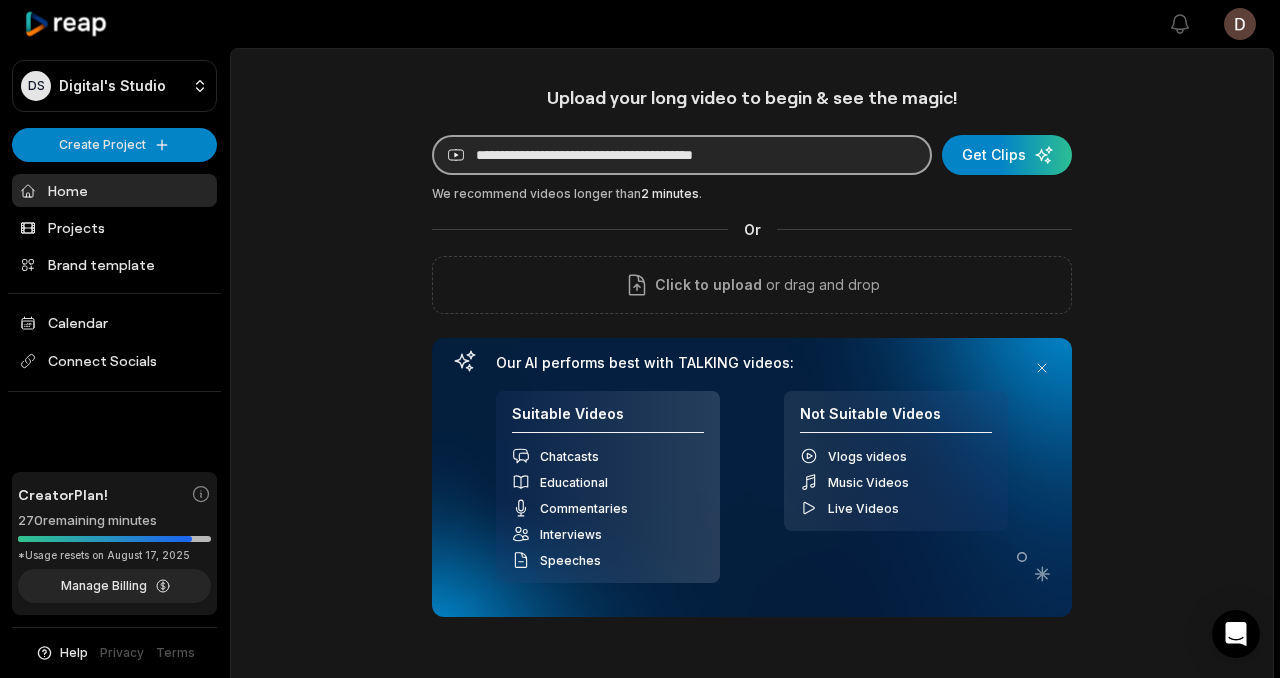 click on "**********" at bounding box center (682, 155) 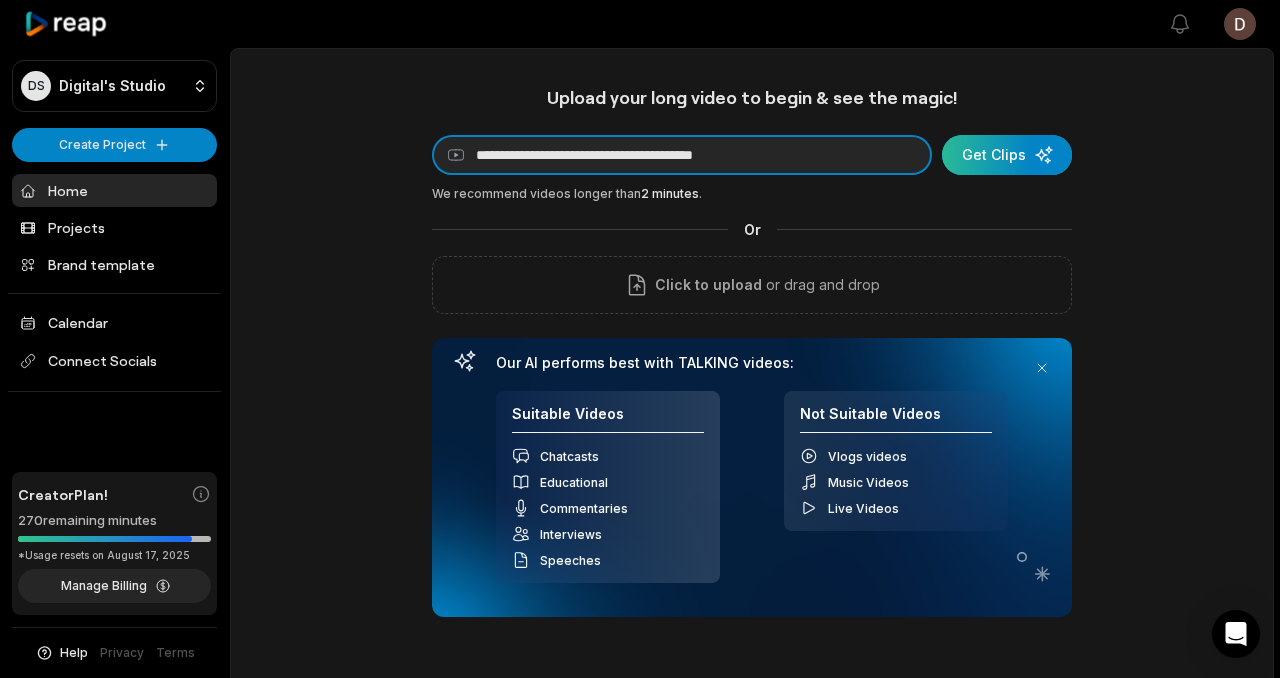 type on "**********" 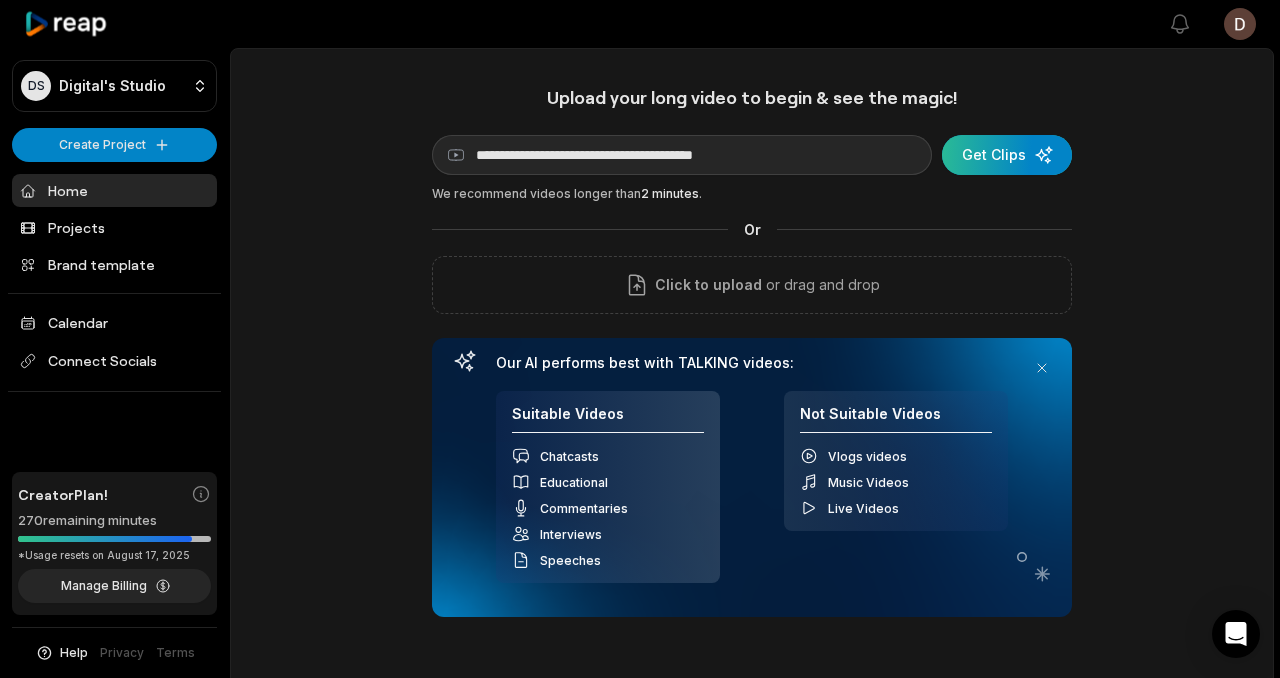 click at bounding box center [1007, 155] 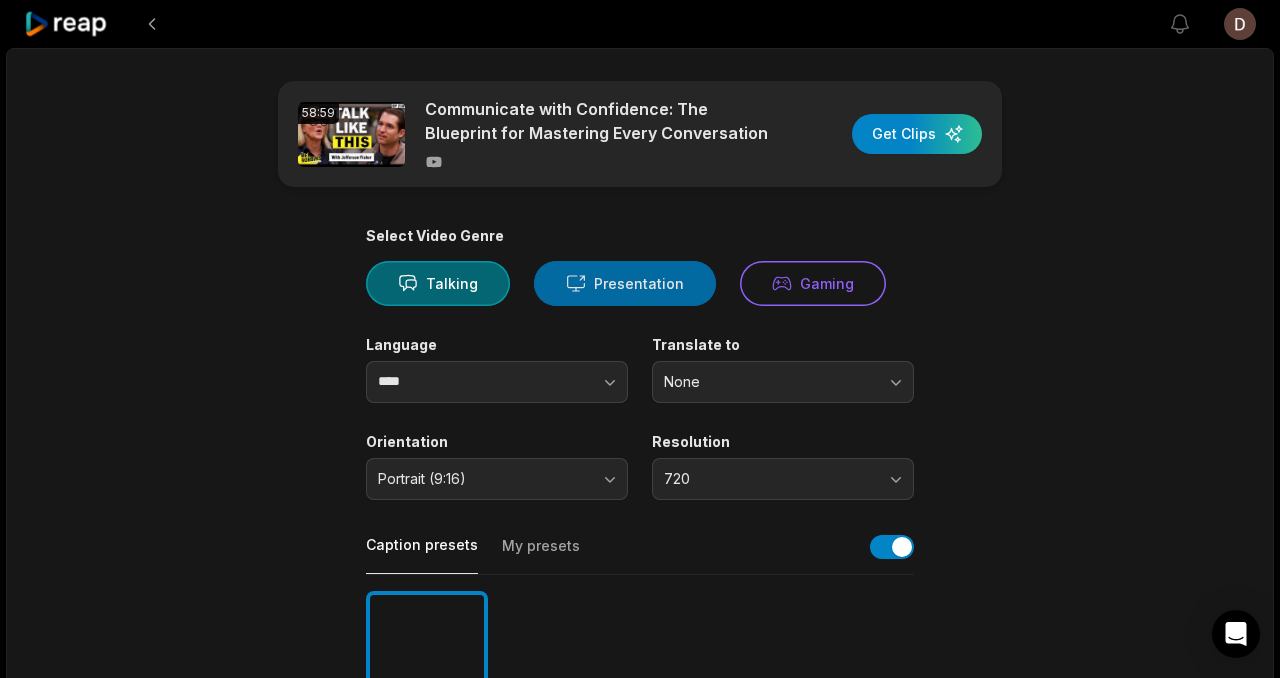 click on "Presentation" at bounding box center (625, 283) 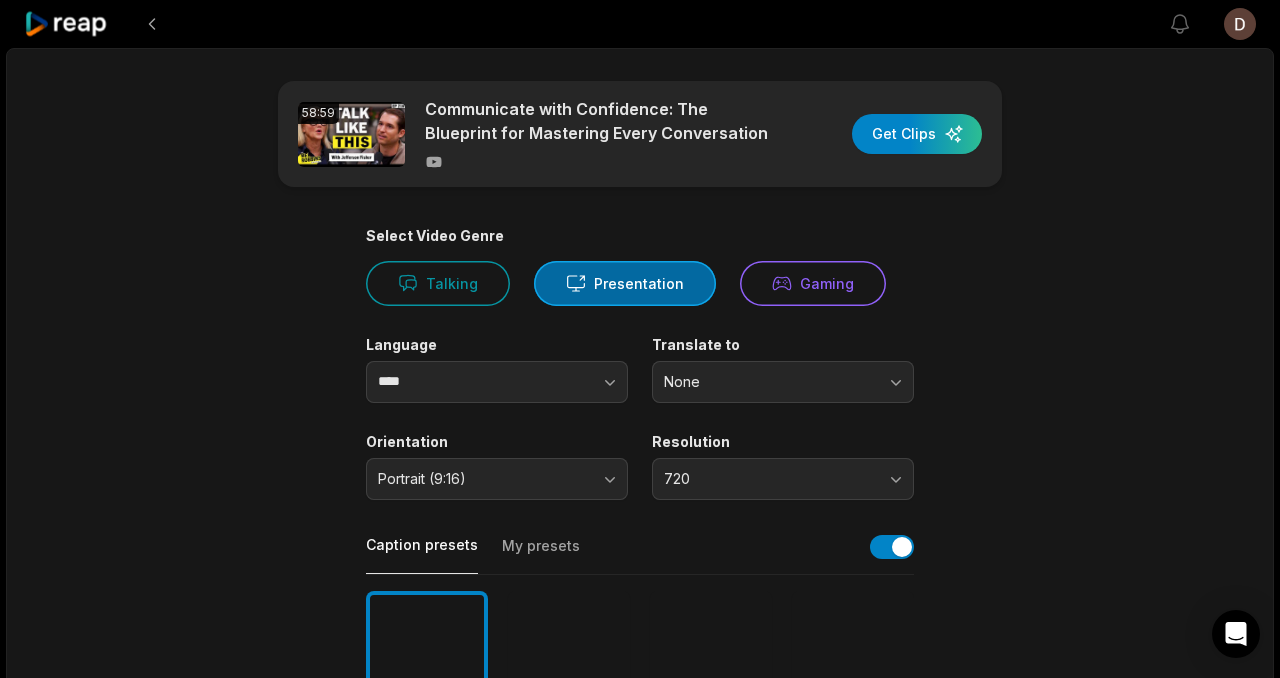 scroll, scrollTop: 460, scrollLeft: 0, axis: vertical 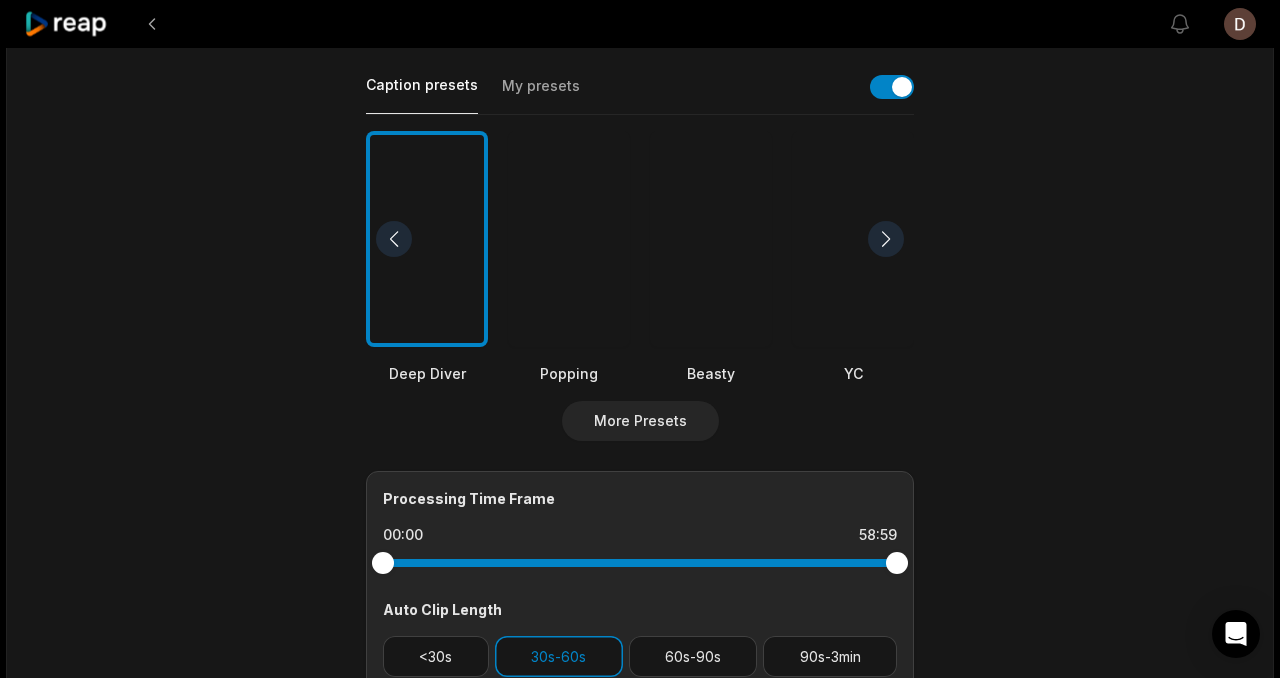 click at bounding box center [711, 239] 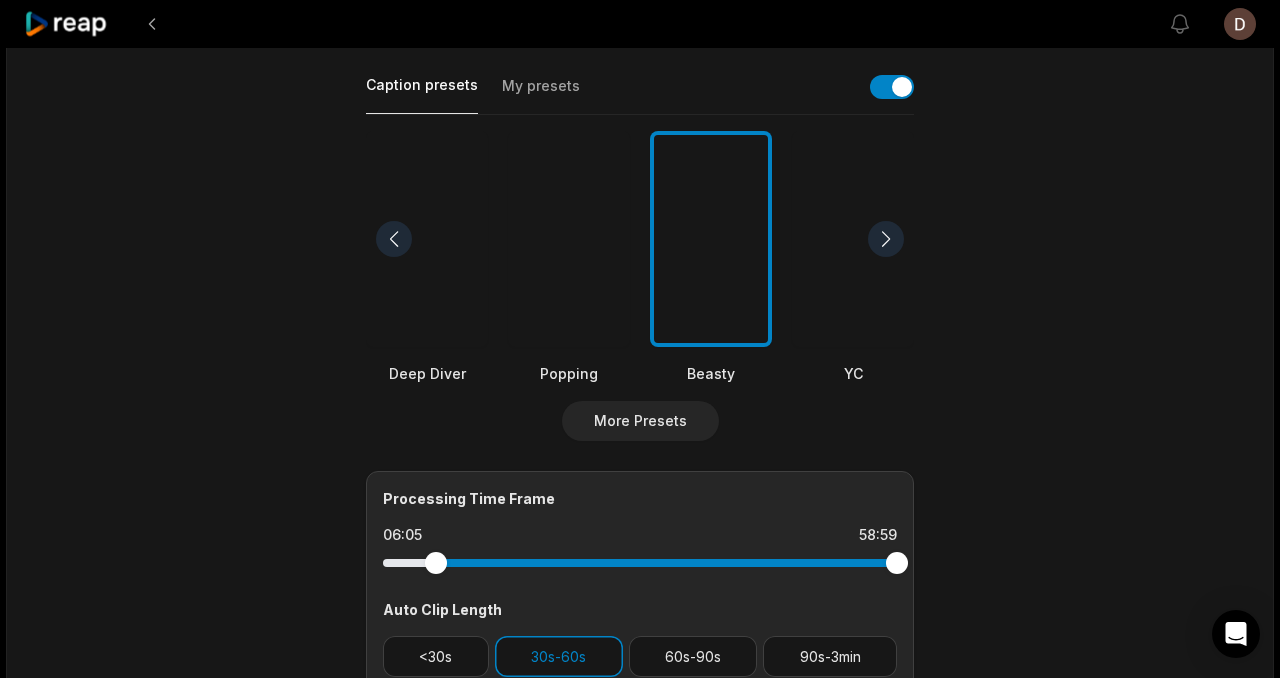 click at bounding box center [640, 563] 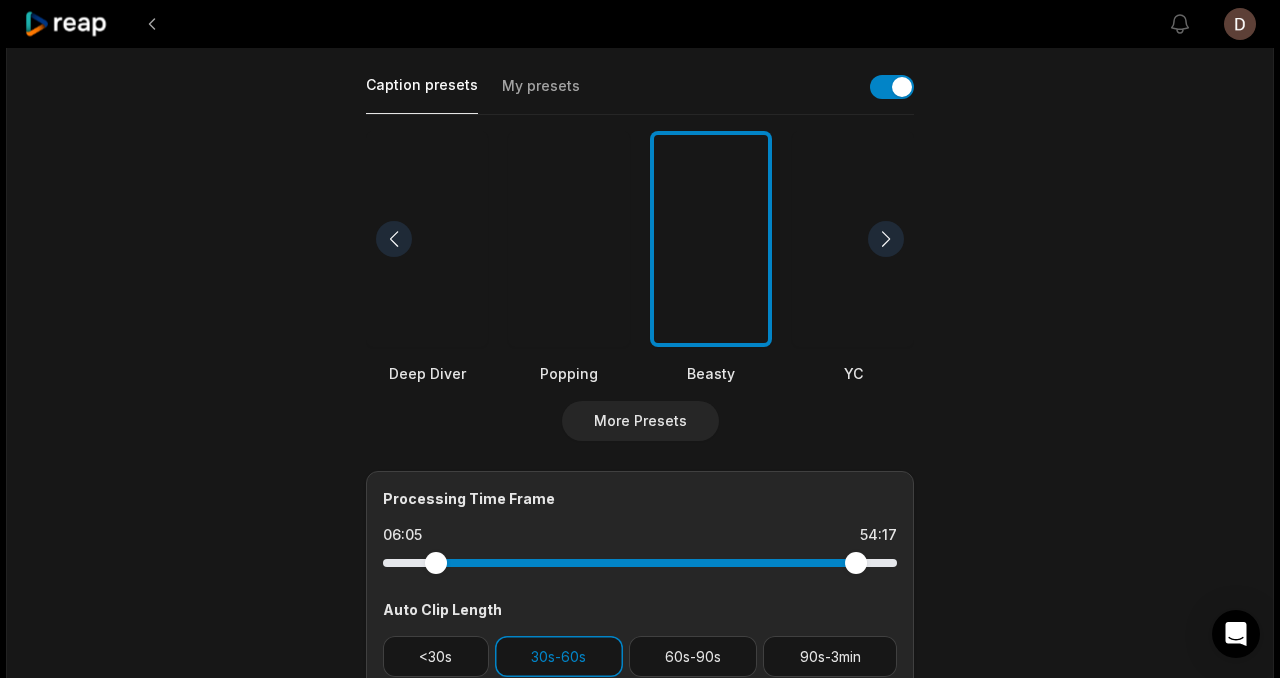 click at bounding box center [640, 563] 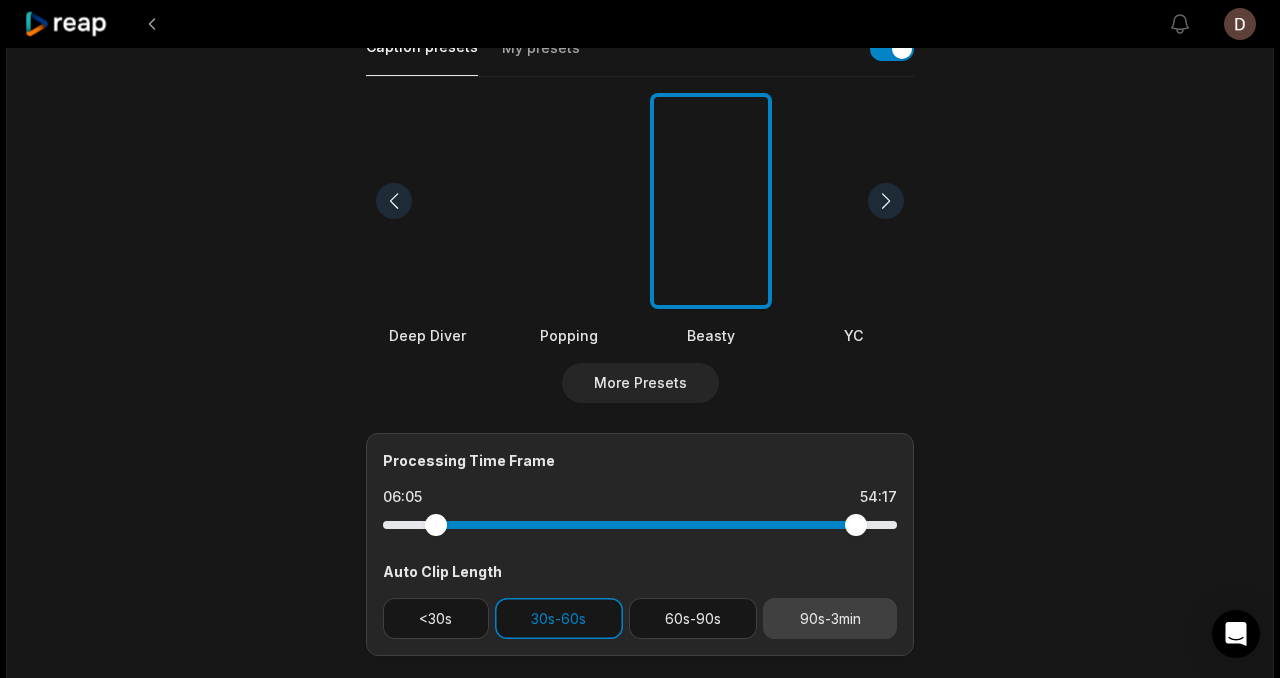 scroll, scrollTop: 508, scrollLeft: 0, axis: vertical 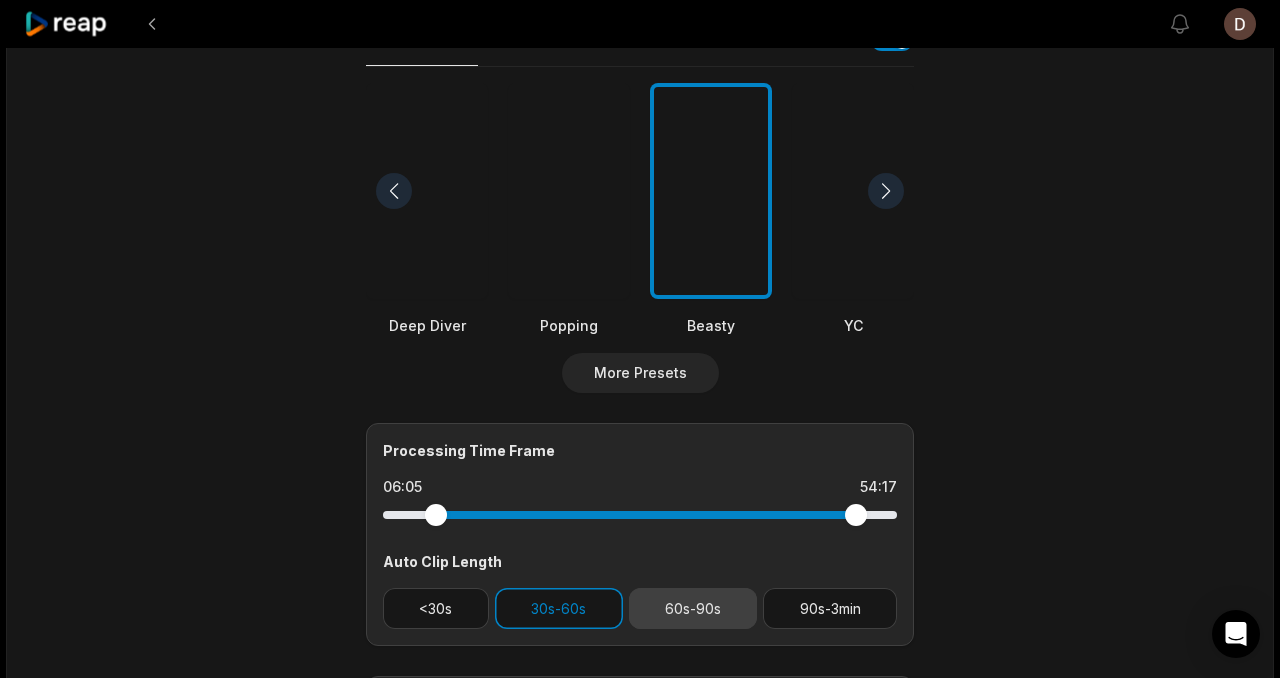 click on "60s-90s" at bounding box center (693, 608) 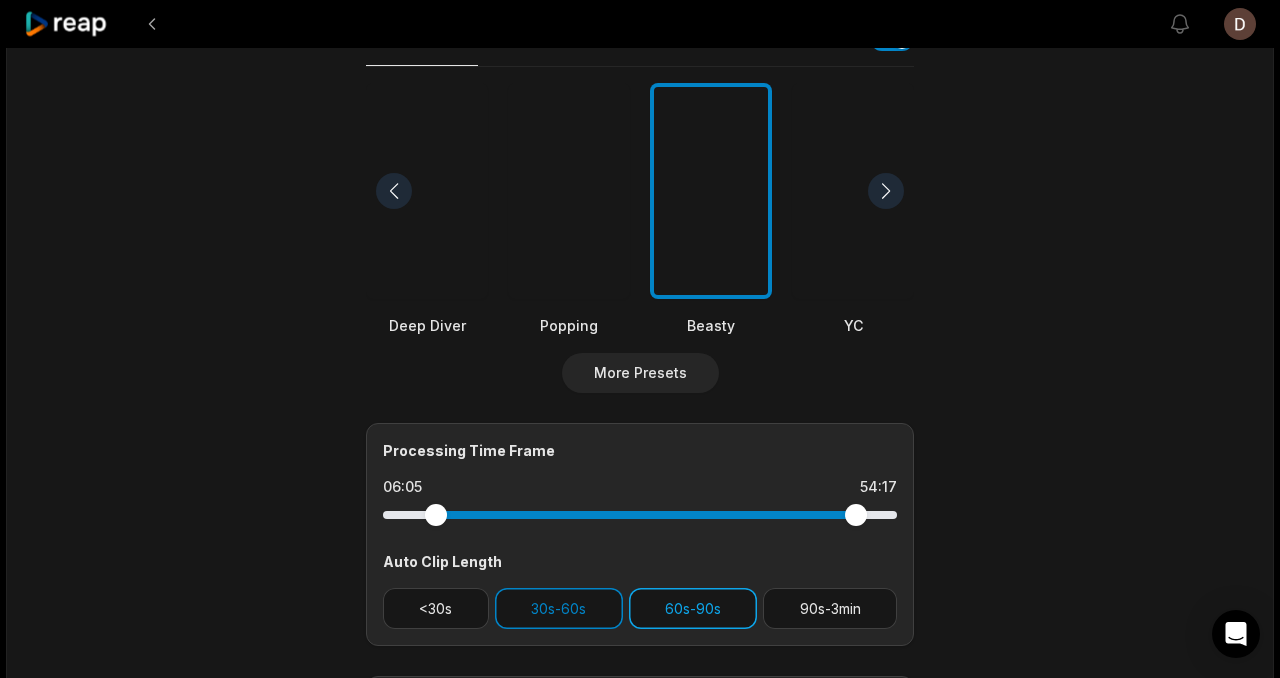 click on "60s-90s" at bounding box center [693, 608] 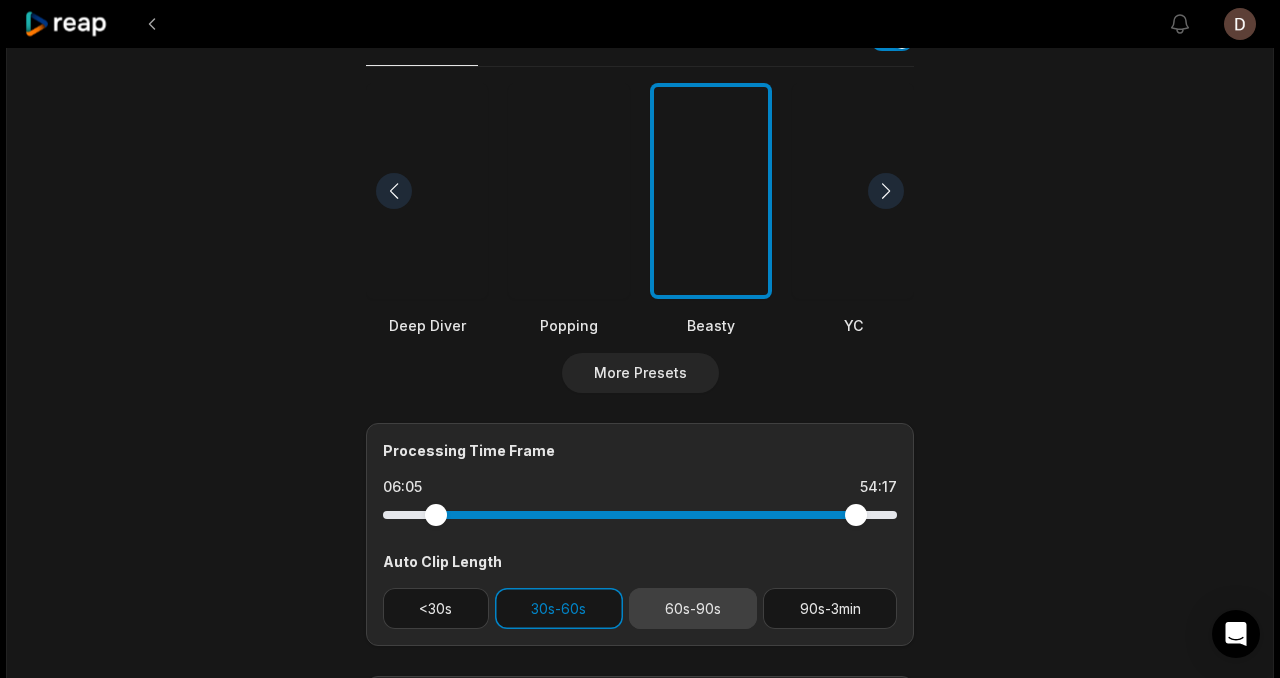 click on "60s-90s" at bounding box center [693, 608] 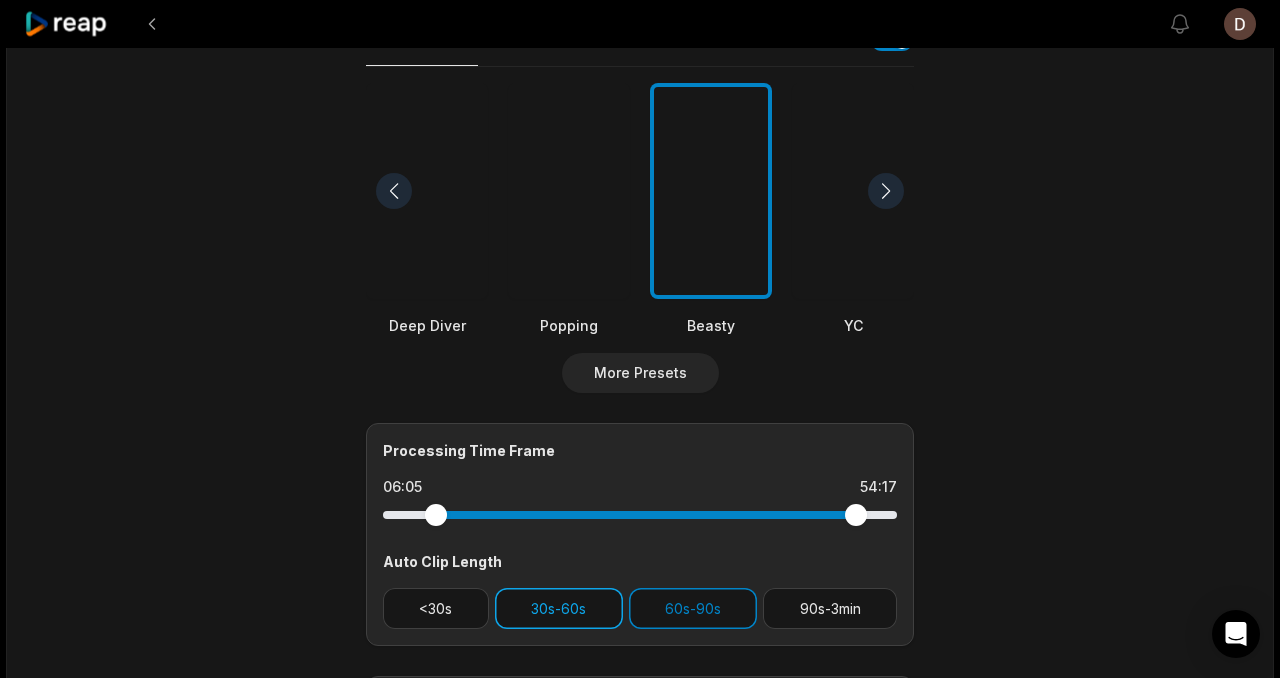 click on "30s-60s" at bounding box center [559, 608] 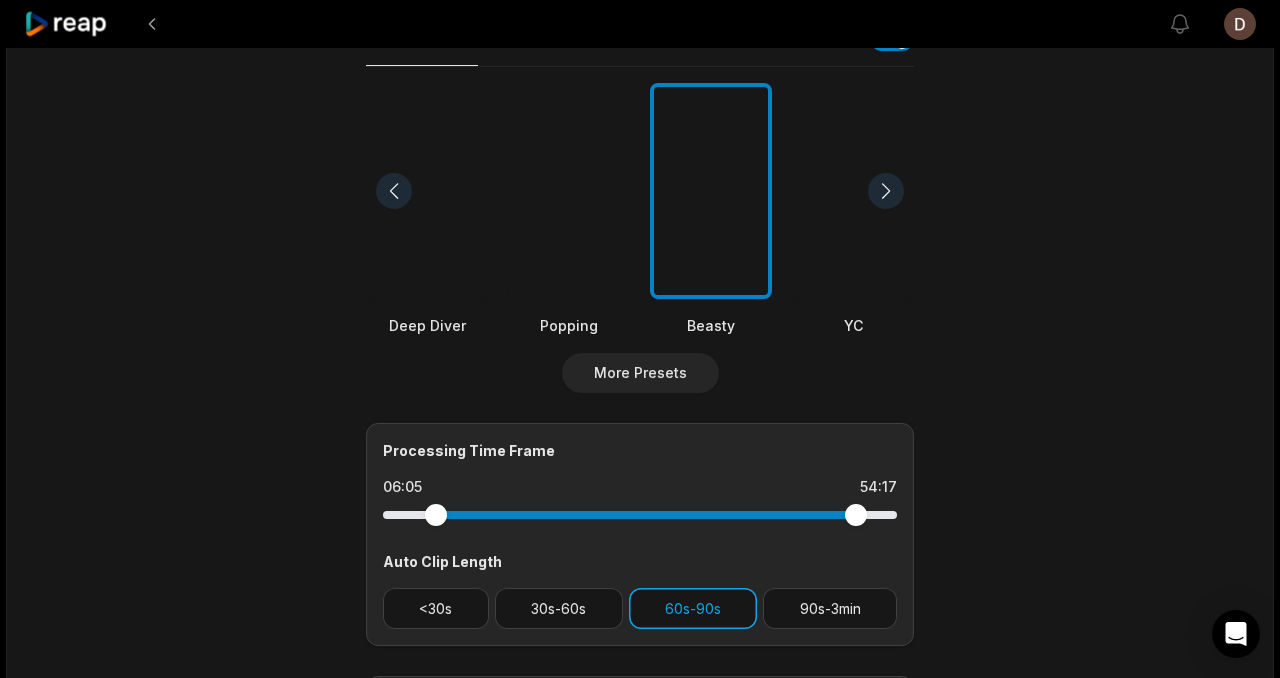 scroll, scrollTop: 0, scrollLeft: 0, axis: both 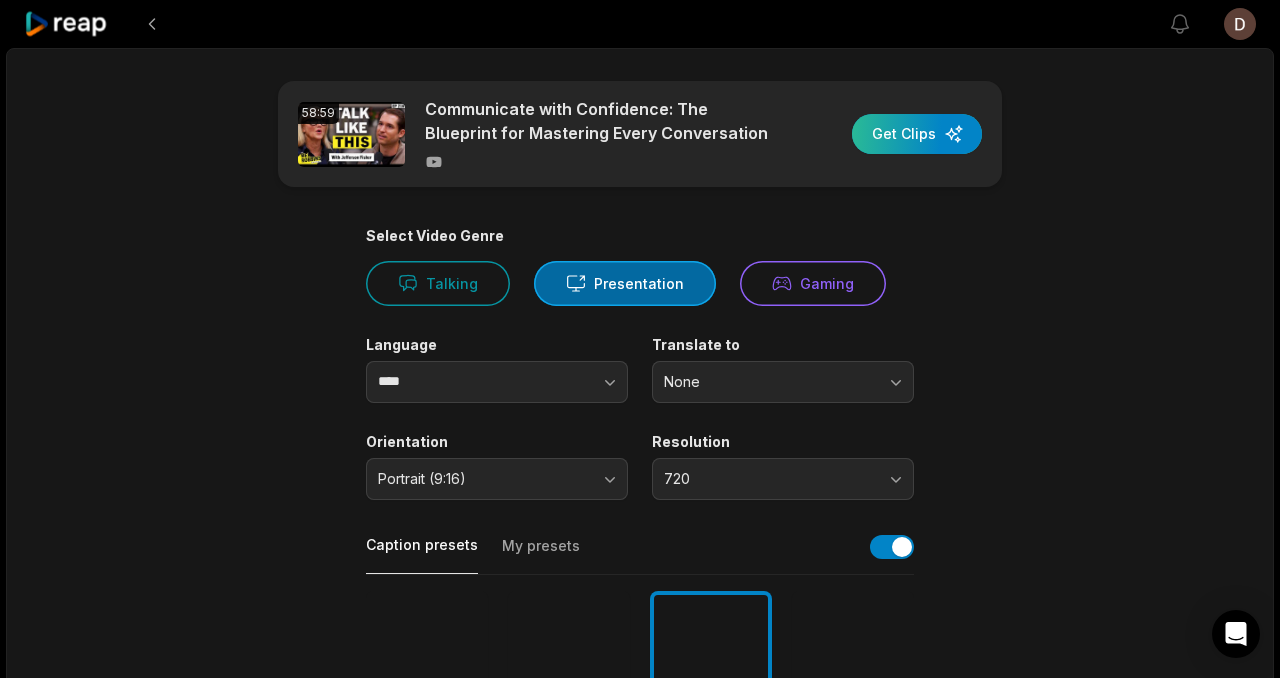 click at bounding box center (917, 134) 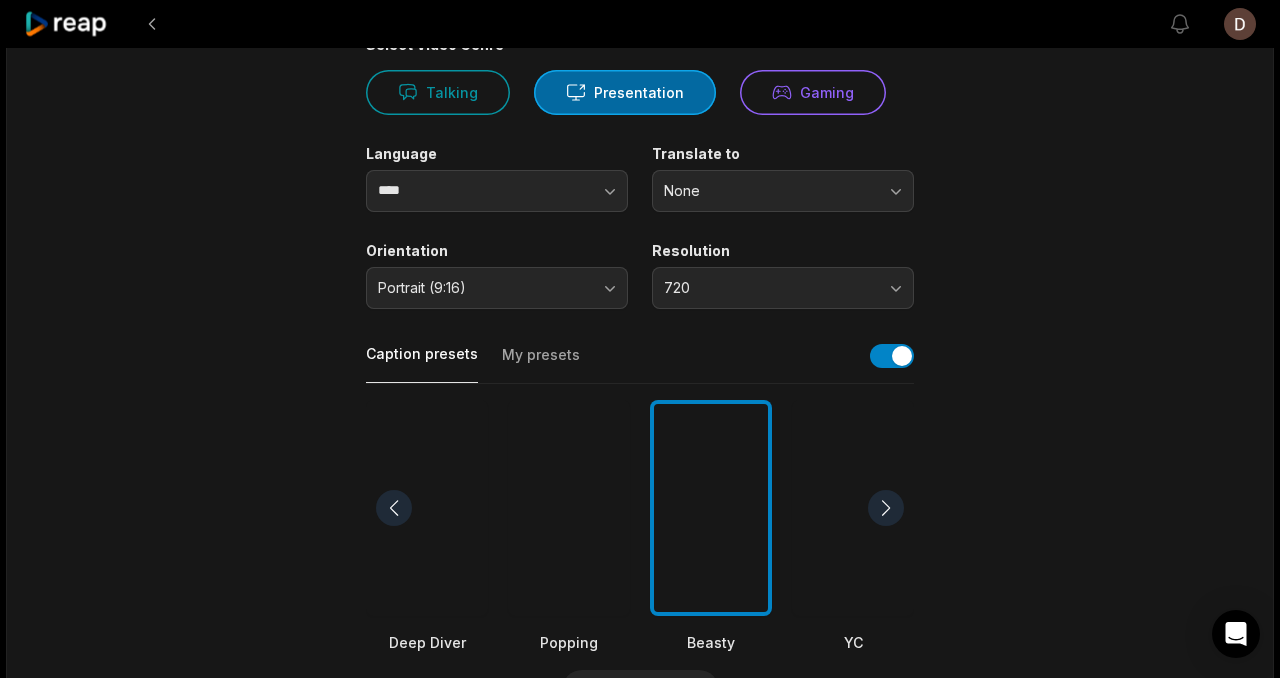 scroll, scrollTop: 772, scrollLeft: 0, axis: vertical 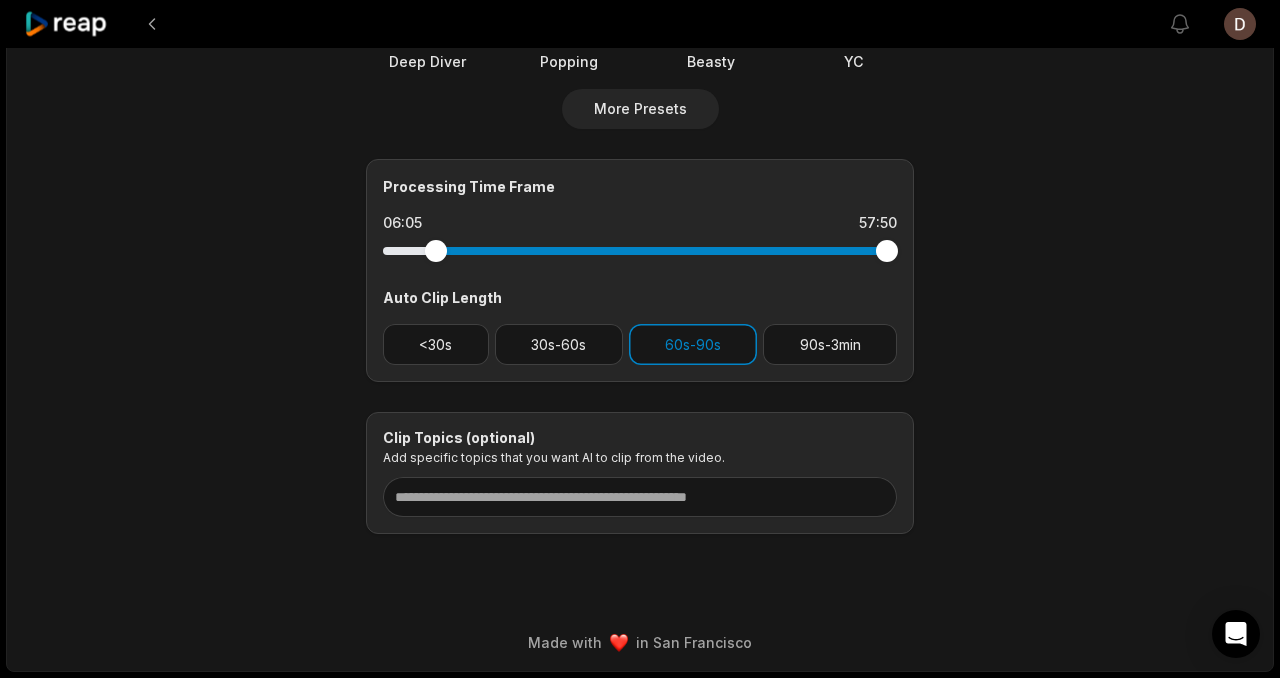 click at bounding box center [640, 251] 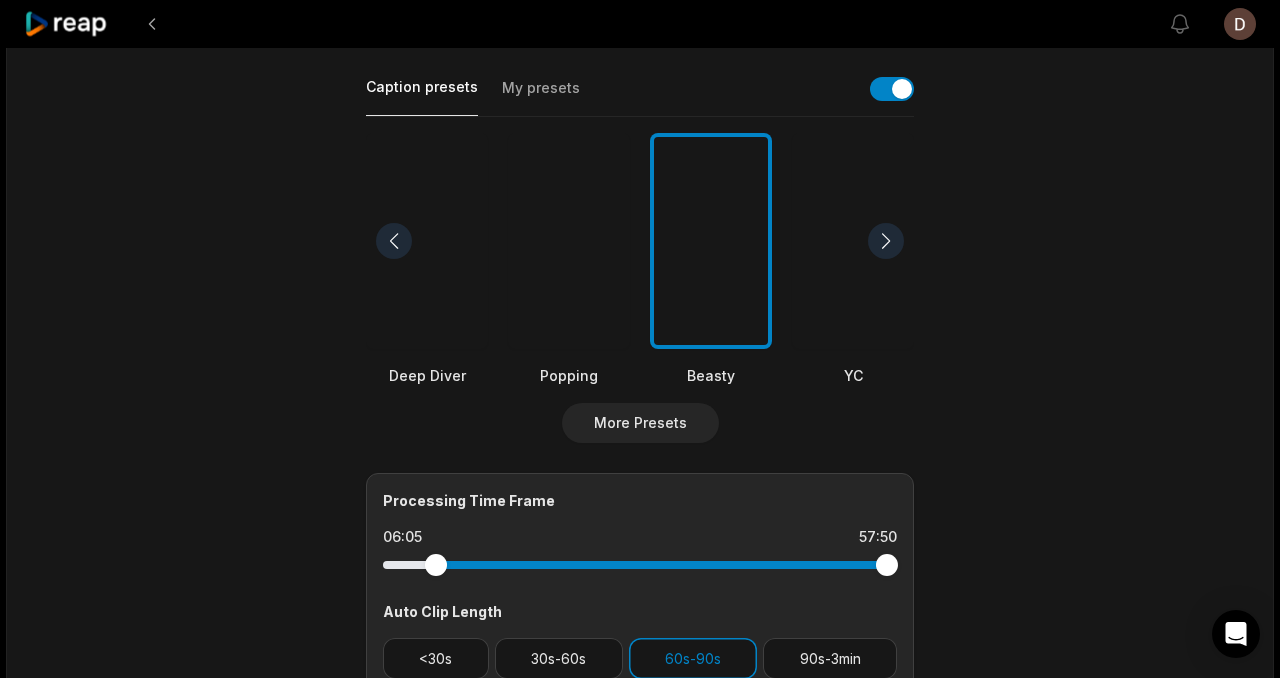 scroll, scrollTop: 0, scrollLeft: 0, axis: both 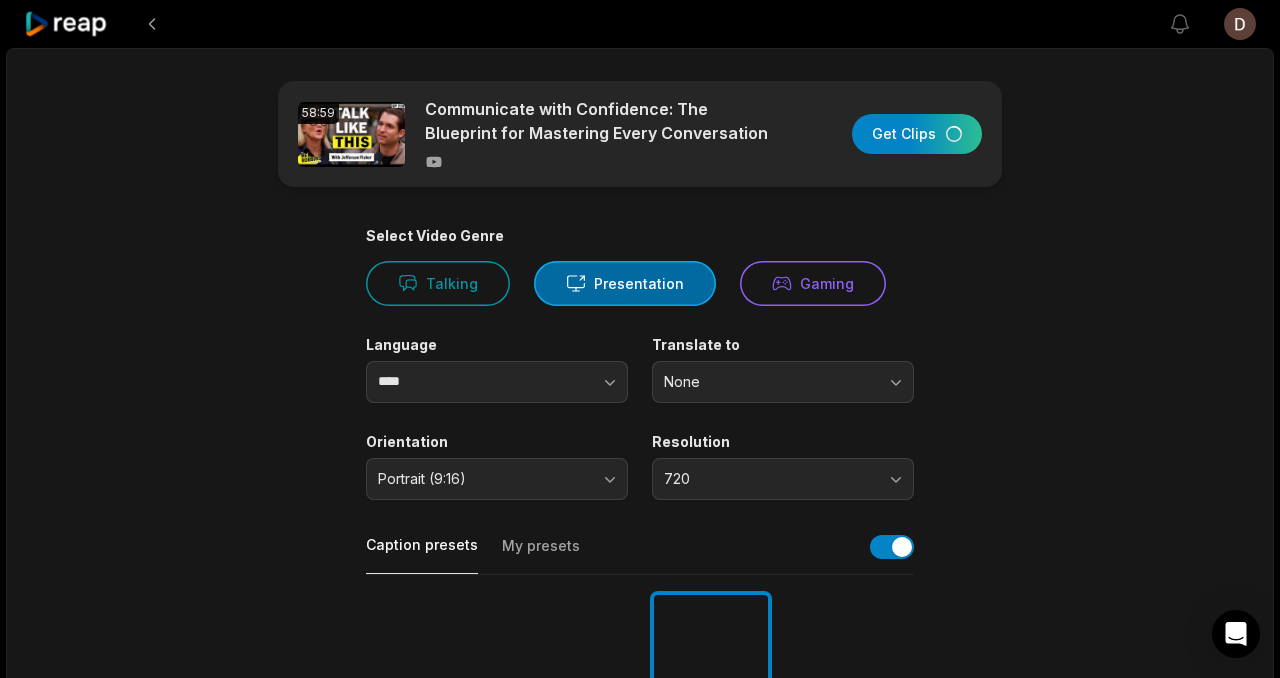 click on "58:59 Communicate with Confidence: The Blueprint for Mastering Every Conversation Get Clips" at bounding box center (640, 134) 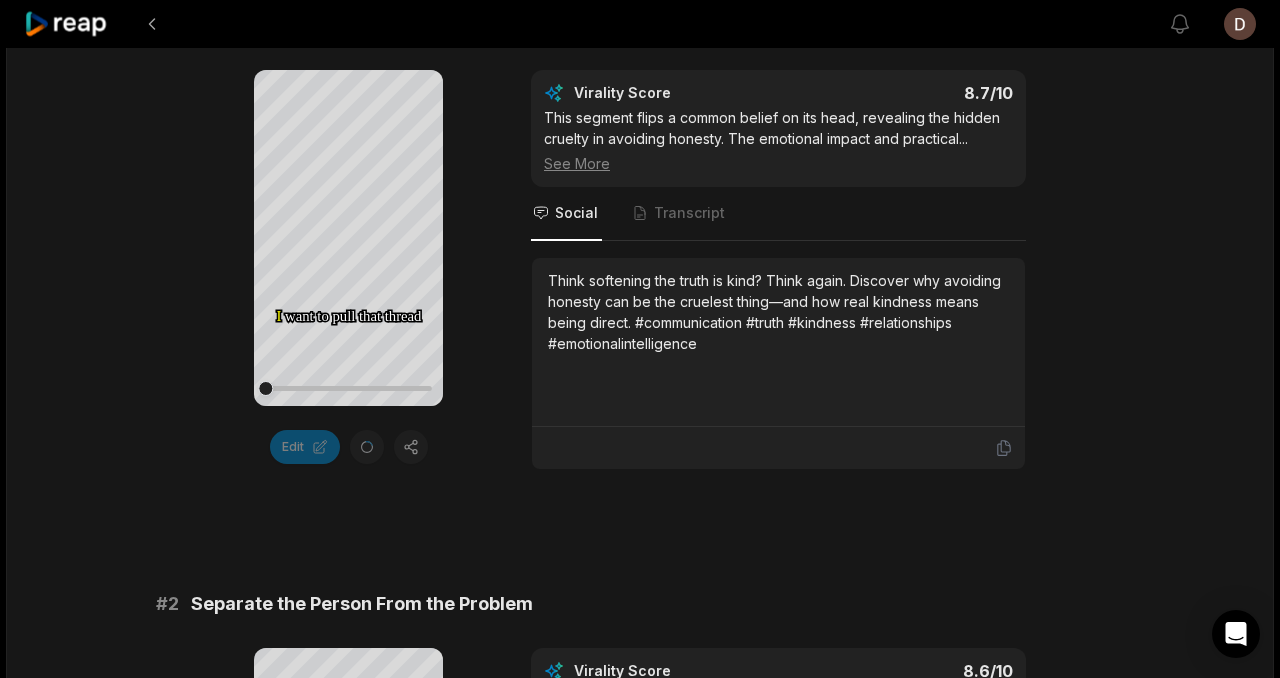 scroll, scrollTop: 394, scrollLeft: 0, axis: vertical 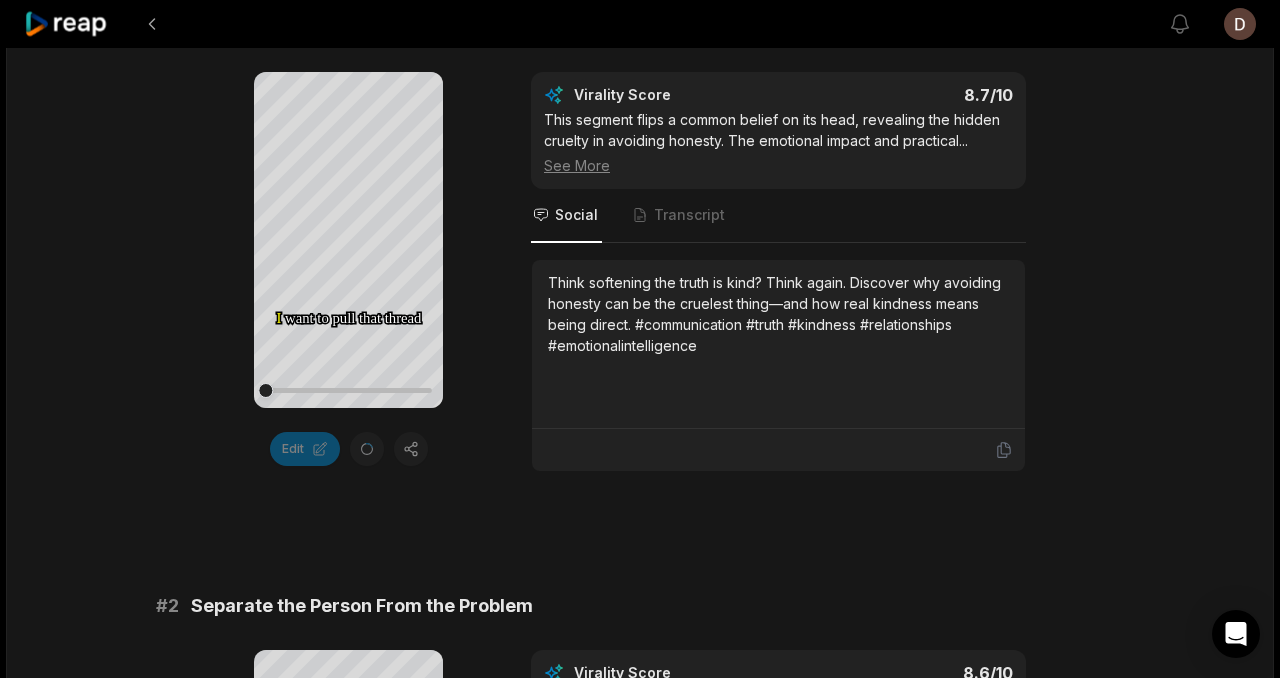 click 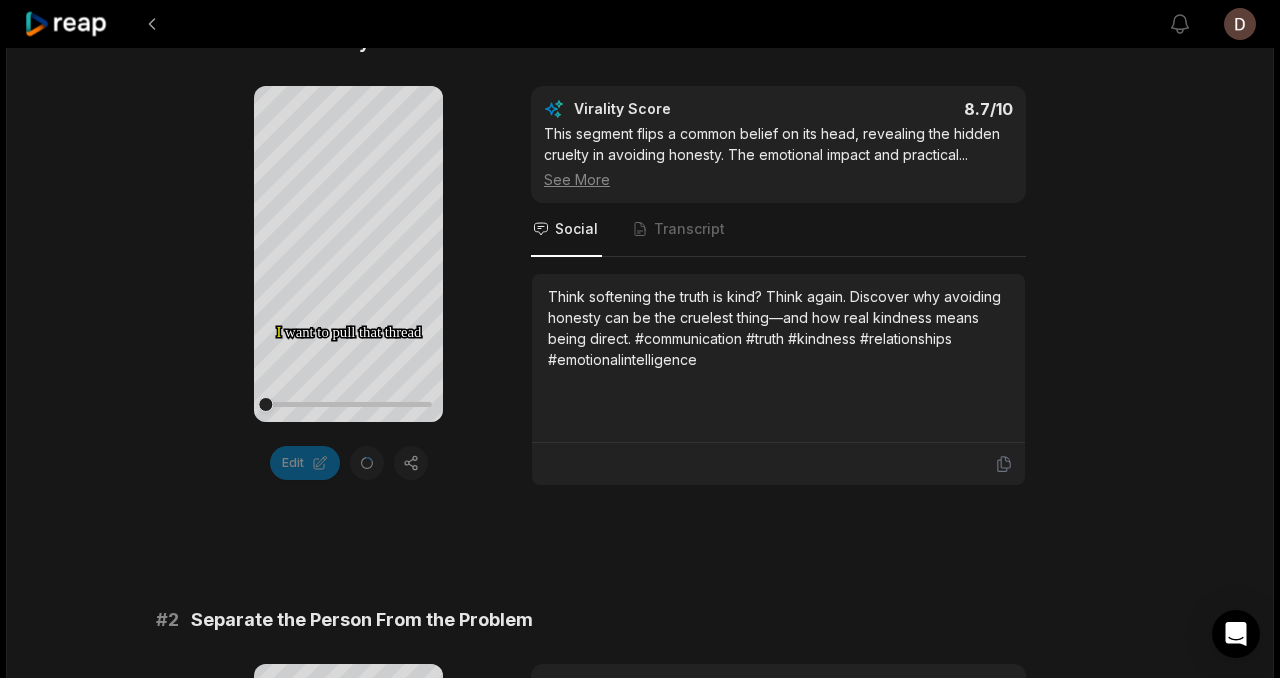 scroll, scrollTop: 262, scrollLeft: 0, axis: vertical 